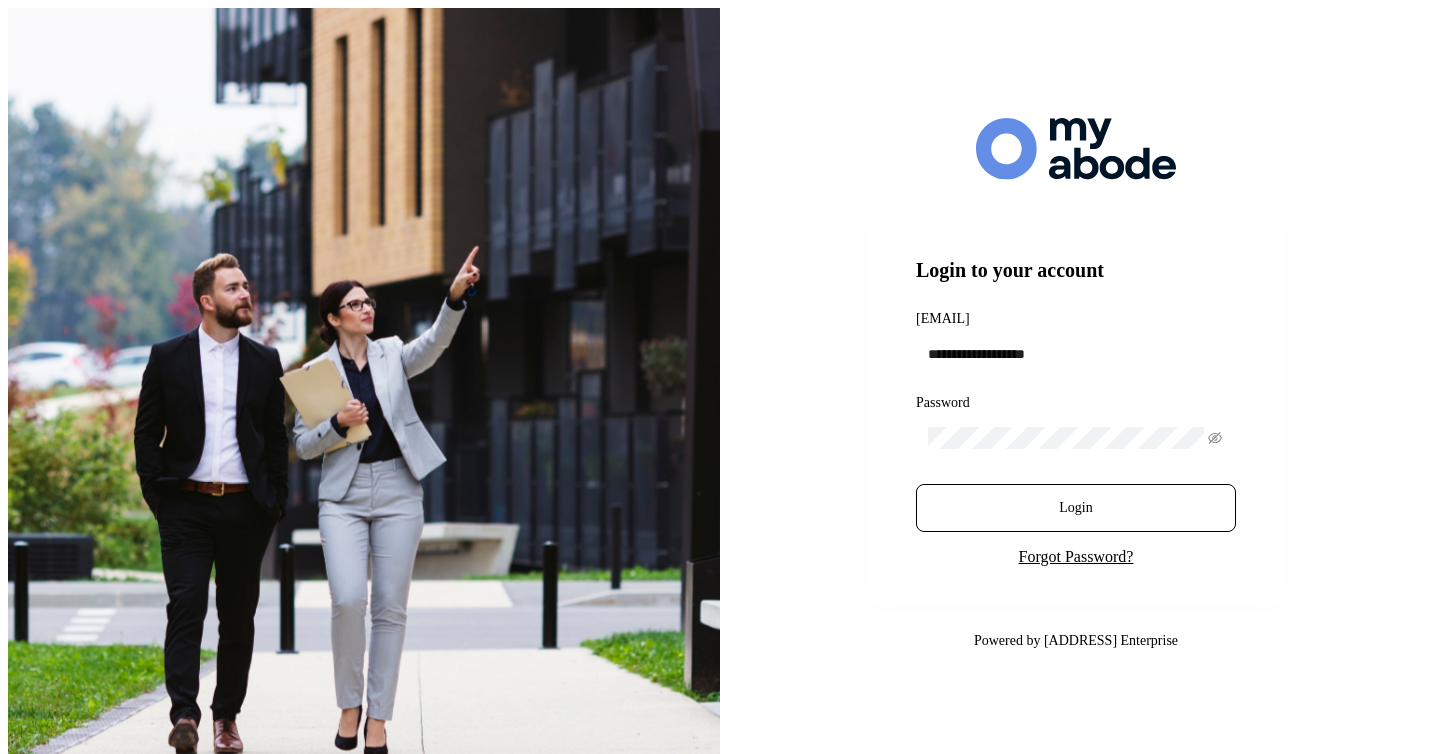 scroll, scrollTop: 0, scrollLeft: 0, axis: both 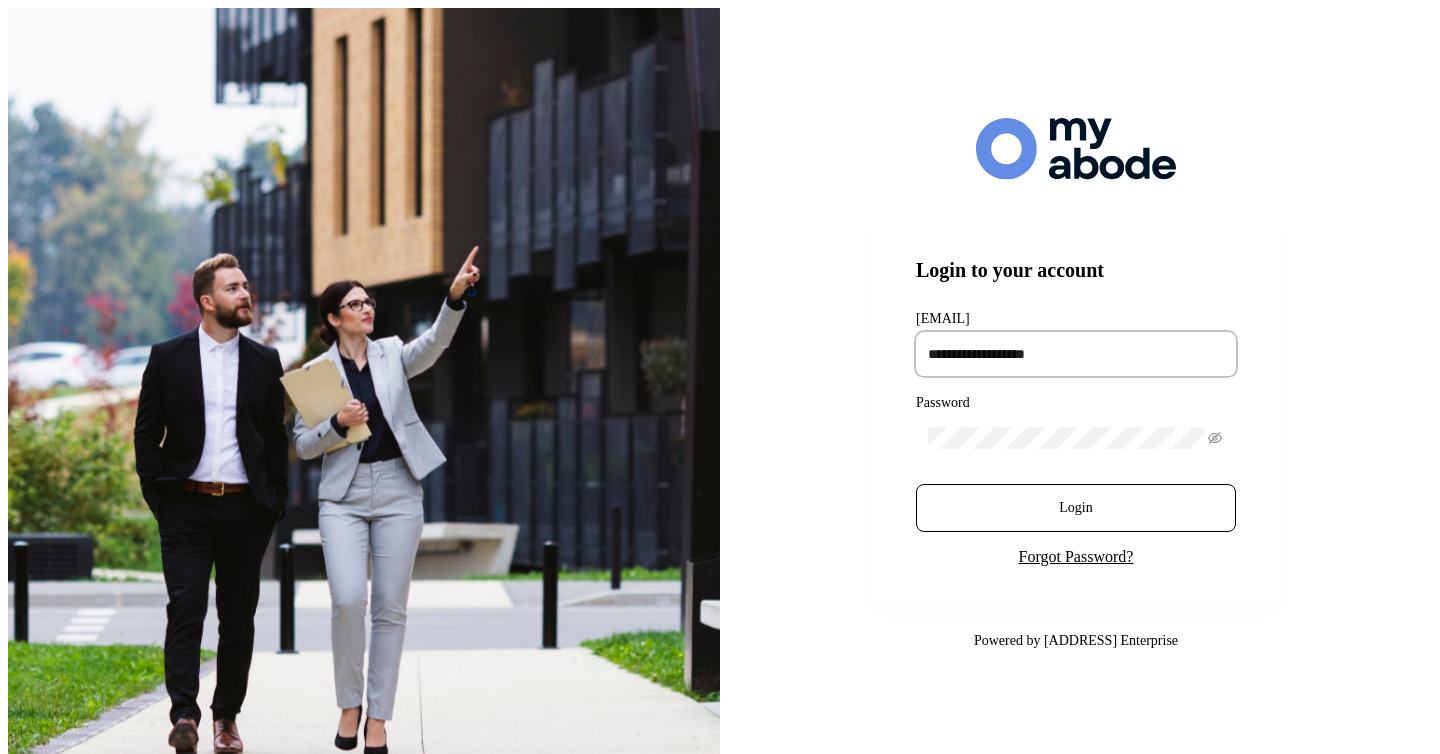 click at bounding box center (1076, 354) 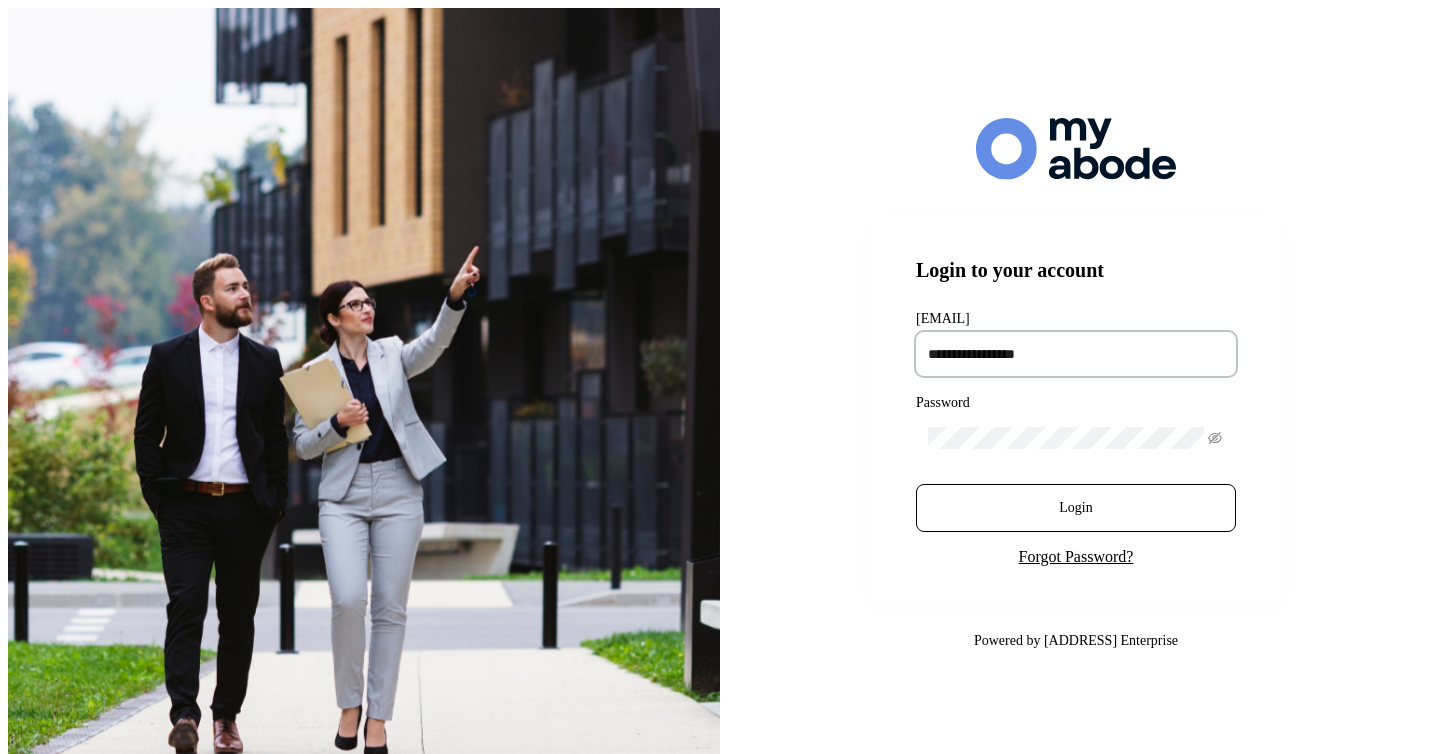 type on "[PASSWORD]" 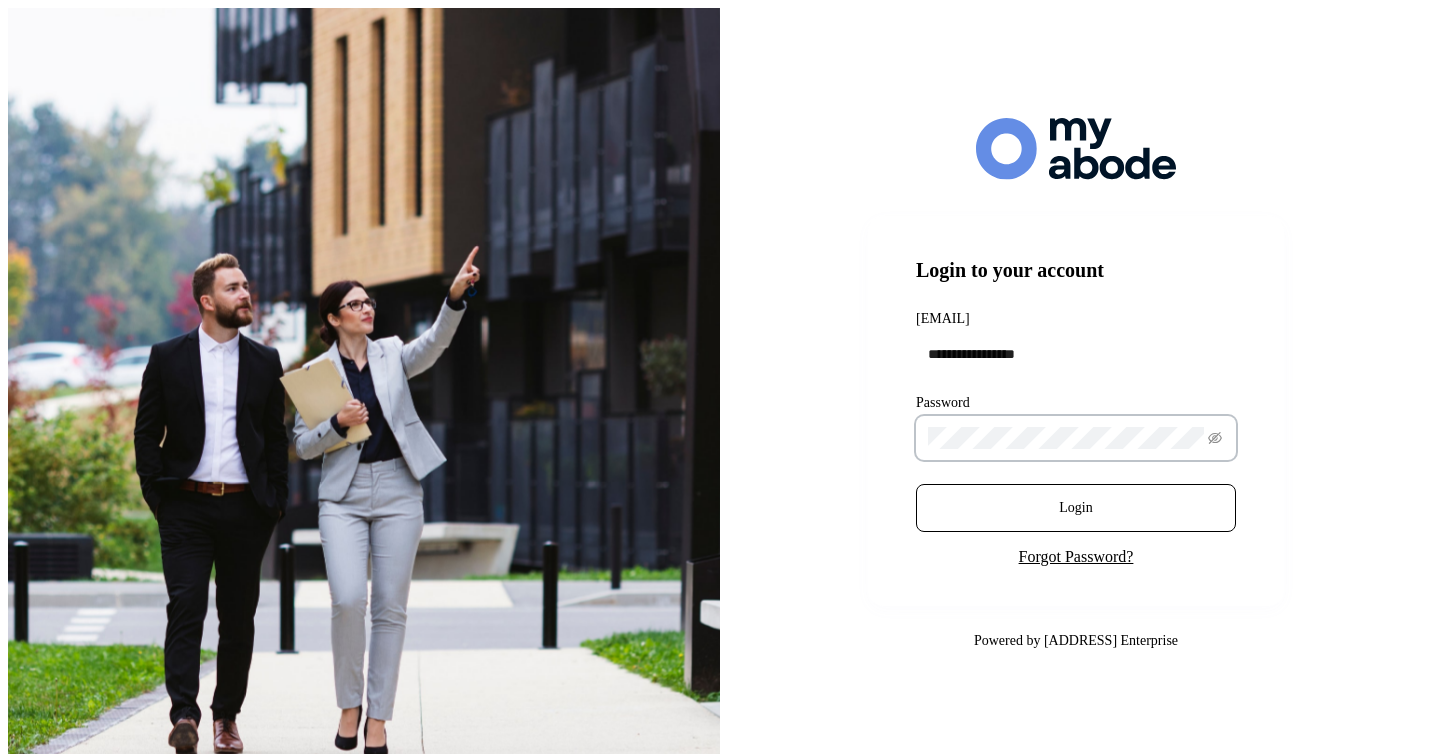 click on "Login" at bounding box center [1076, 508] 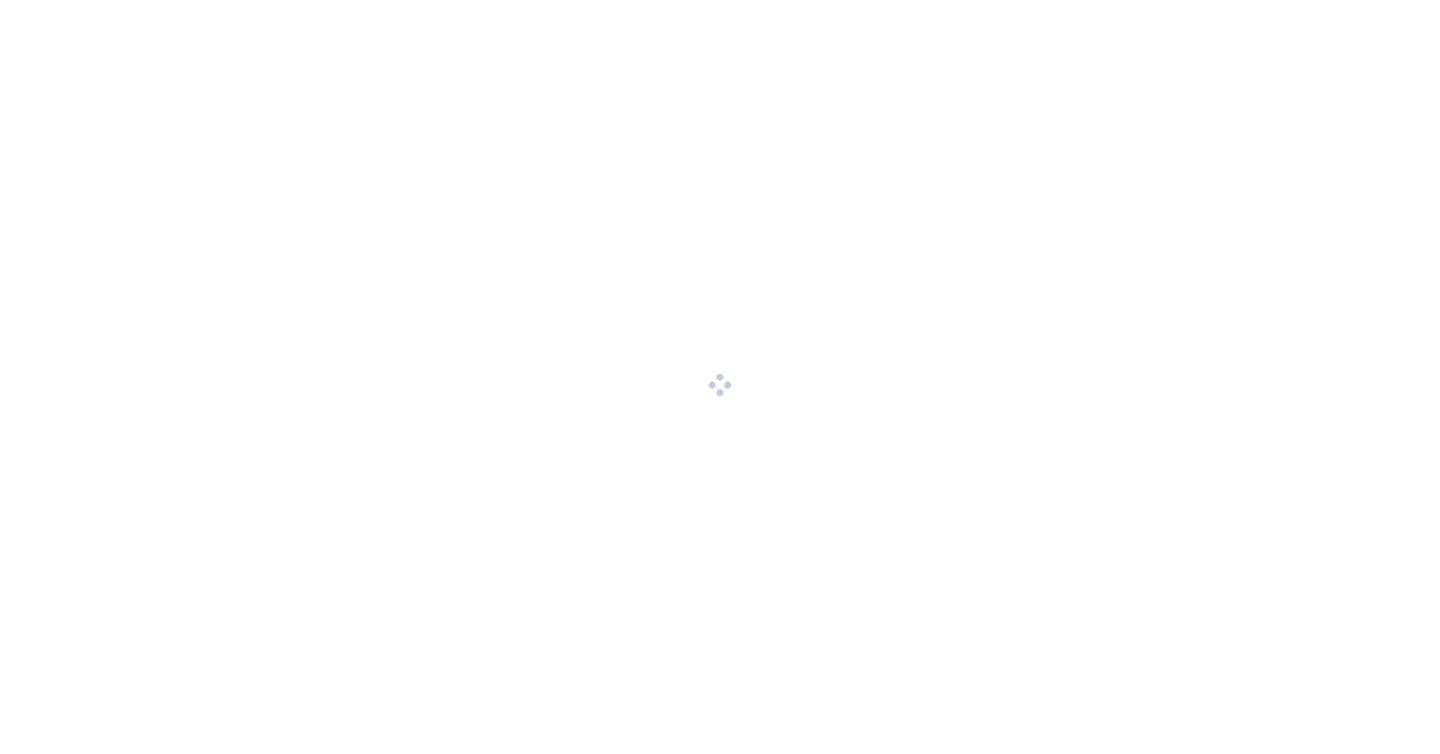 scroll, scrollTop: 0, scrollLeft: 0, axis: both 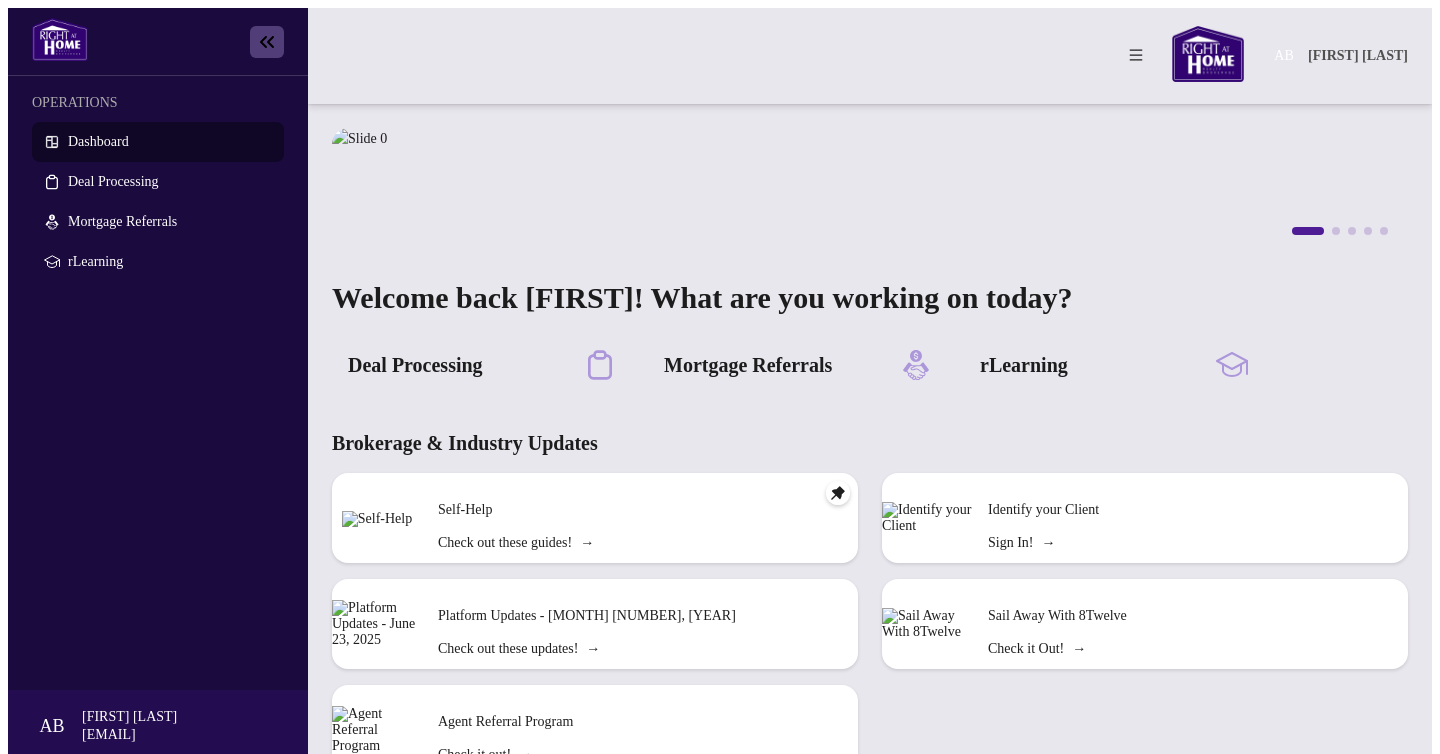click on "Dashboard" at bounding box center [98, 141] 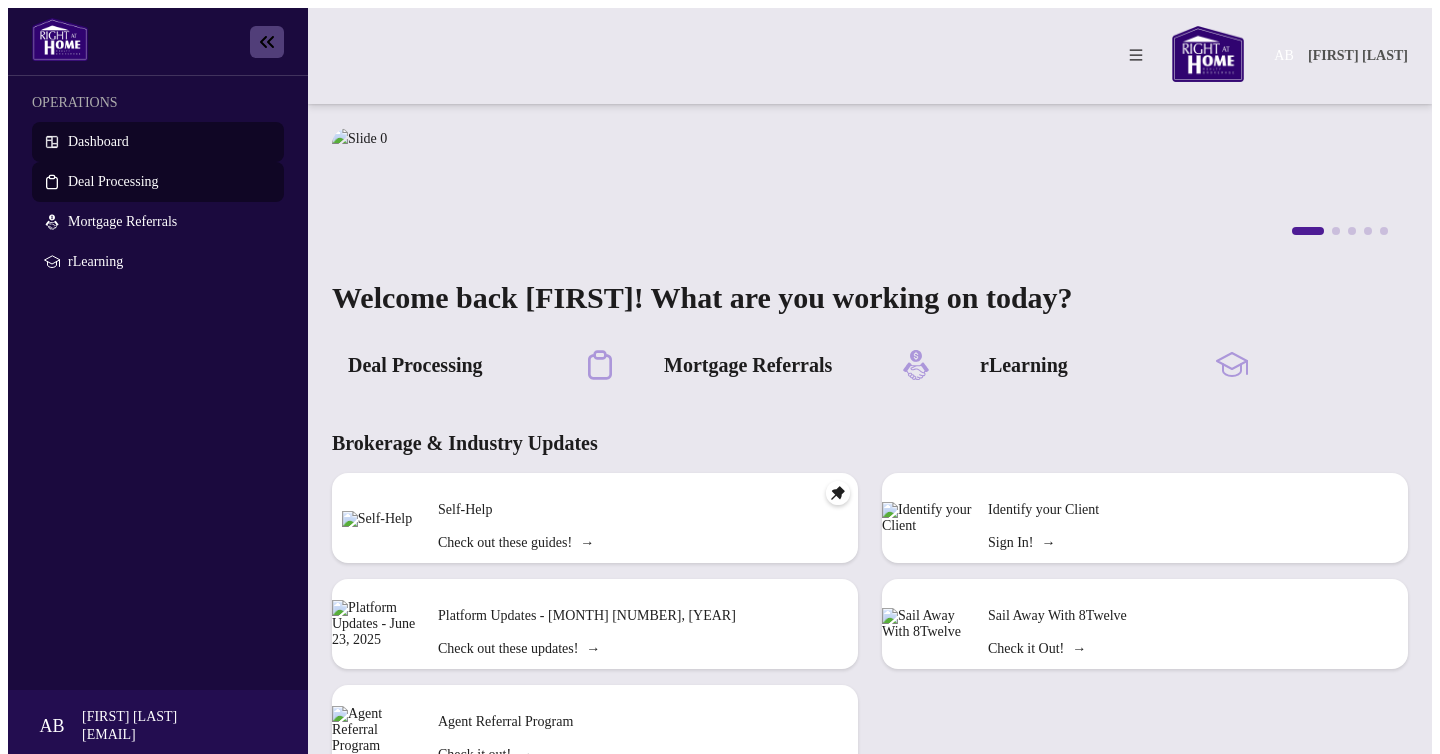 click on "Deal Processing" at bounding box center (113, 181) 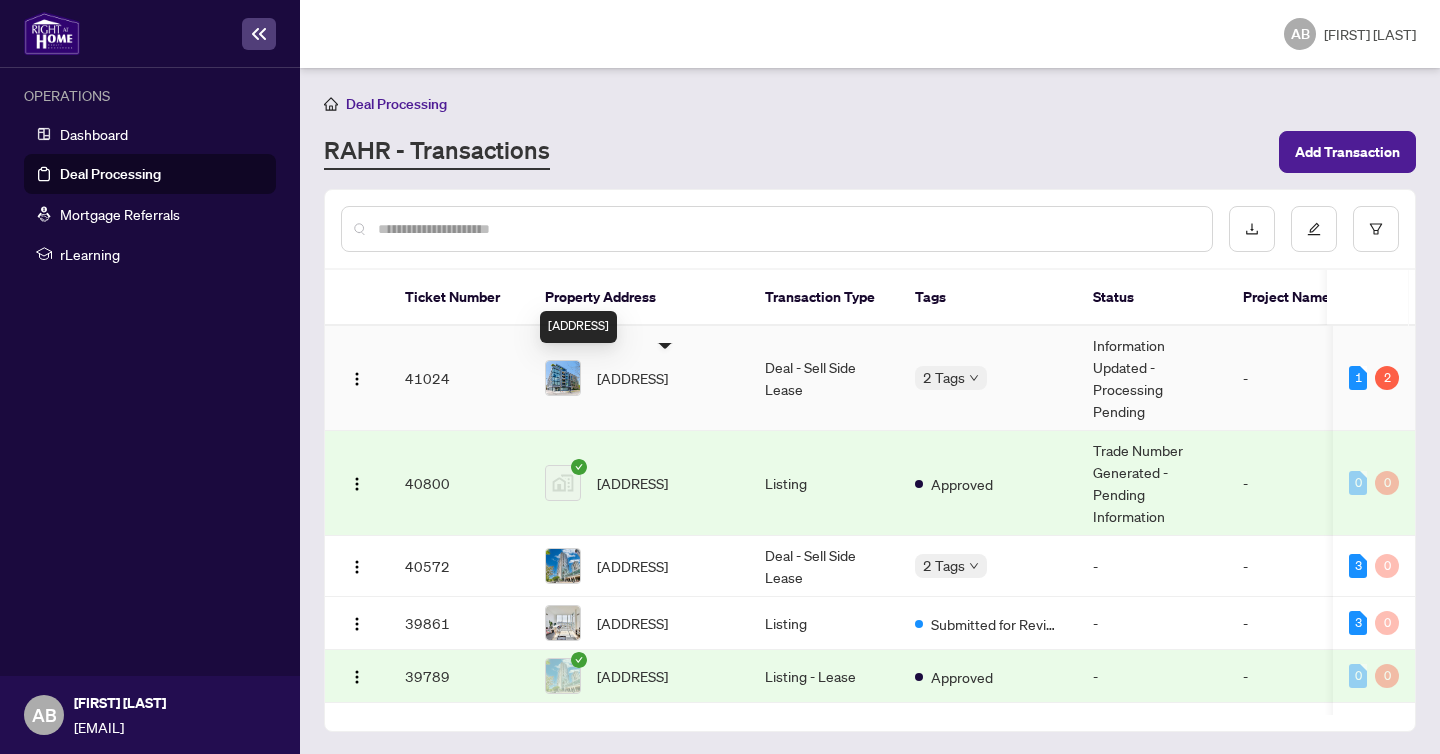 click on "[ADDRESS]" at bounding box center (632, 378) 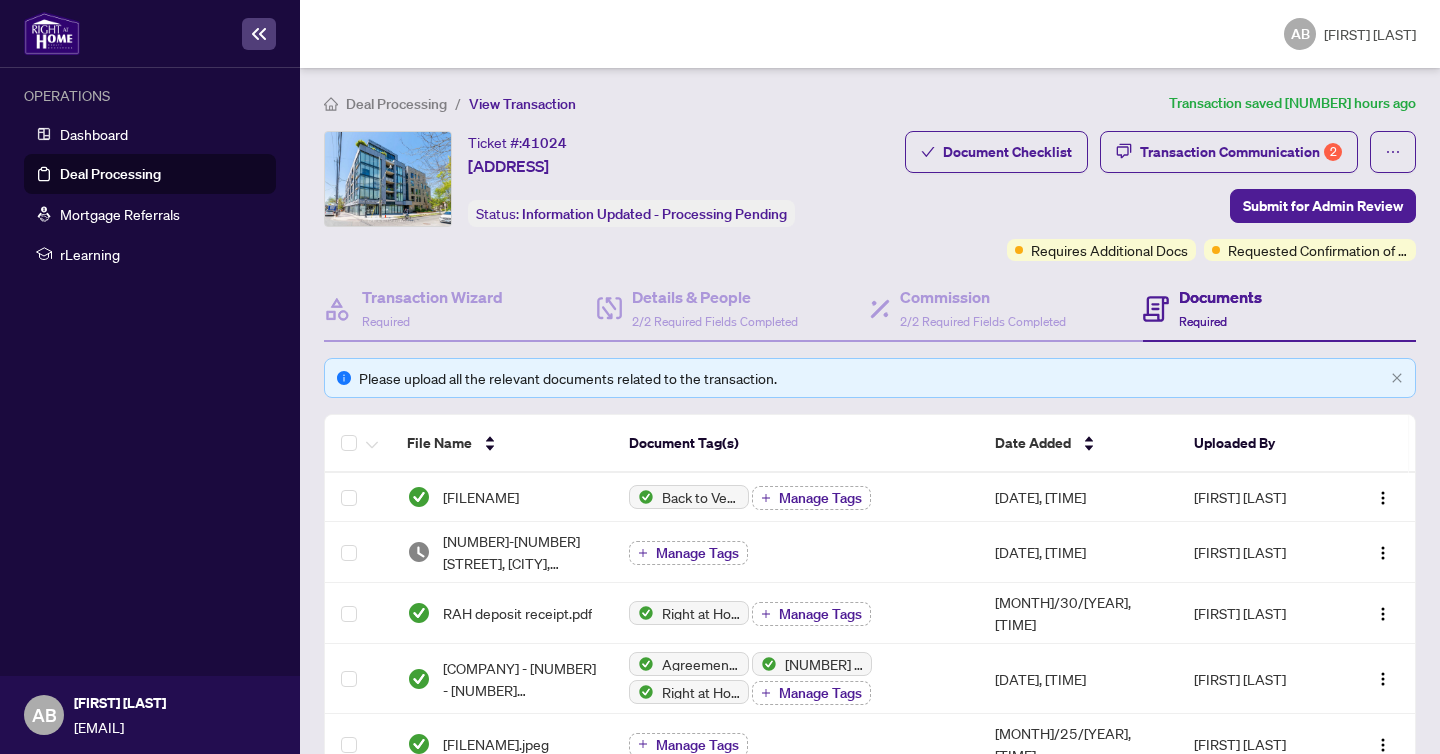 scroll, scrollTop: 135, scrollLeft: 0, axis: vertical 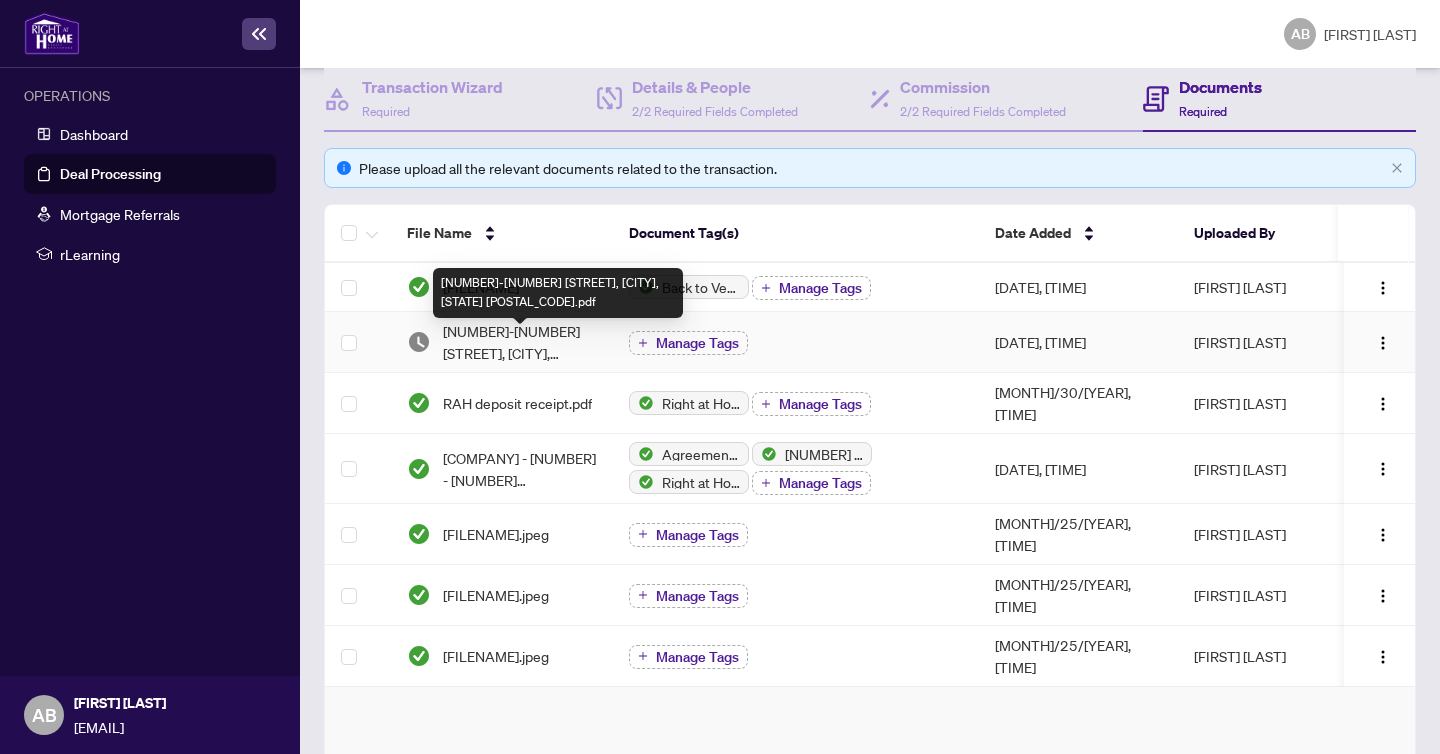 click on "[NUMBER]-[NUMBER] [STREET], [CITY], [STATE] [POSTAL_CODE].pdf" at bounding box center (520, 342) 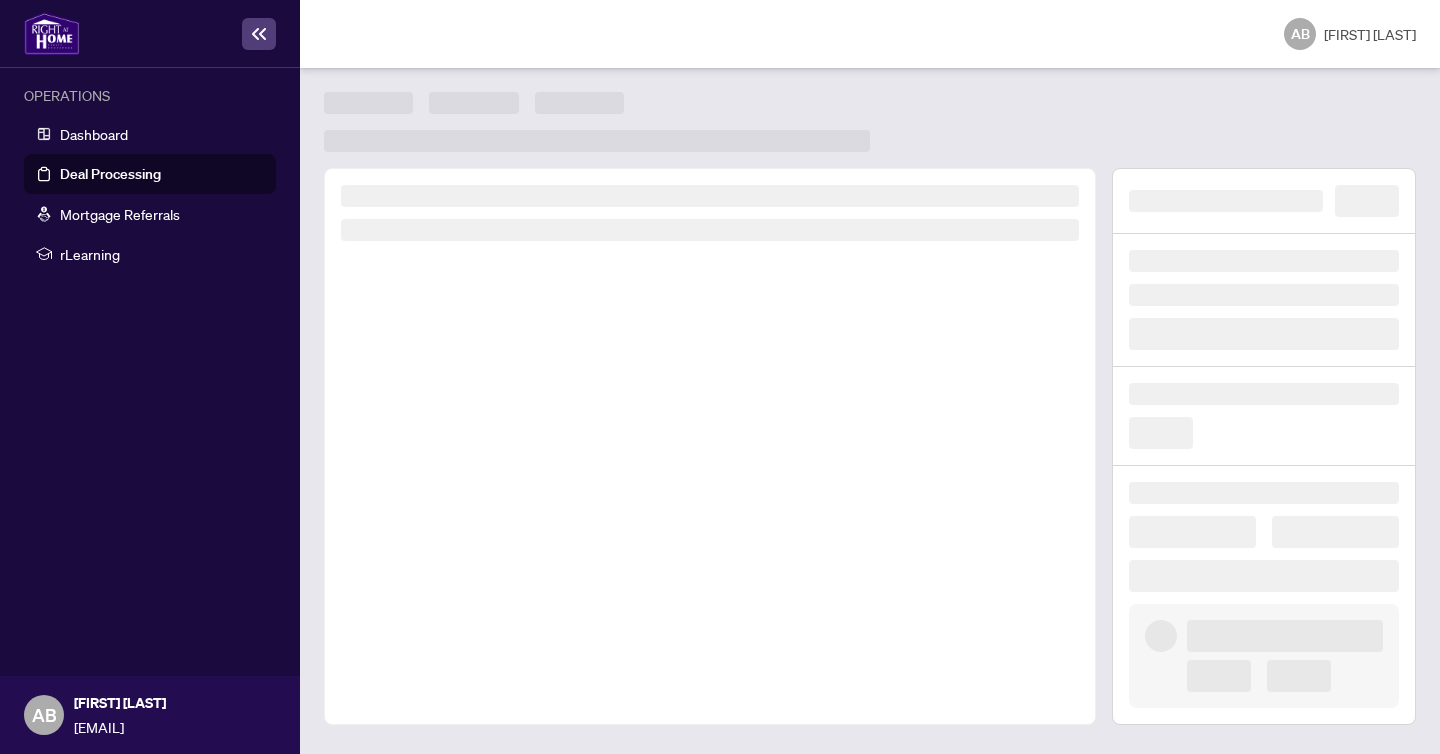 scroll, scrollTop: 0, scrollLeft: 0, axis: both 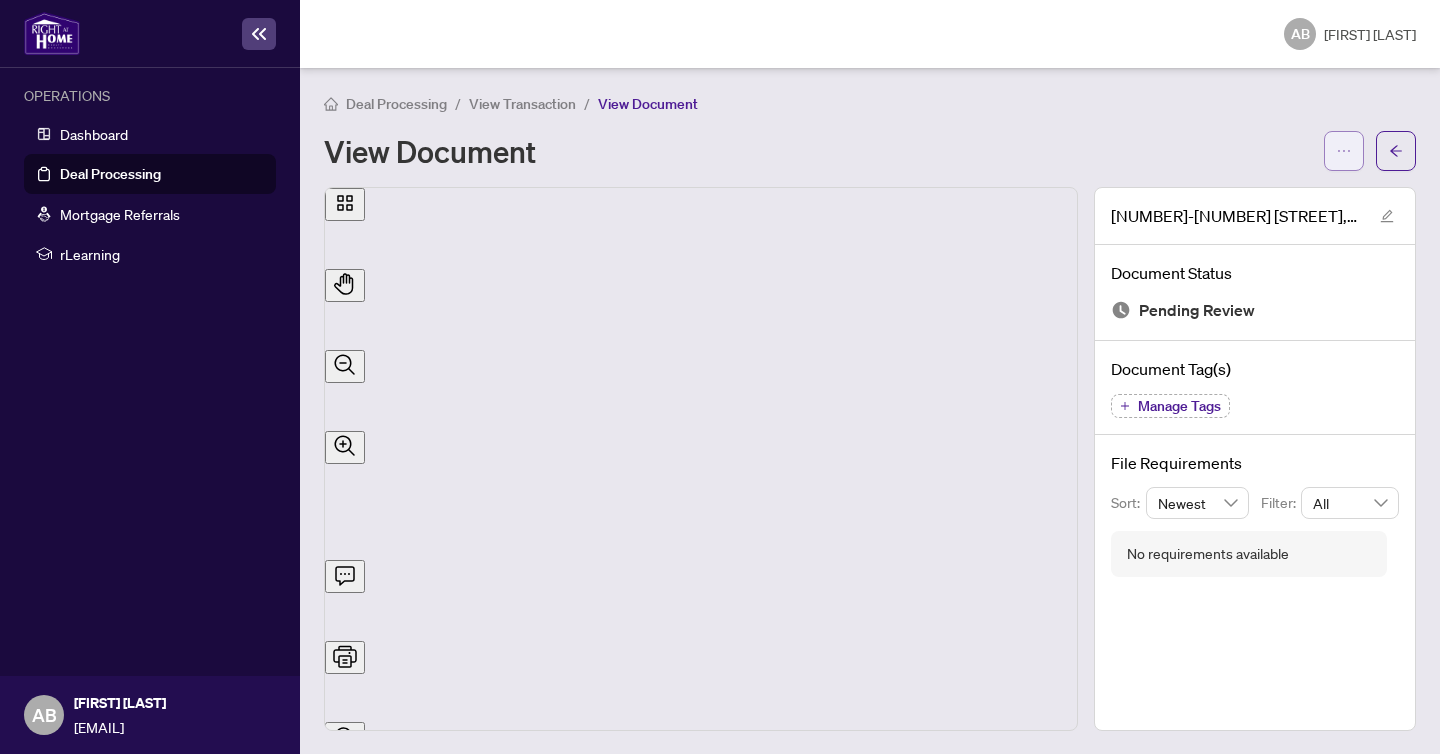 click at bounding box center [1344, 151] 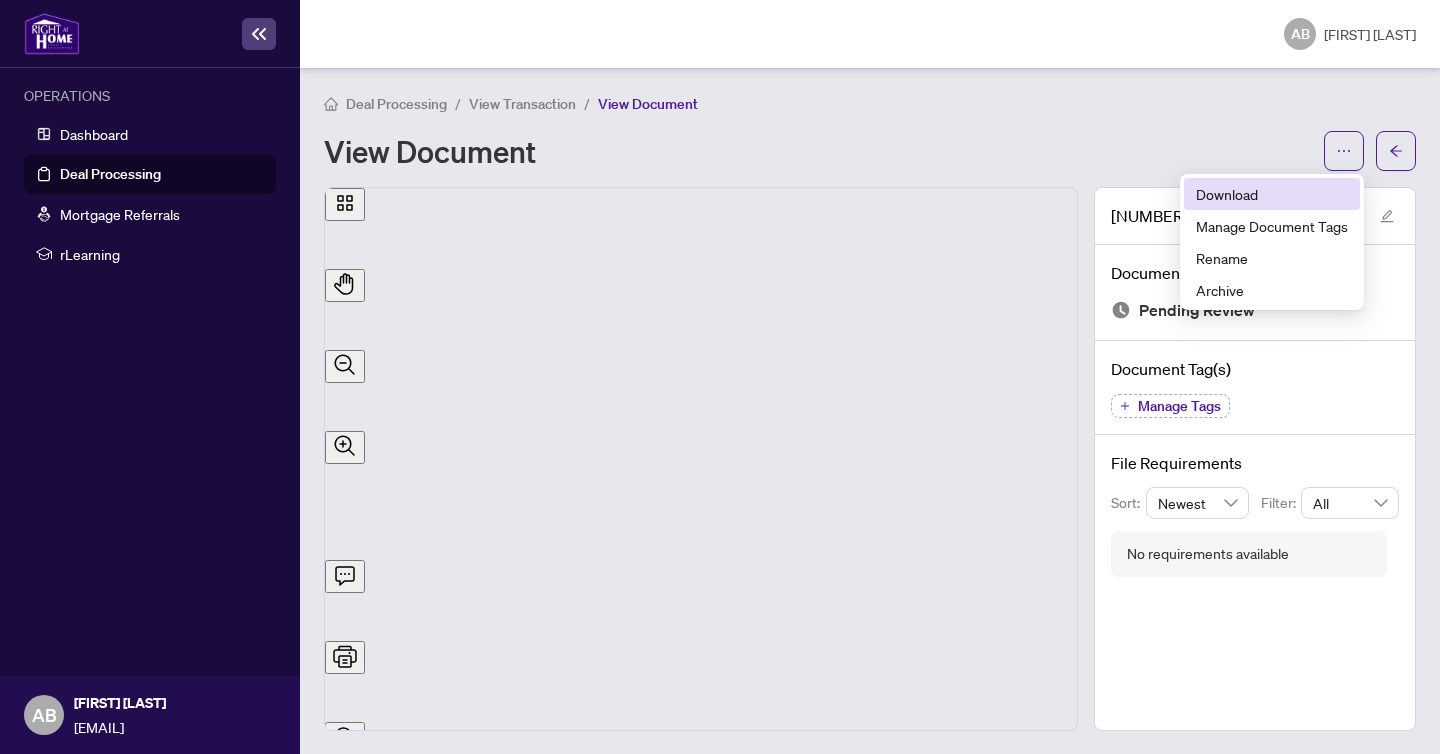 click on "Download" at bounding box center (1272, 194) 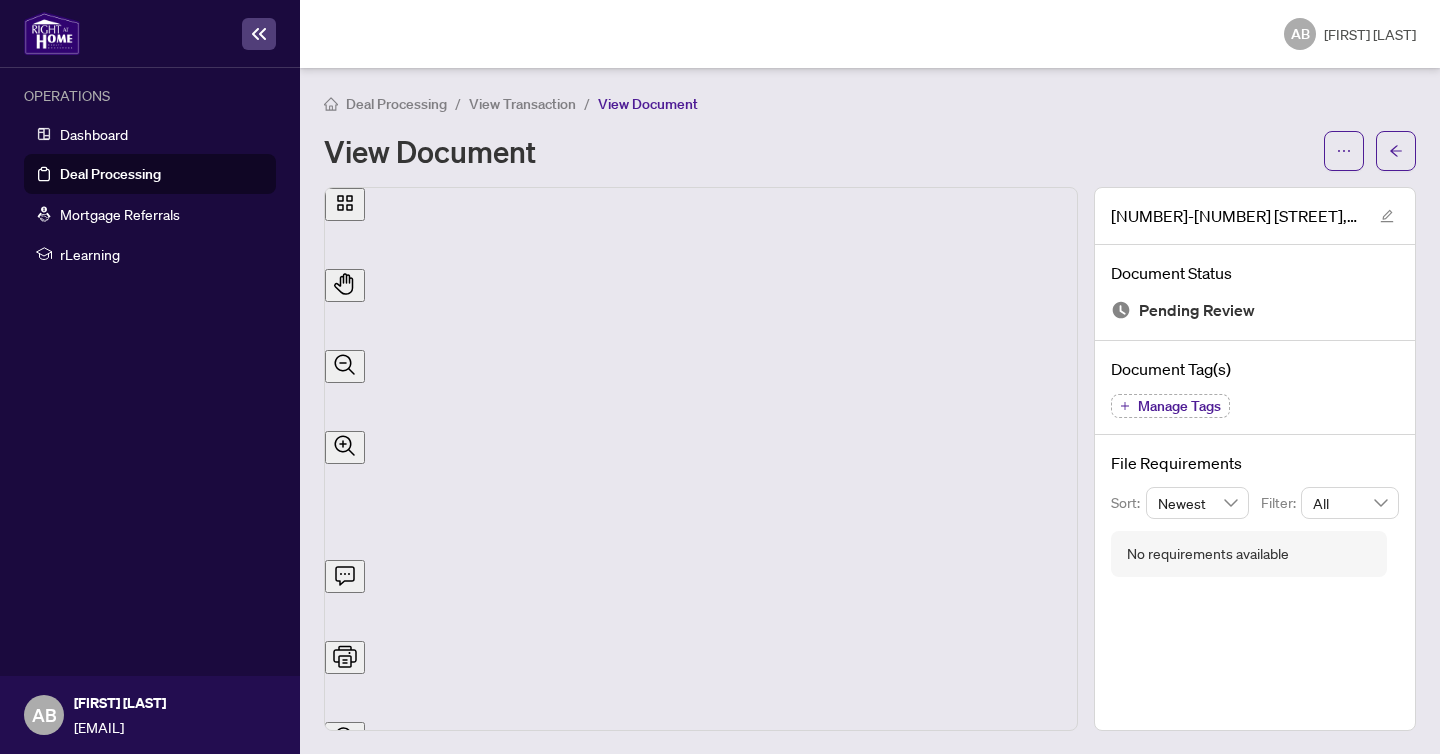click on "OPERATIONS Dashboard Deal Processing Mortgage Referrals rLearning AB [FIRST] [LAST] [EMAIL] AB [FIRST] [LAST]   Deal Processing / View Transaction / View Document View Document [NUMBER]-[NUMBER] [STREET], [CITY], [STATE] [POSTAL_CODE].pdf Document Status Pending Review Document Tag(s) Manage Tags File Requirements Sort: Newest Filter: All No requirements available
Download Manage Document Tags Rename Archive Please wait while we download your file(s)... Do not close or refresh the browser. Cancel OK" at bounding box center (720, 377) 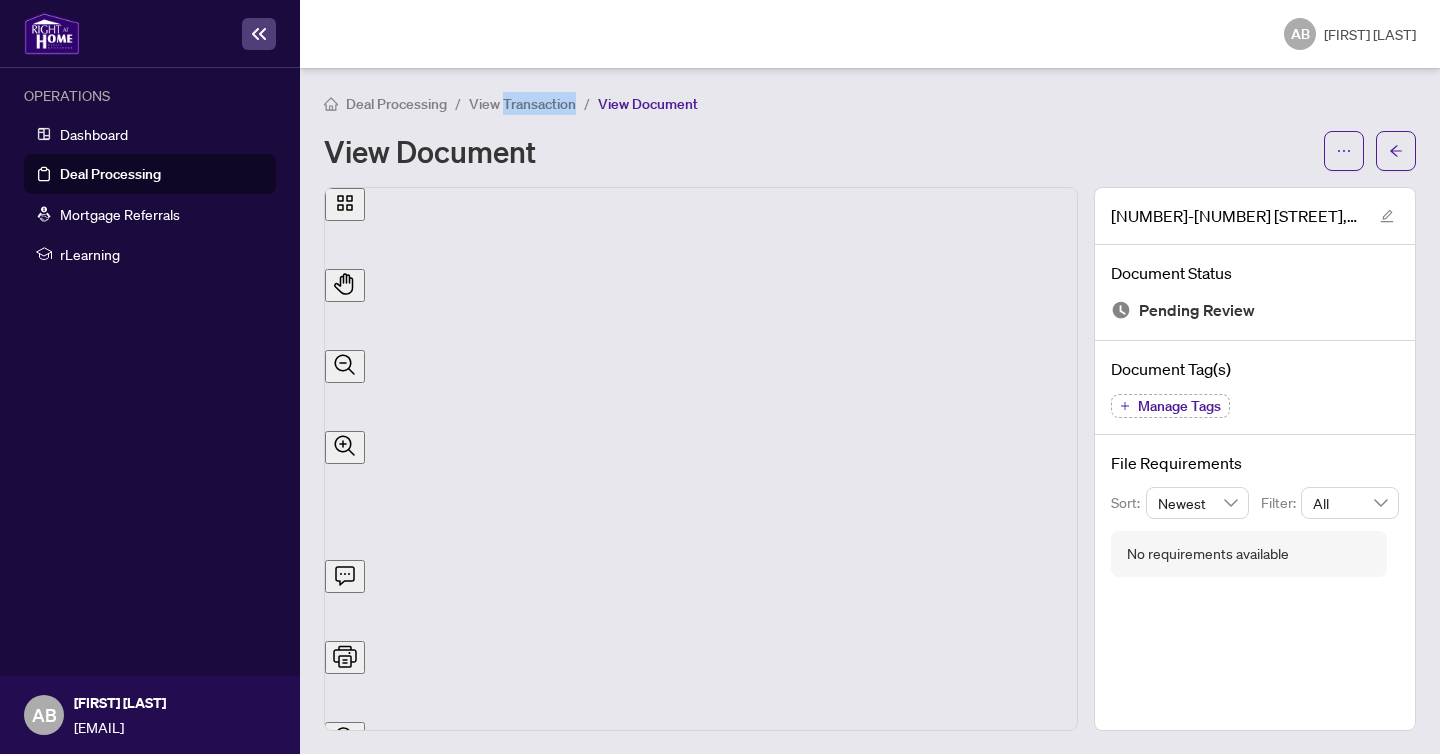 click on "View Transaction" at bounding box center (522, 104) 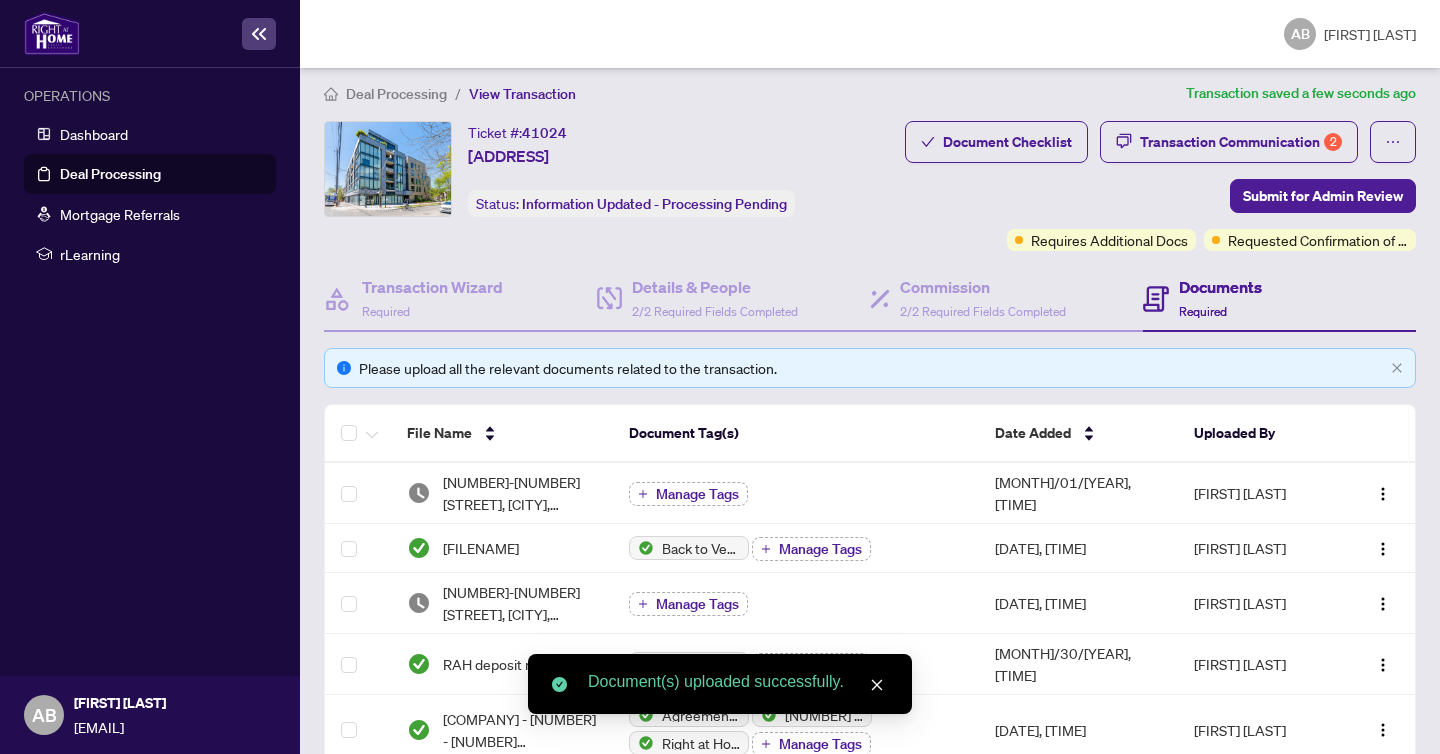 scroll, scrollTop: 0, scrollLeft: 0, axis: both 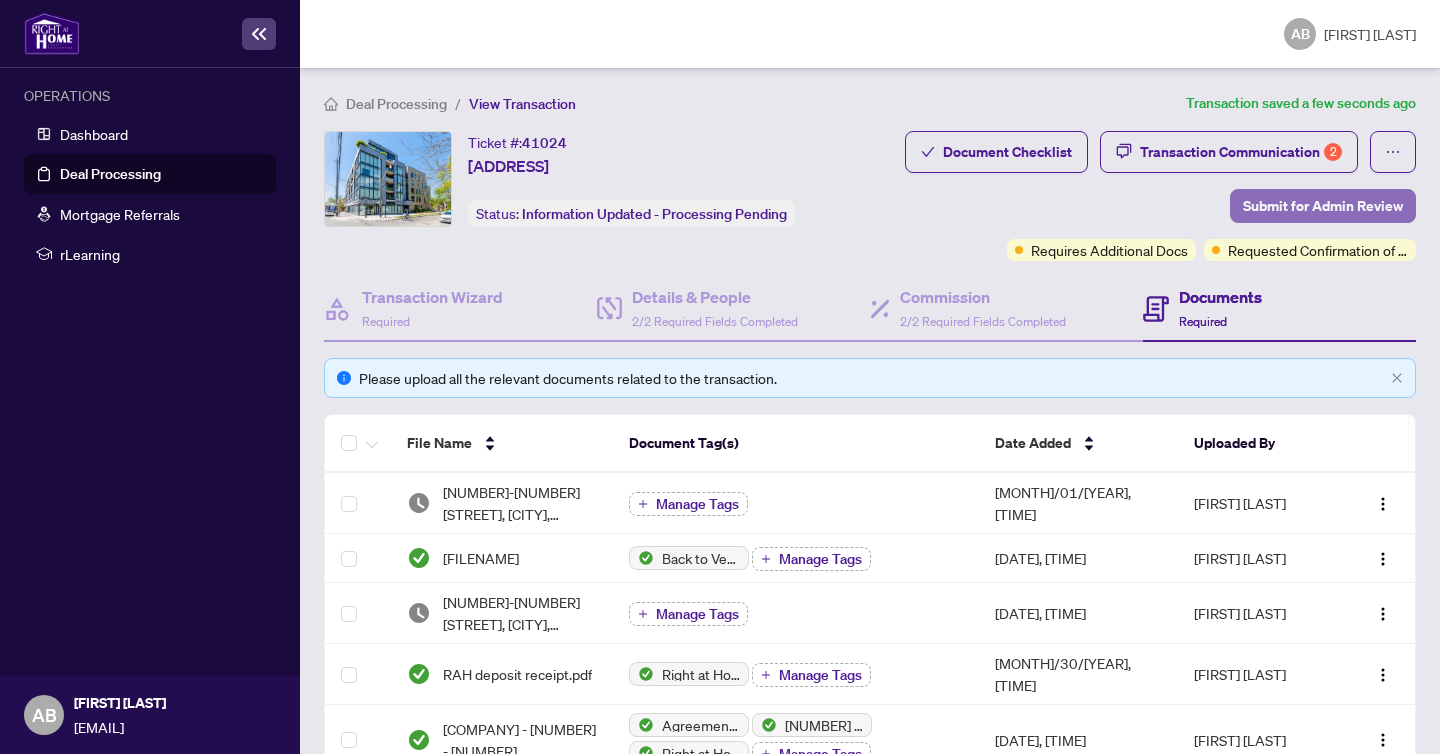 click on "Submit for Admin Review" at bounding box center (1323, 206) 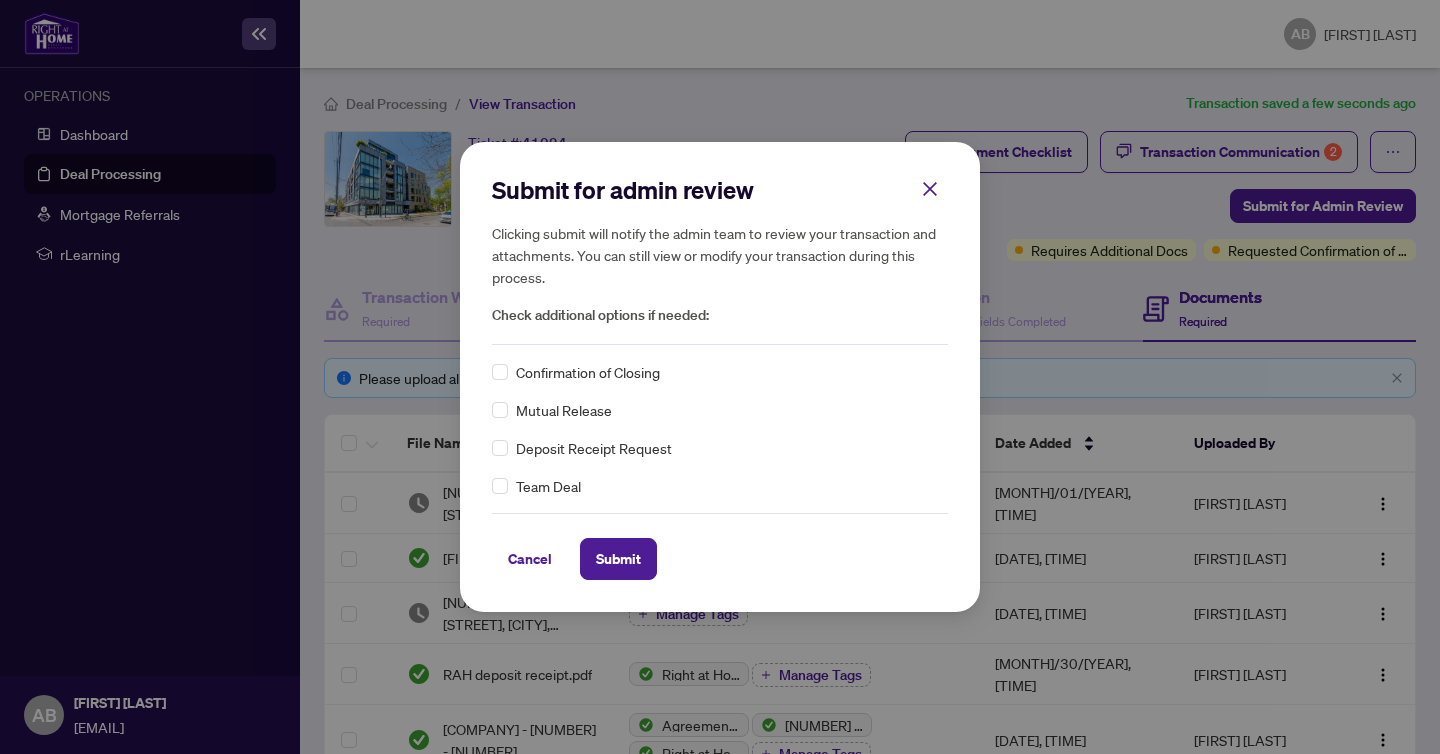 click on "Confirmation of Closing" at bounding box center [588, 372] 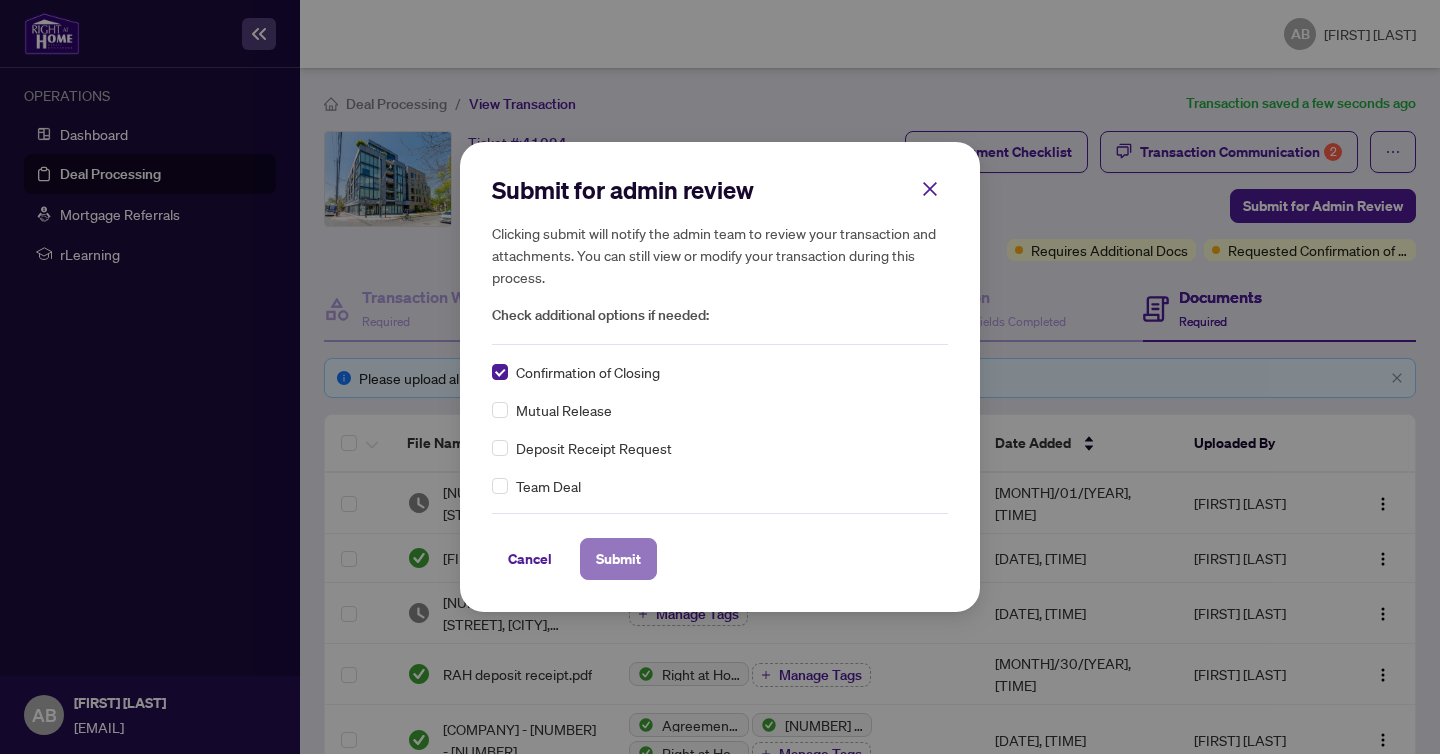 click on "Submit" at bounding box center [618, 559] 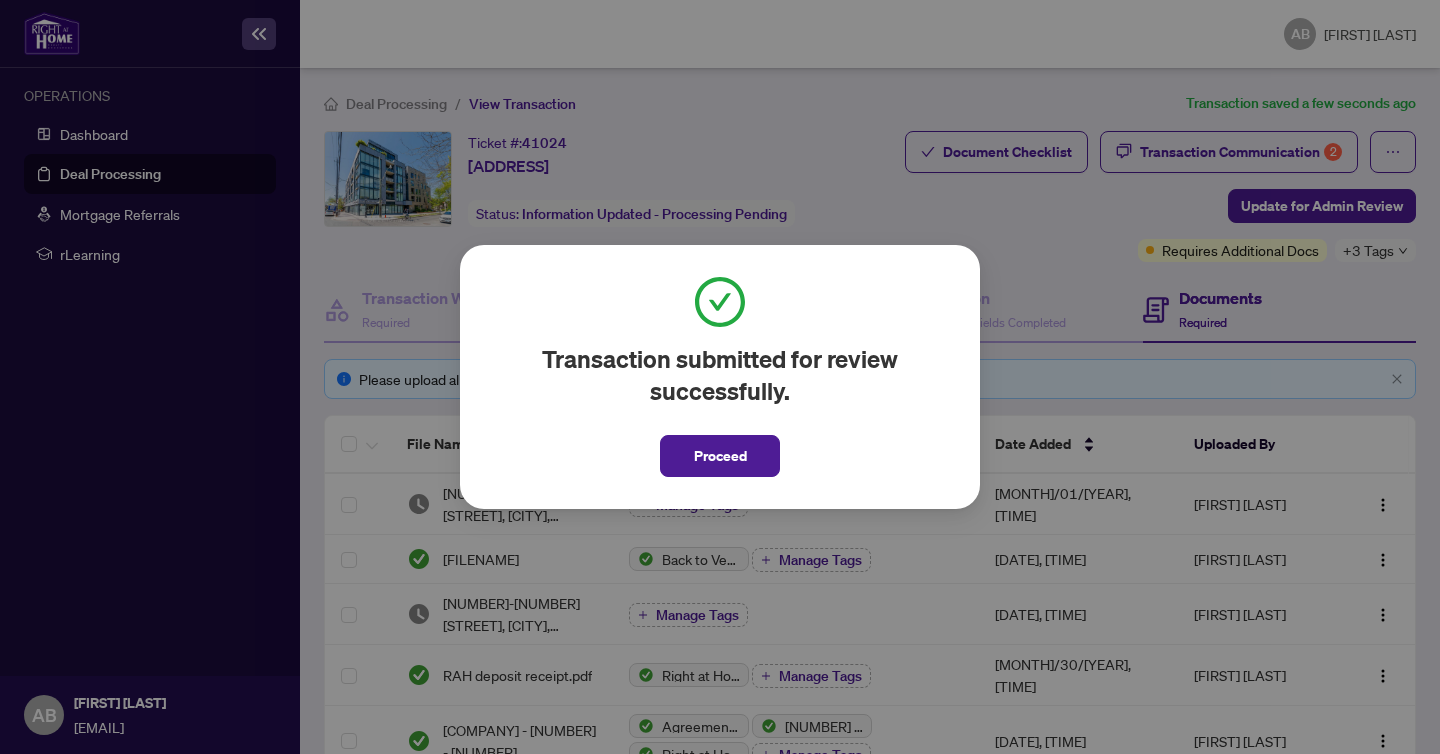 click on "Transaction submitted for review successfully. Proceed Cancel OK" at bounding box center [0, 0] 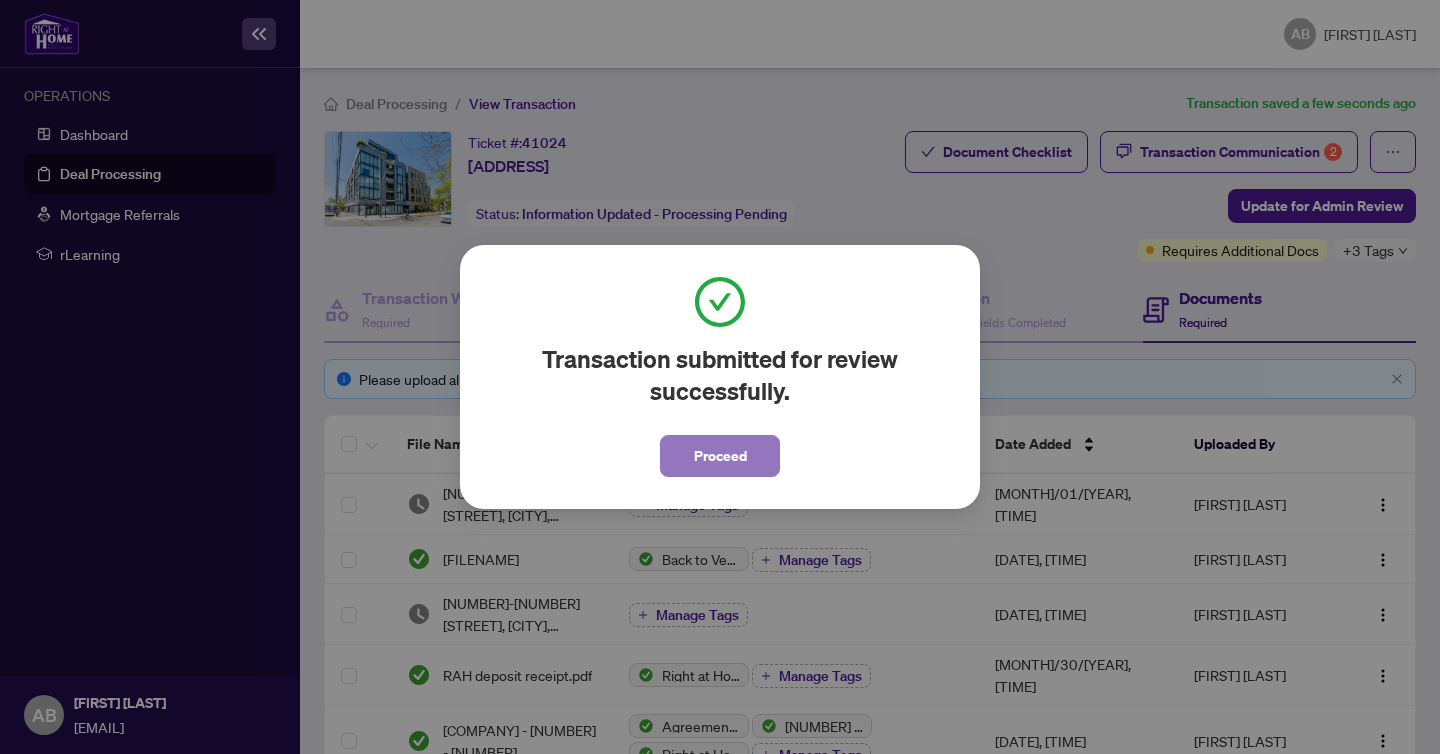 click on "Proceed" at bounding box center [720, 456] 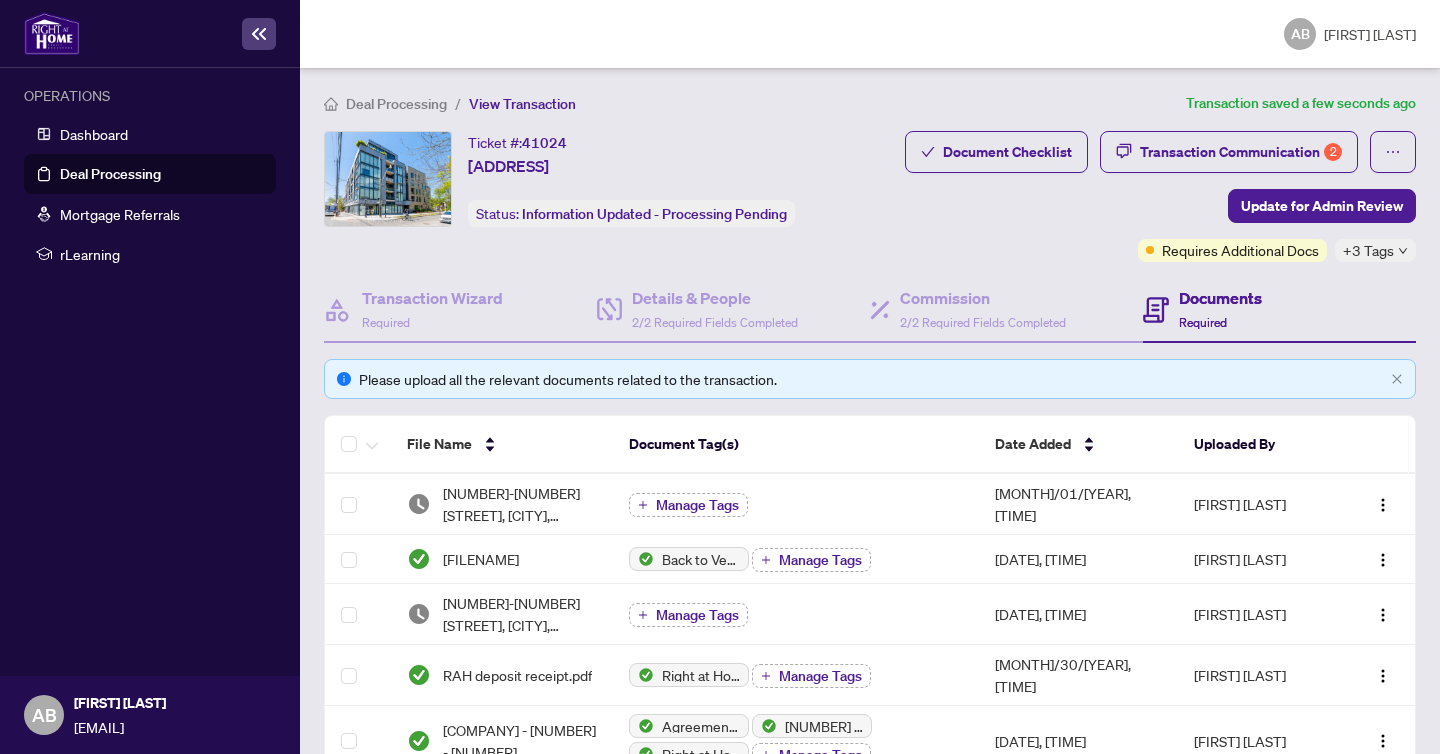 click on "Deal Processing" at bounding box center [396, 104] 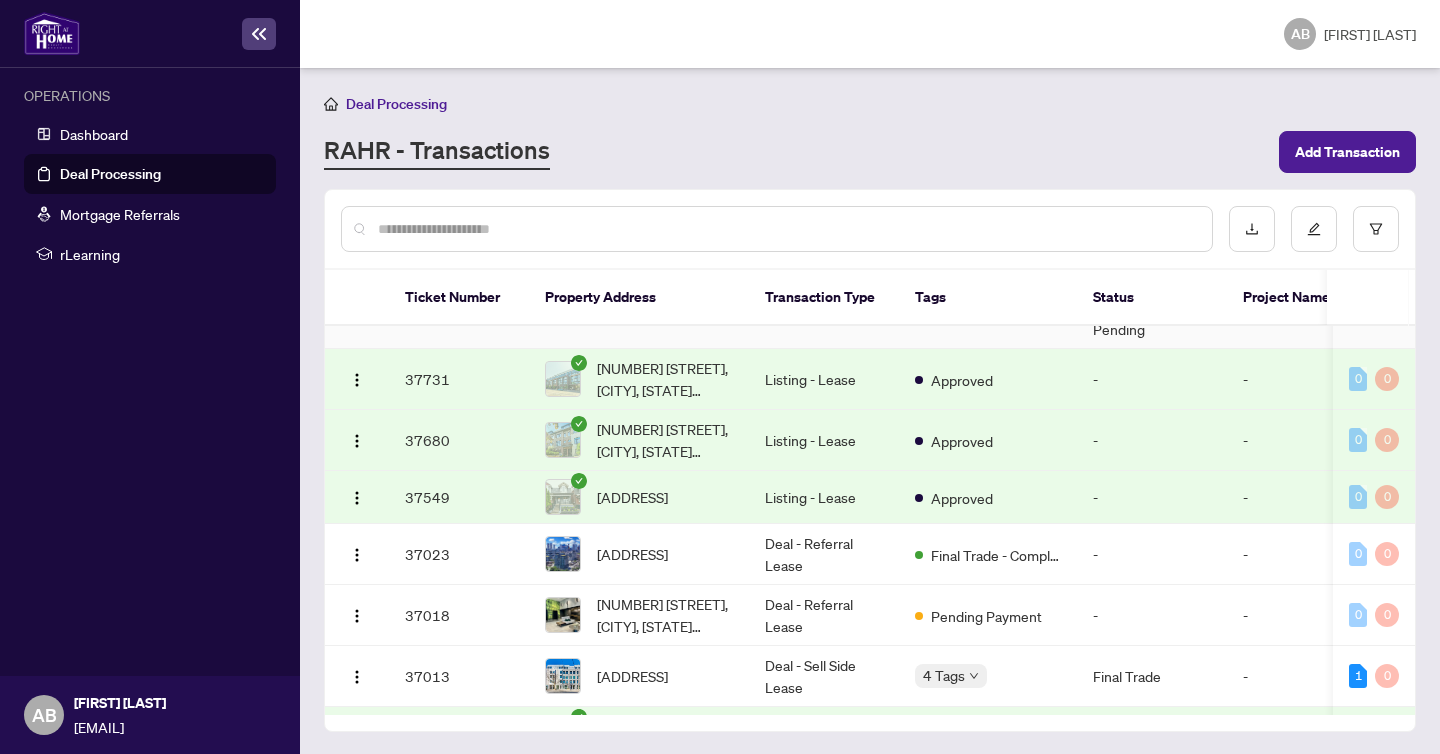 scroll, scrollTop: 599, scrollLeft: 0, axis: vertical 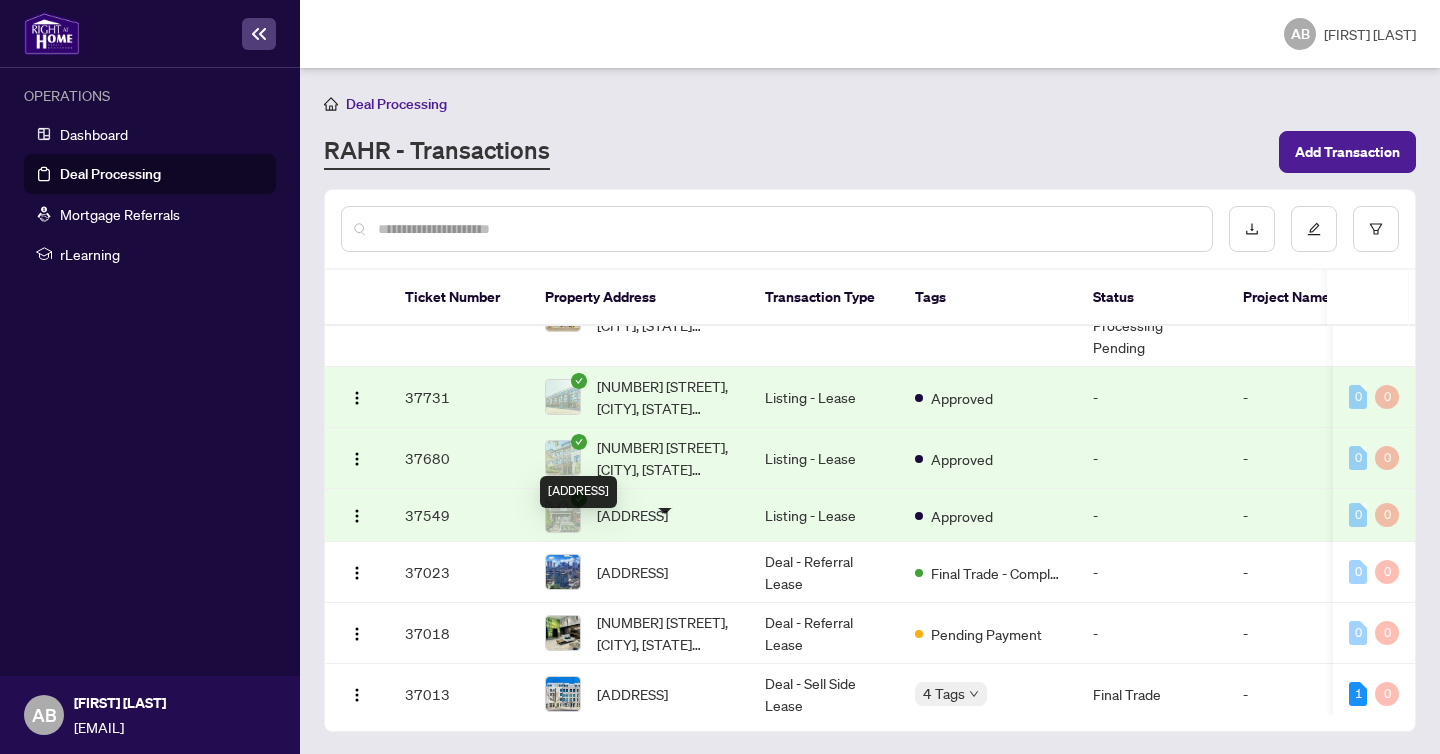 click on "[ADDRESS]" at bounding box center [632, 515] 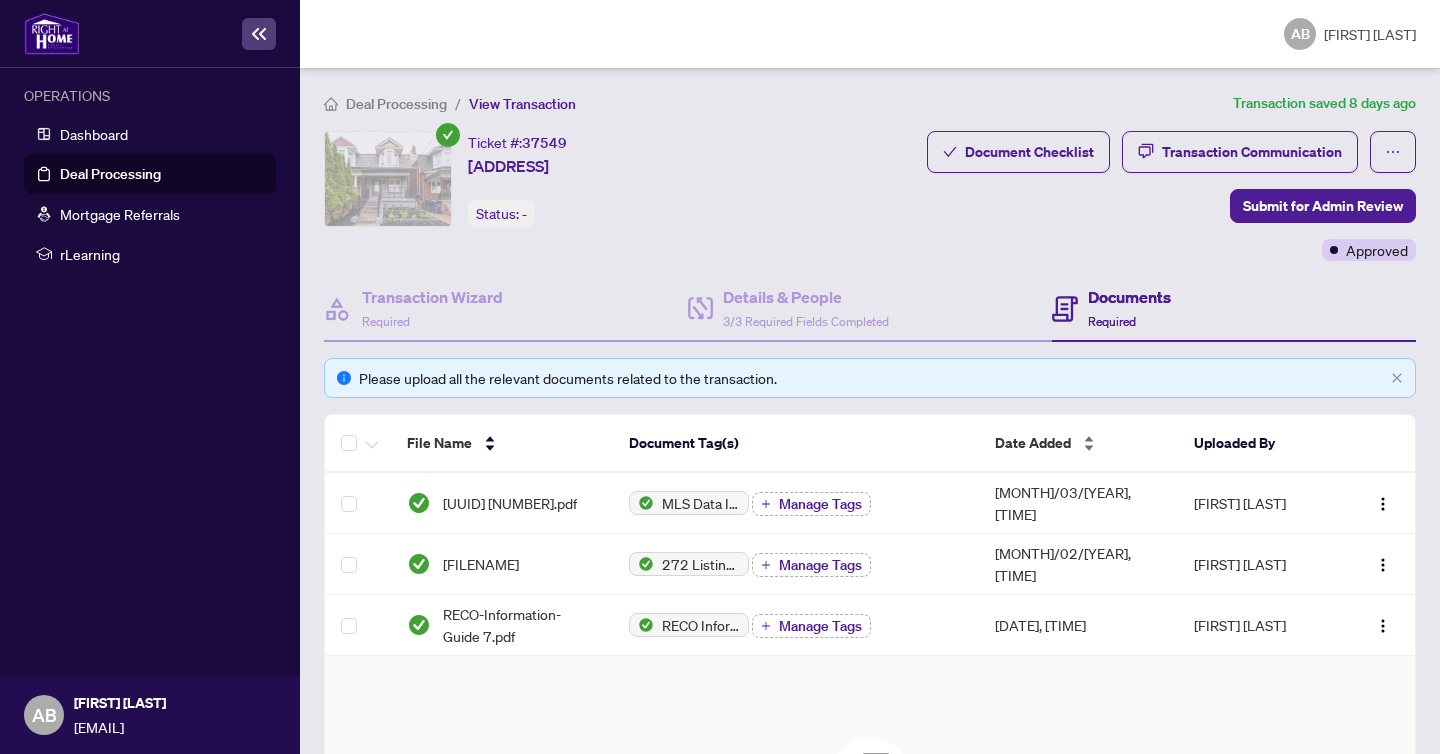scroll, scrollTop: 347, scrollLeft: 0, axis: vertical 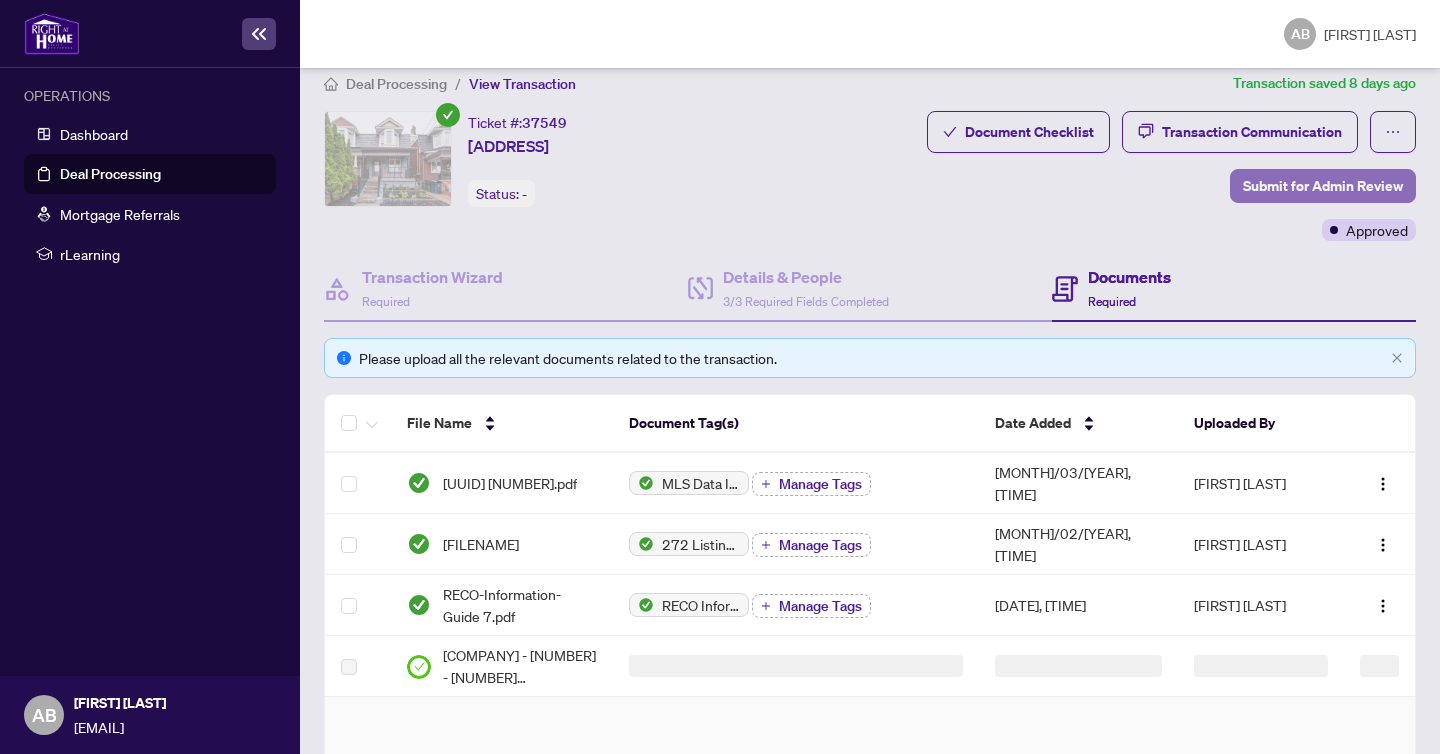 click on "Submit for Admin Review" at bounding box center (1323, 186) 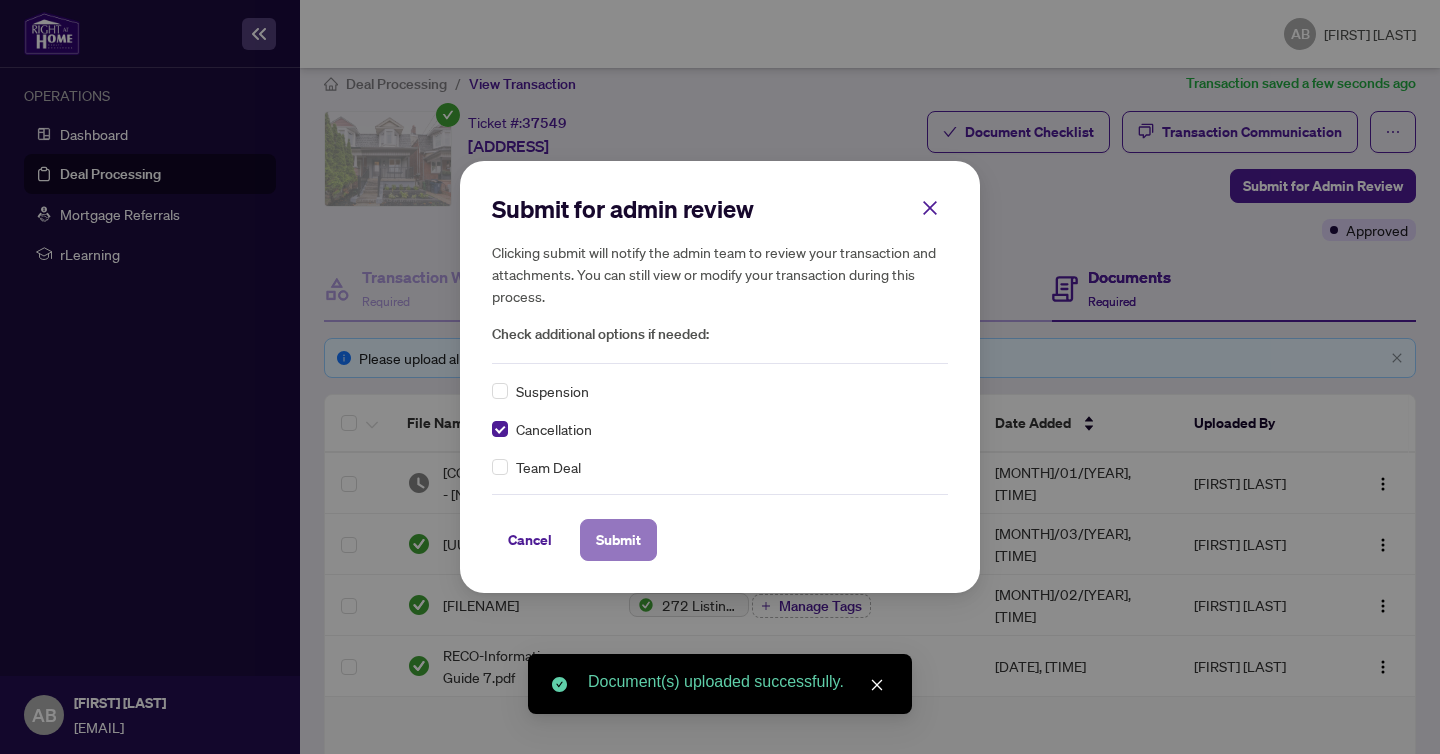 click on "Submit" at bounding box center (618, 540) 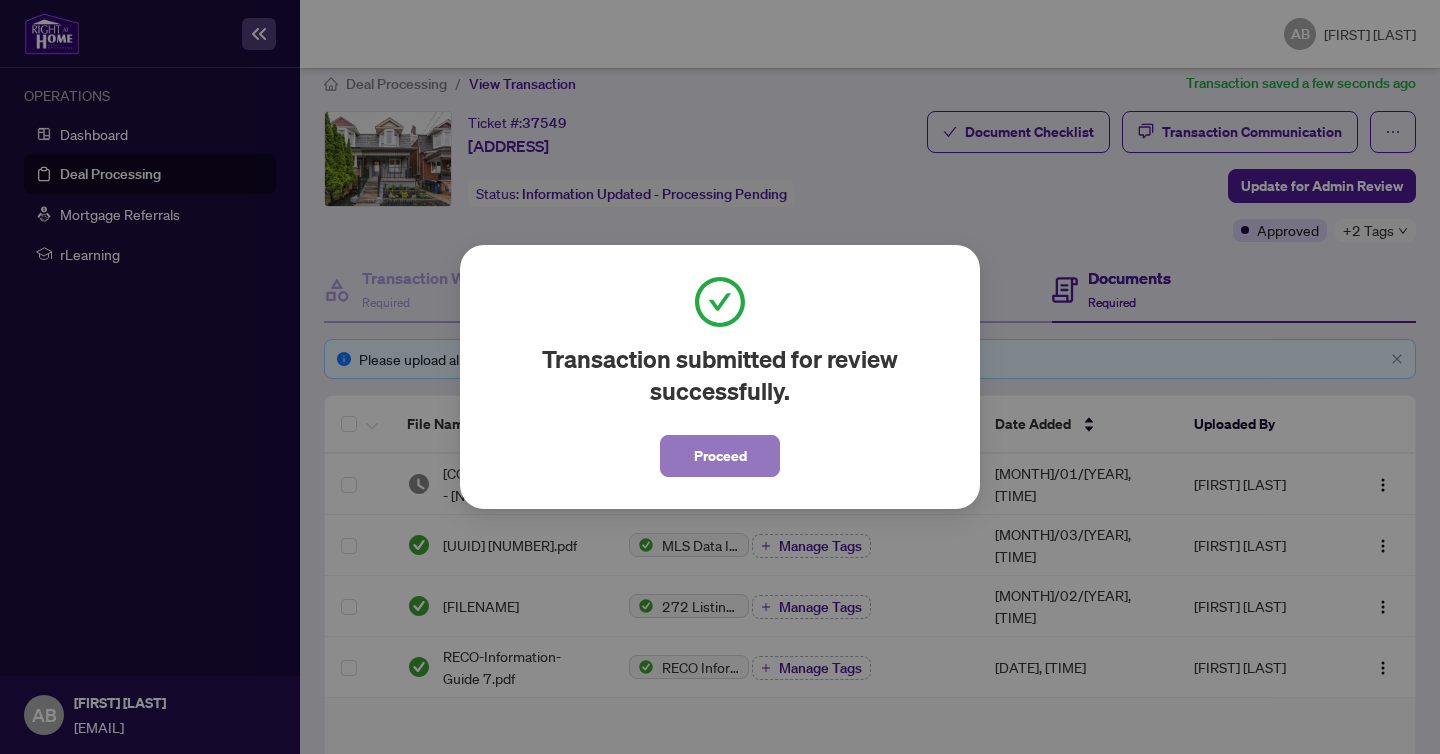 click on "Proceed" at bounding box center (720, 456) 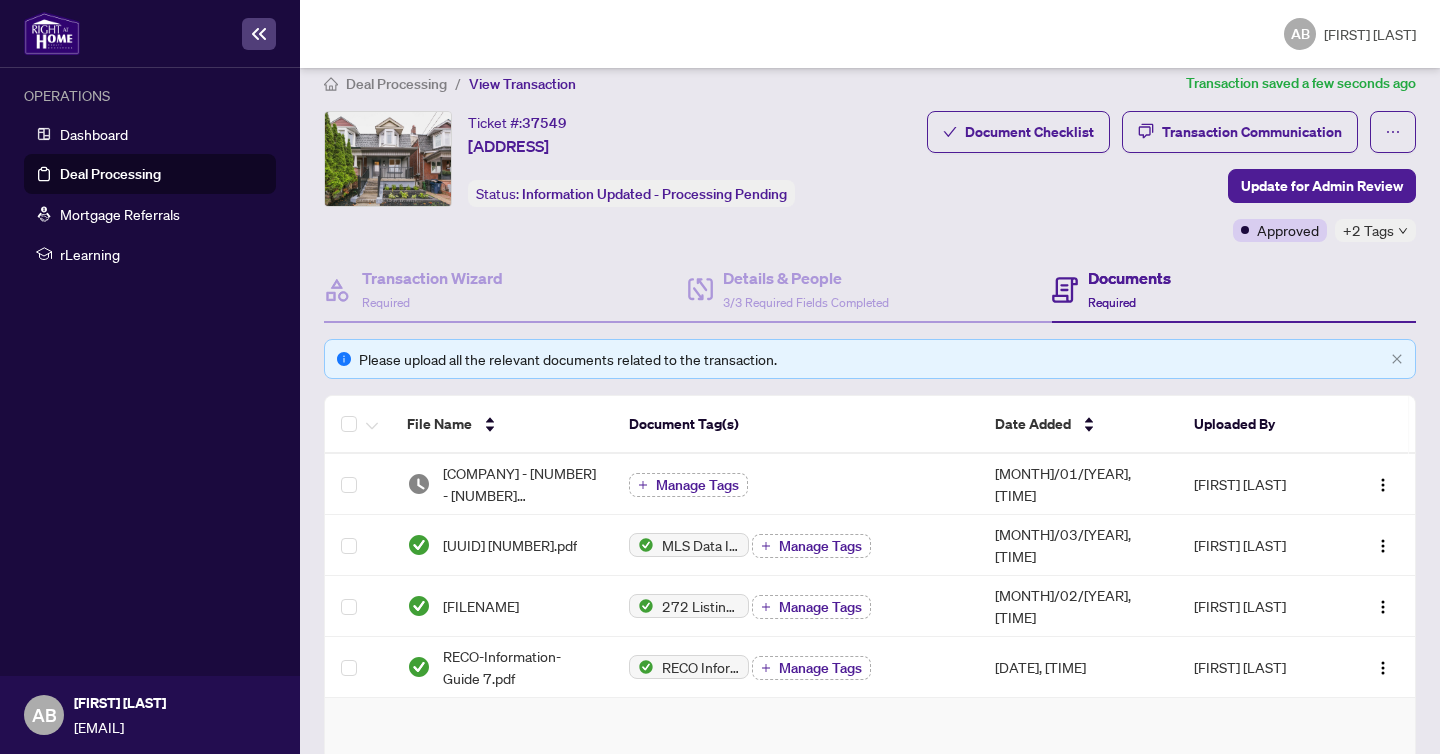click on "Deal Processing" at bounding box center [396, 84] 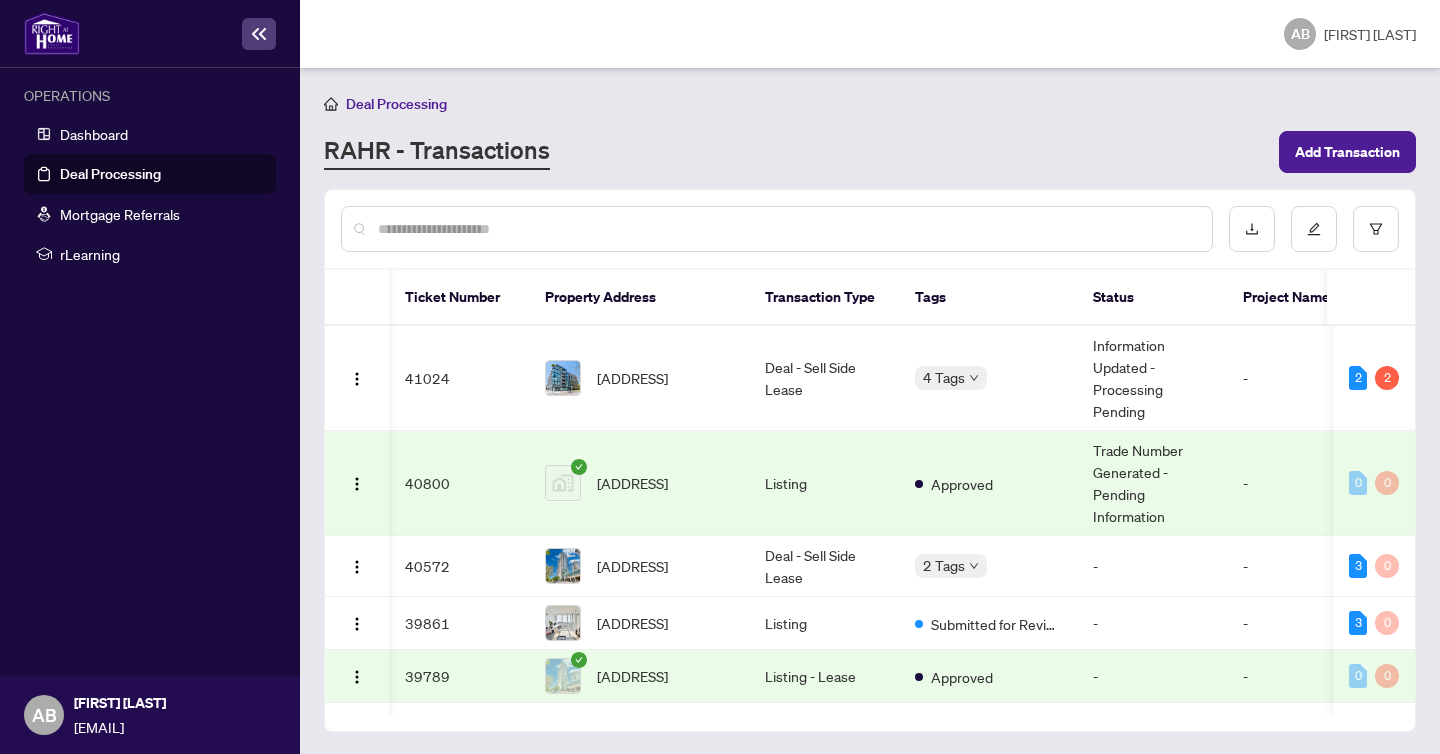 scroll, scrollTop: 1, scrollLeft: 0, axis: vertical 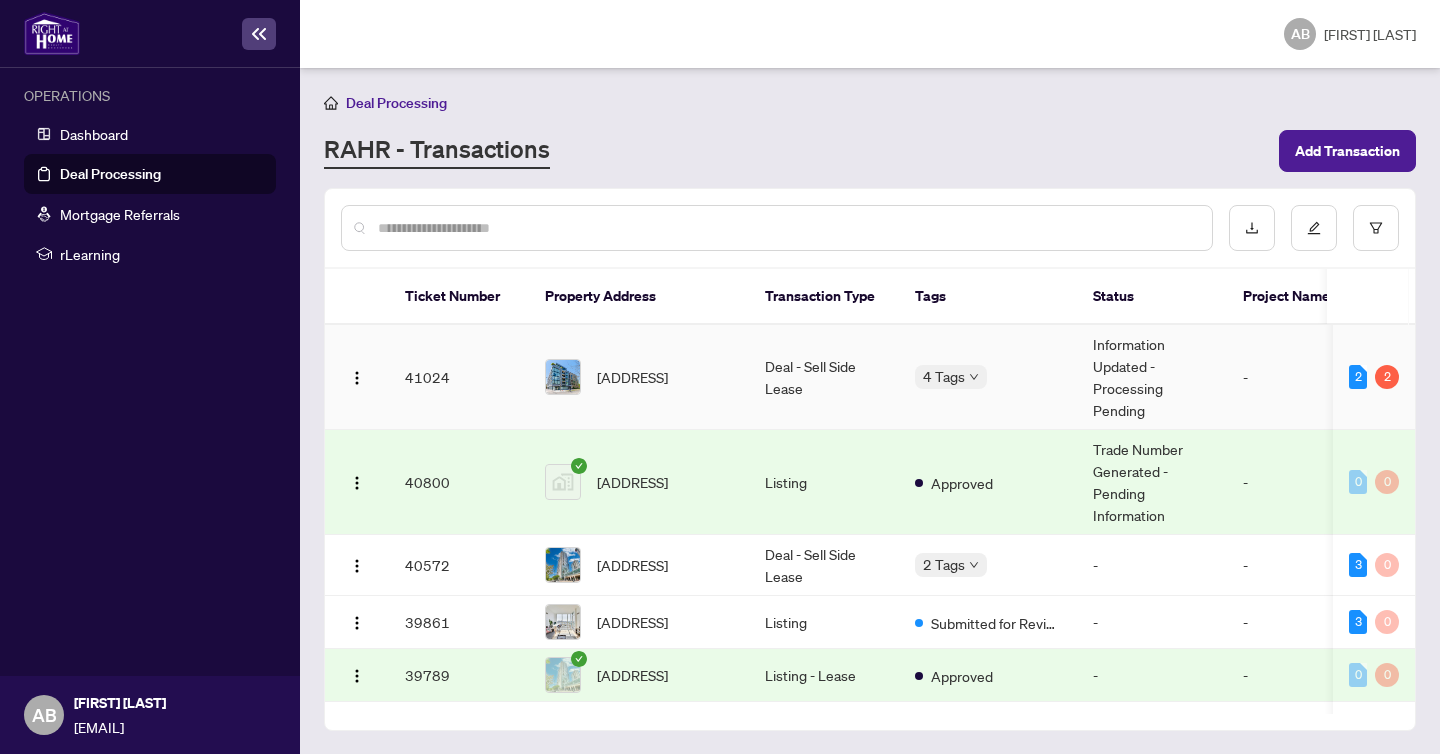 click on "[ADDRESS]" at bounding box center [632, 377] 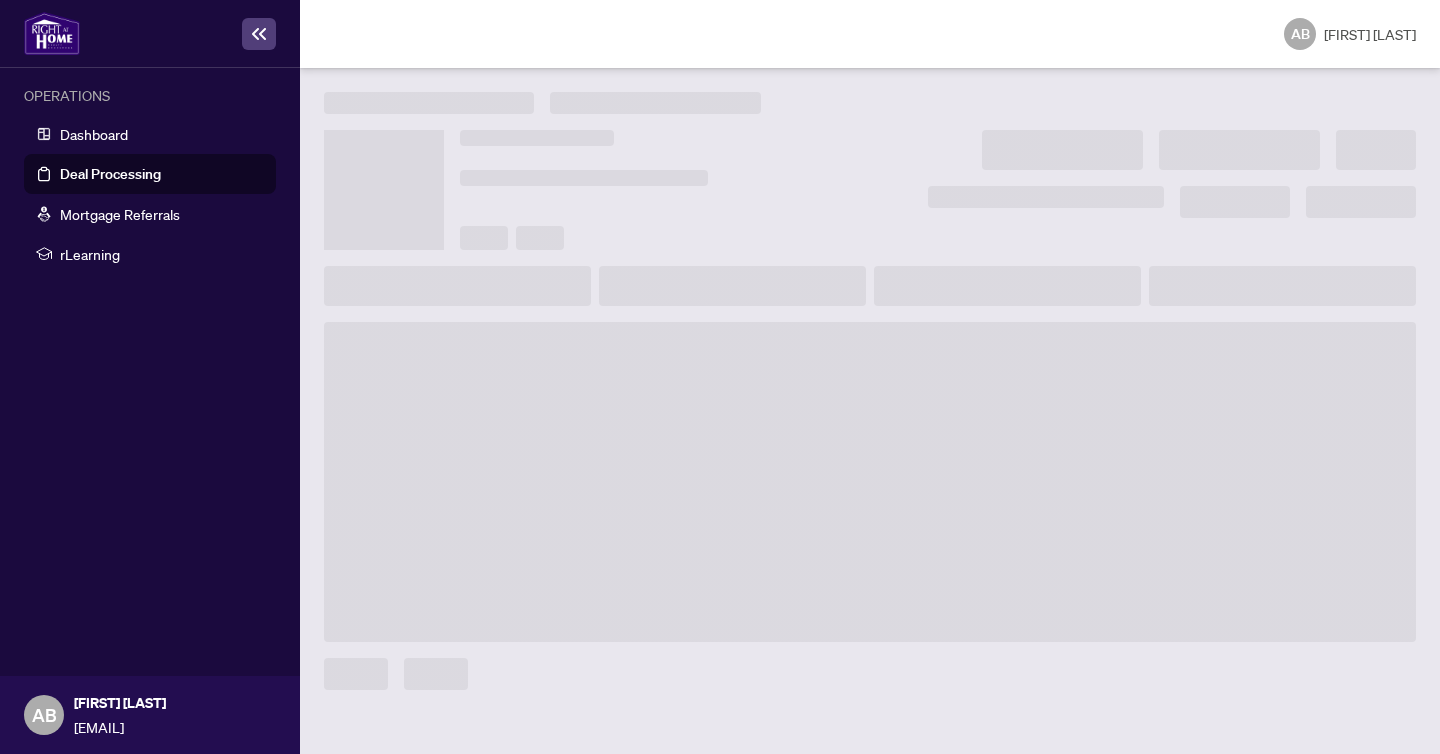 scroll, scrollTop: 0, scrollLeft: 0, axis: both 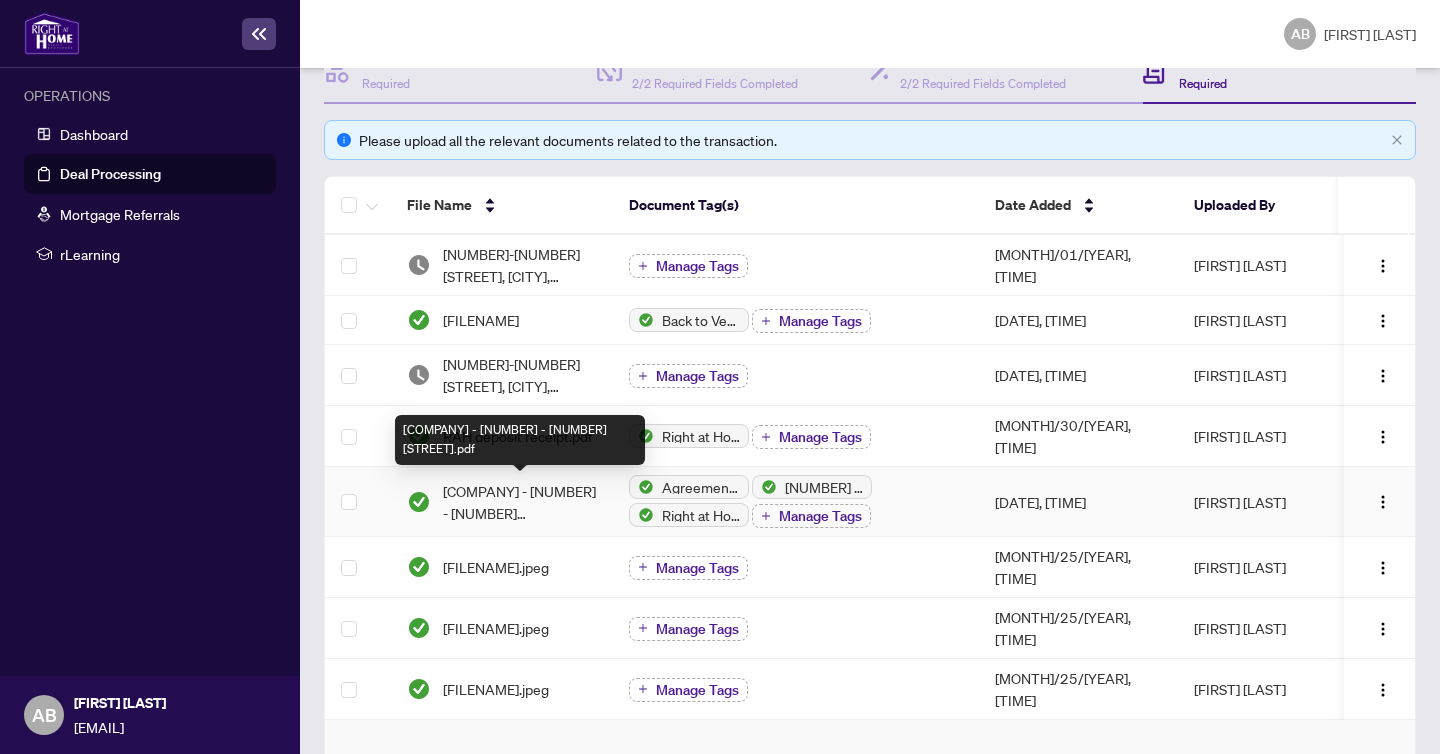 click on "[COMPANY] - [NUMBER] - [NUMBER] [STREET].pdf" at bounding box center (520, 502) 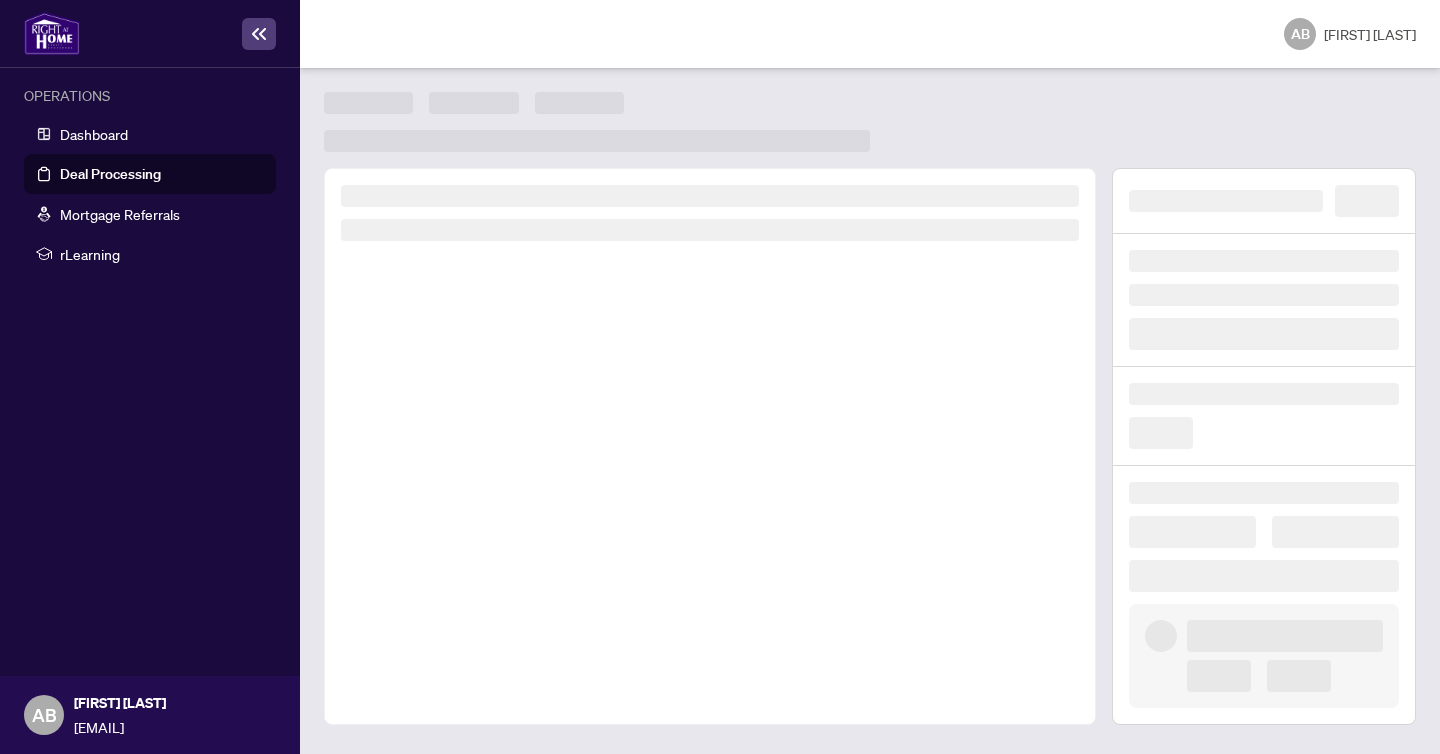 scroll, scrollTop: 0, scrollLeft: 0, axis: both 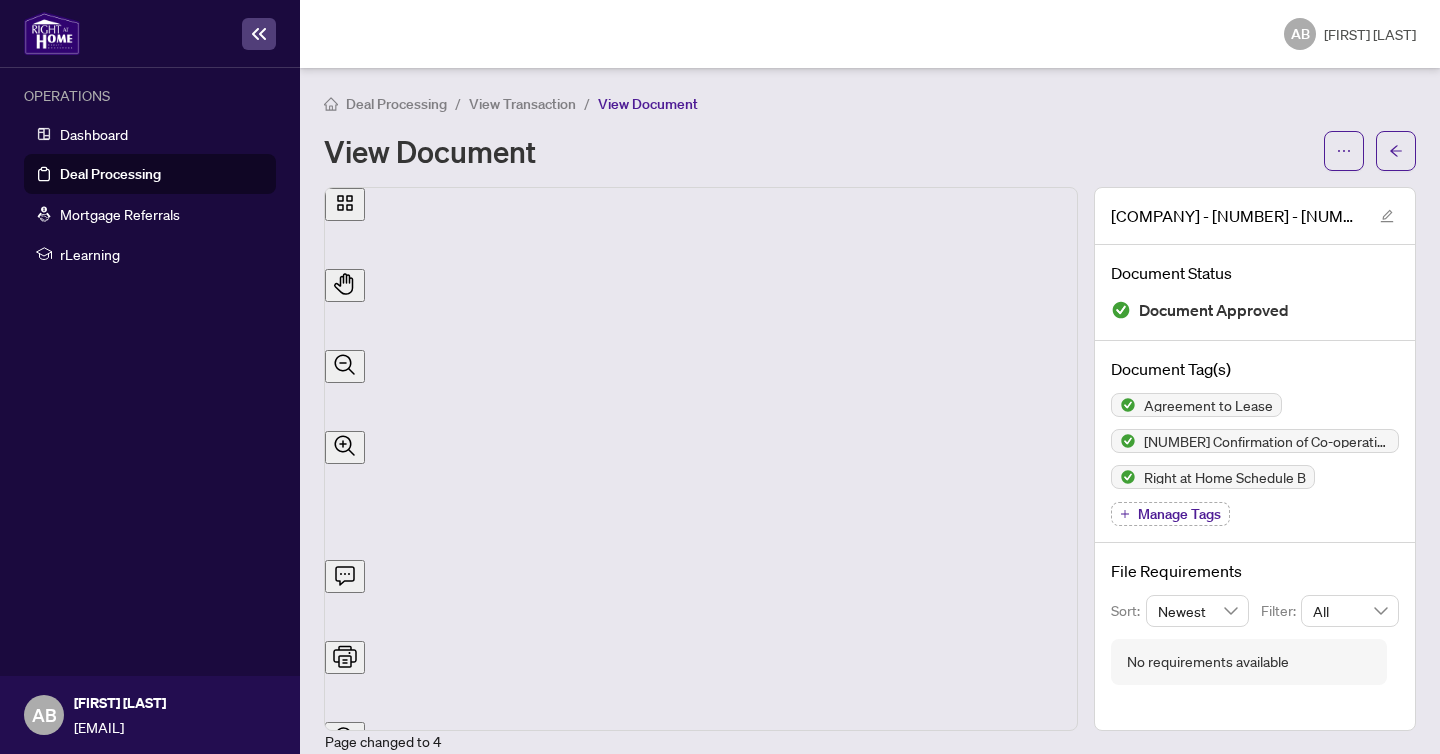 click on "View Transaction" at bounding box center [522, 104] 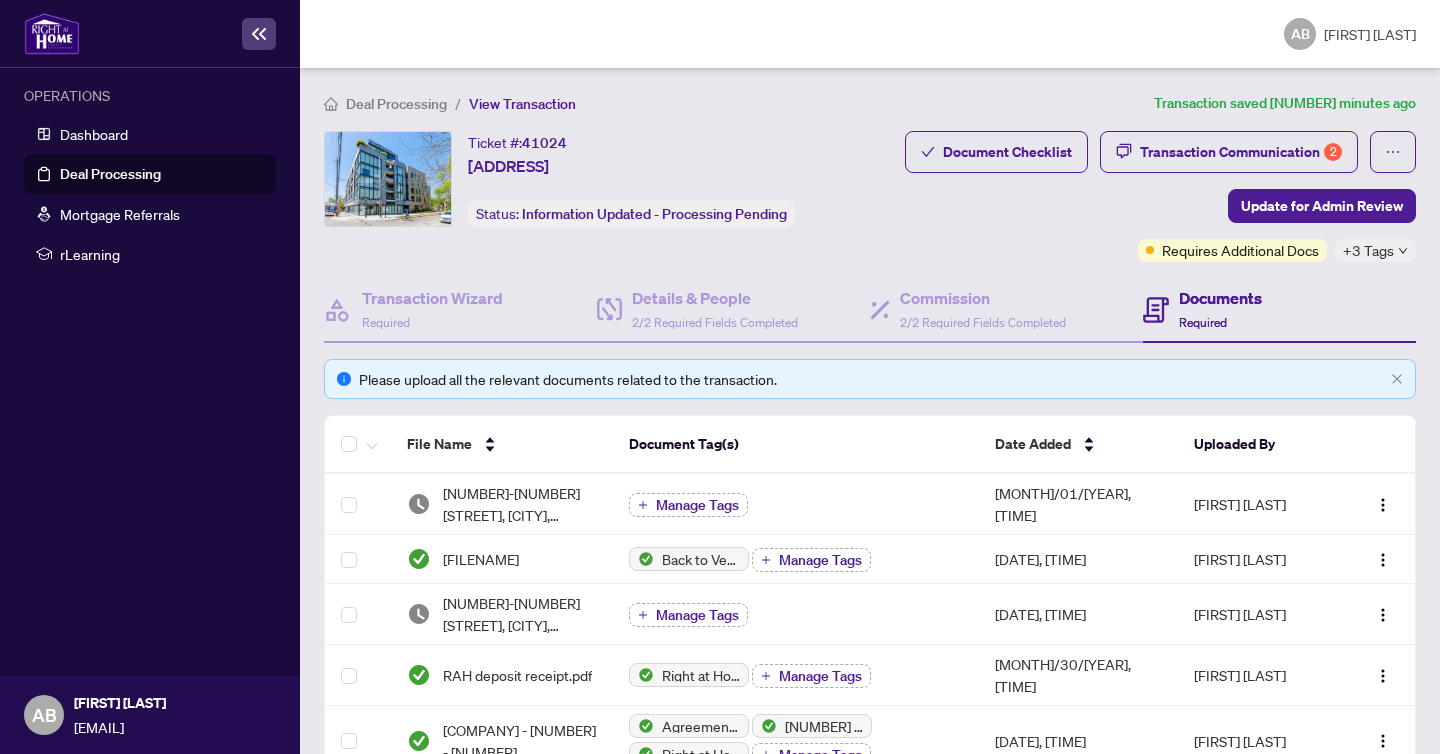 click on "Deal Processing" at bounding box center [396, 104] 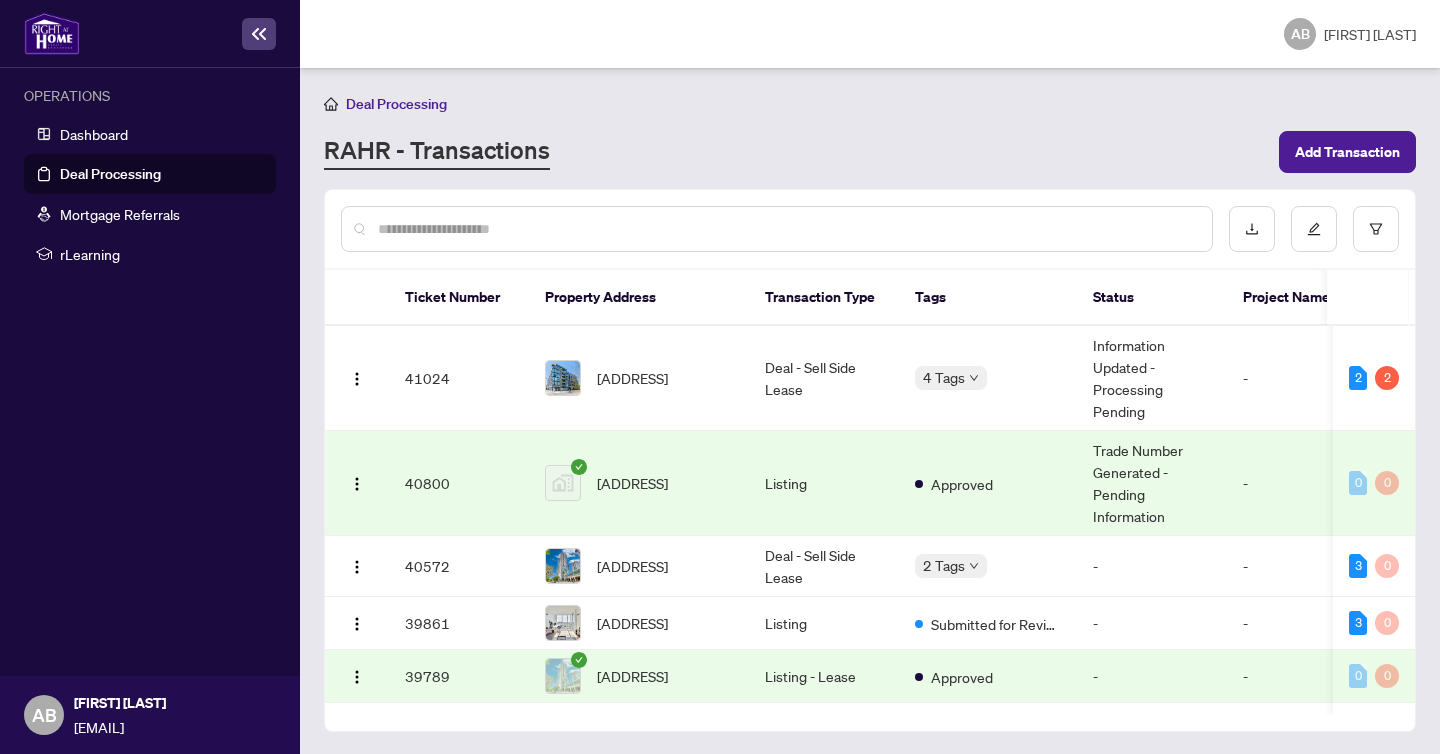 scroll, scrollTop: 1, scrollLeft: 0, axis: vertical 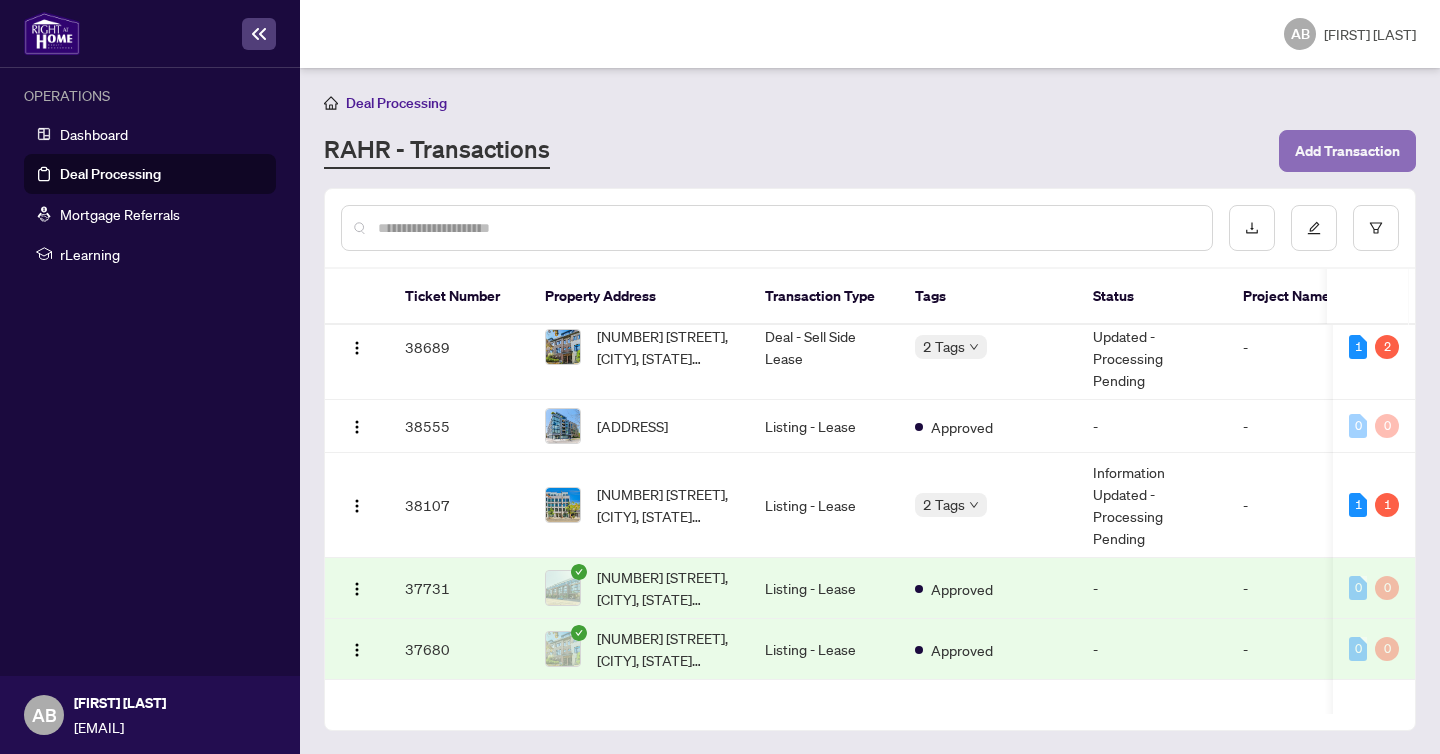 click on "Add Transaction" at bounding box center [1347, 151] 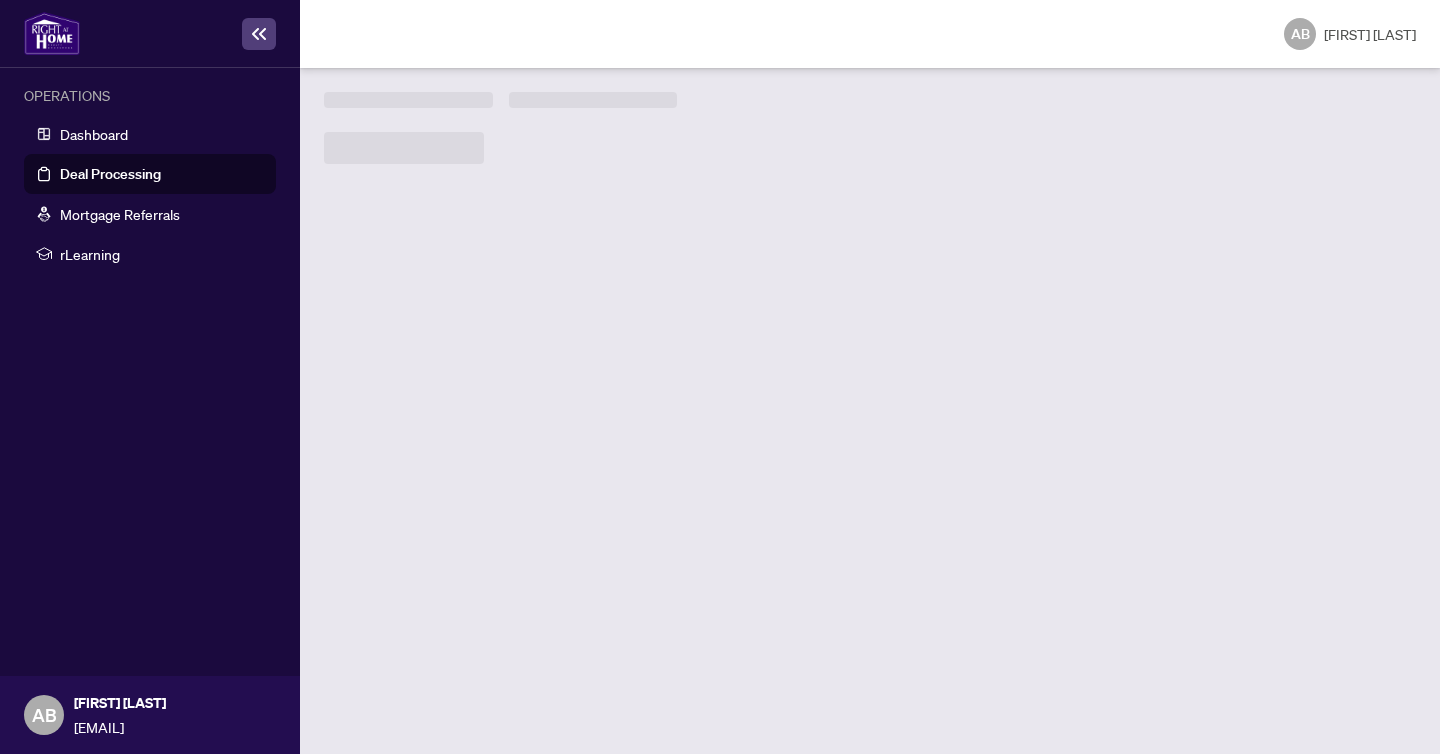 scroll, scrollTop: 0, scrollLeft: 0, axis: both 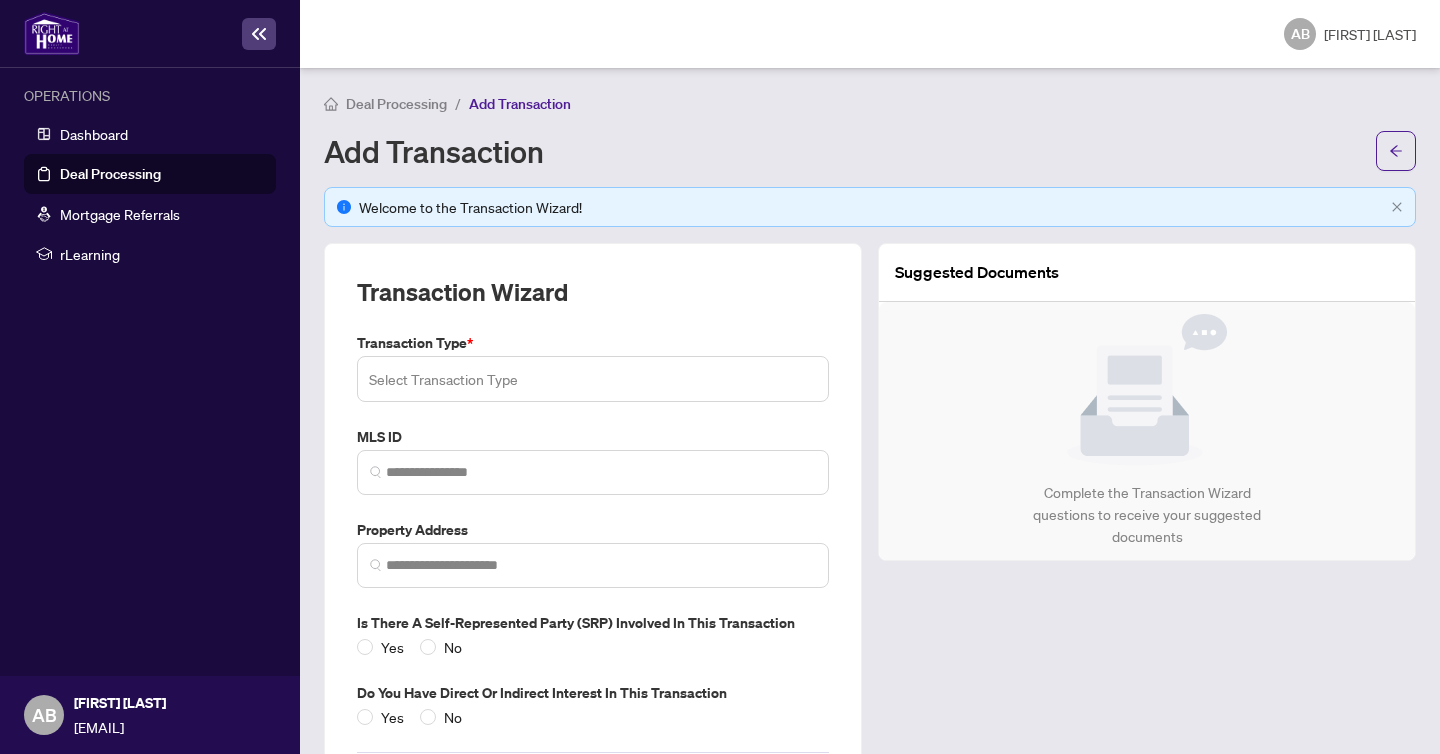 click at bounding box center [593, 379] 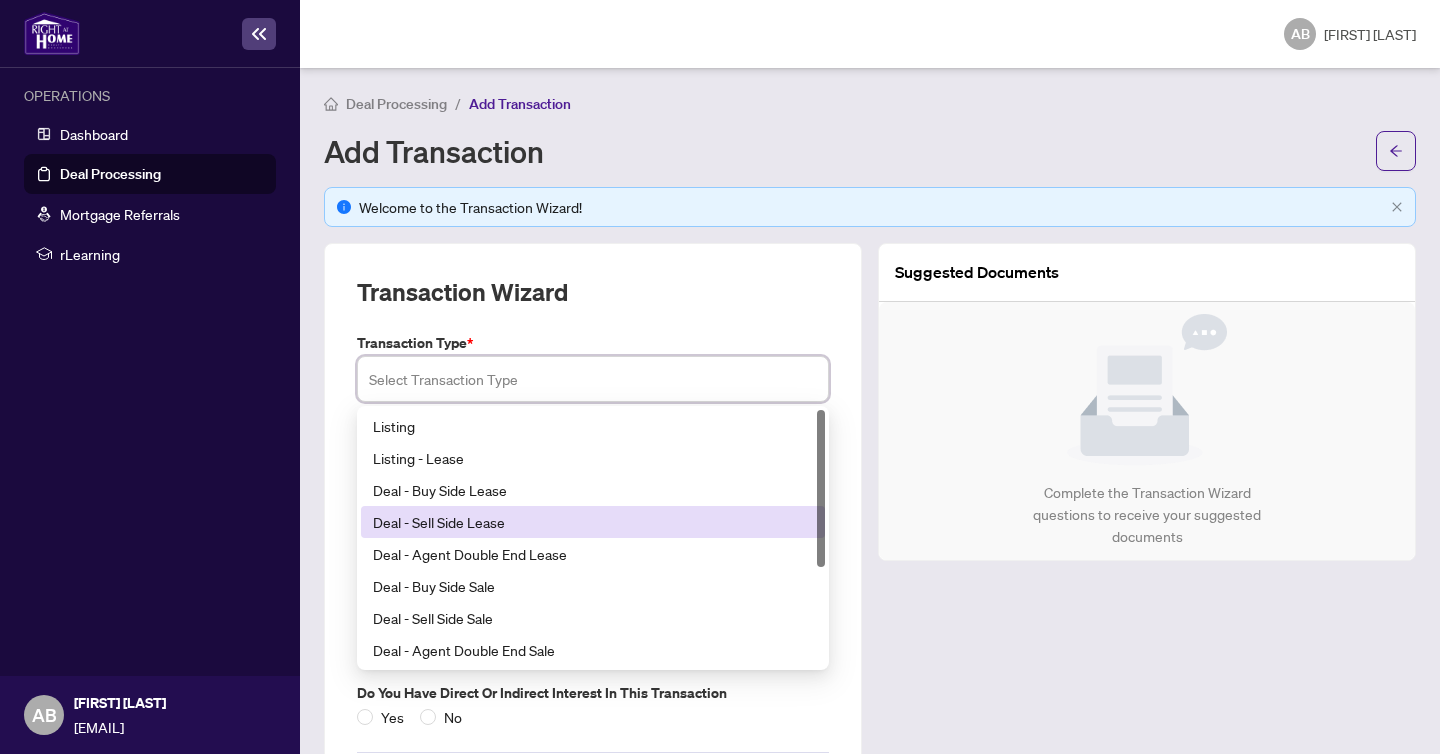 click on "Deal - Sell Side Lease" at bounding box center (593, 522) 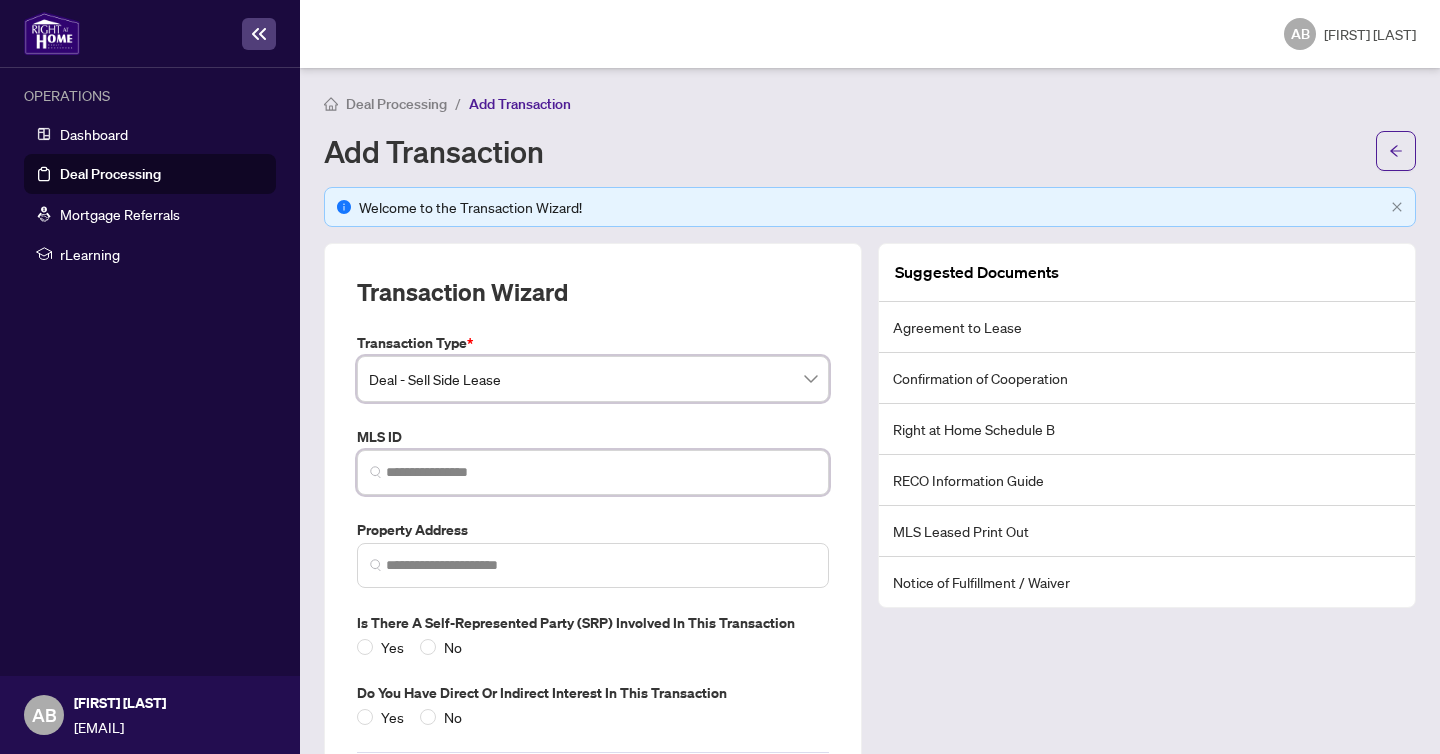 click at bounding box center [601, 472] 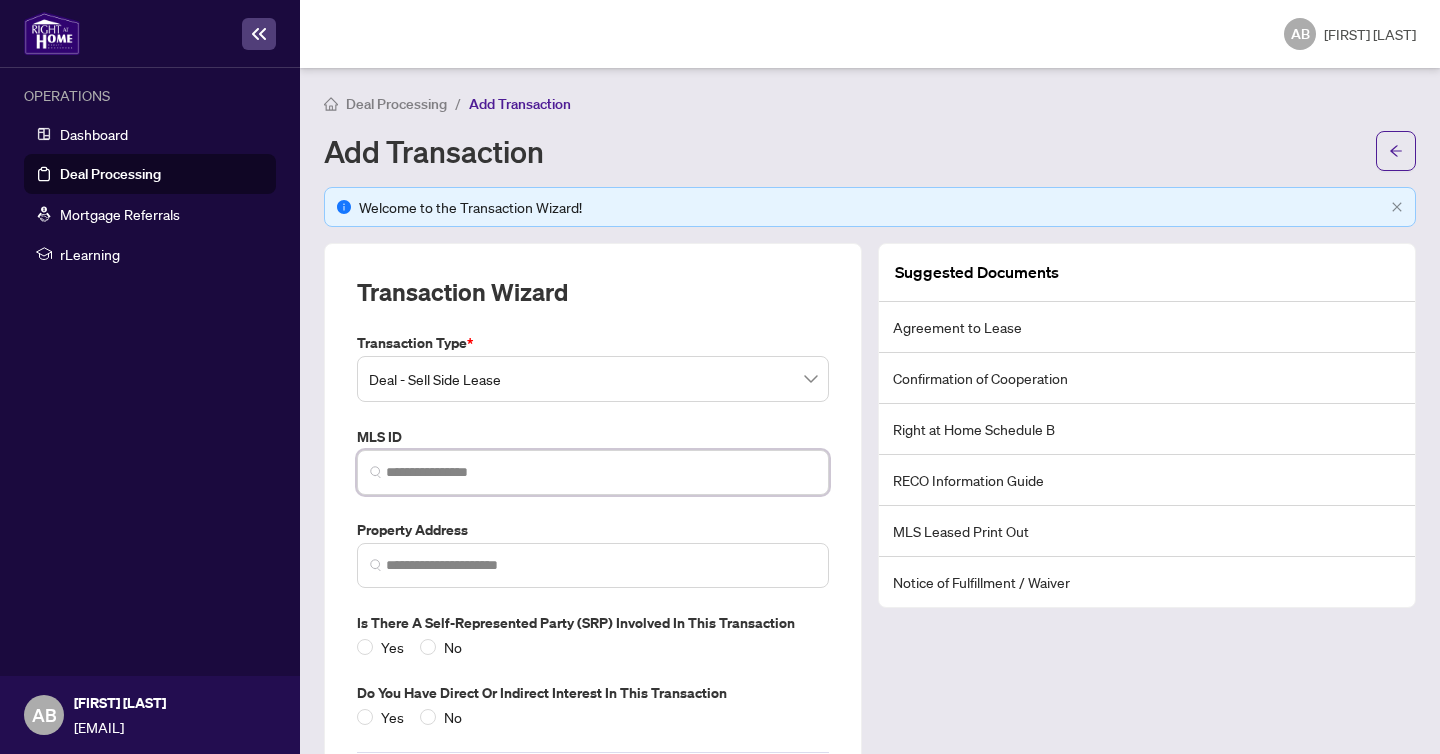 paste on "*********" 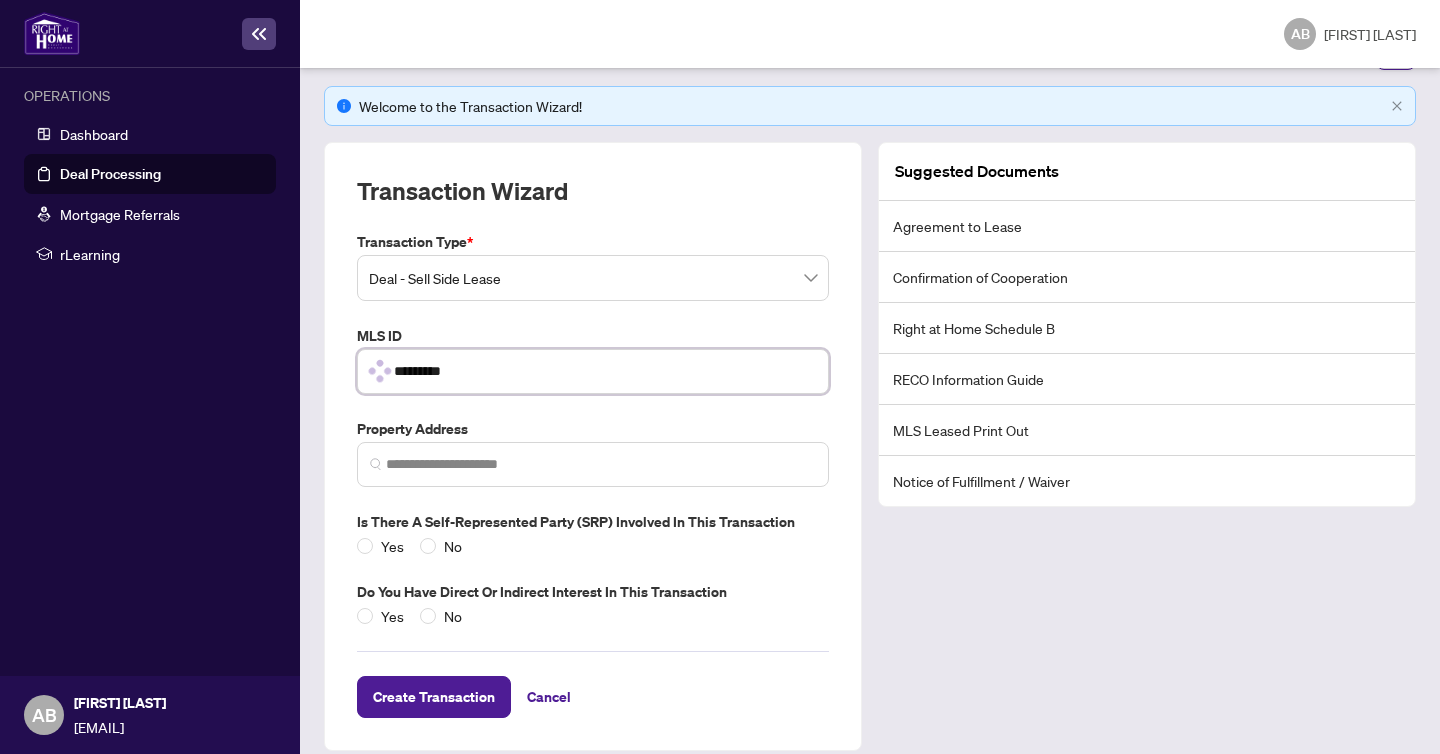 scroll, scrollTop: 121, scrollLeft: 0, axis: vertical 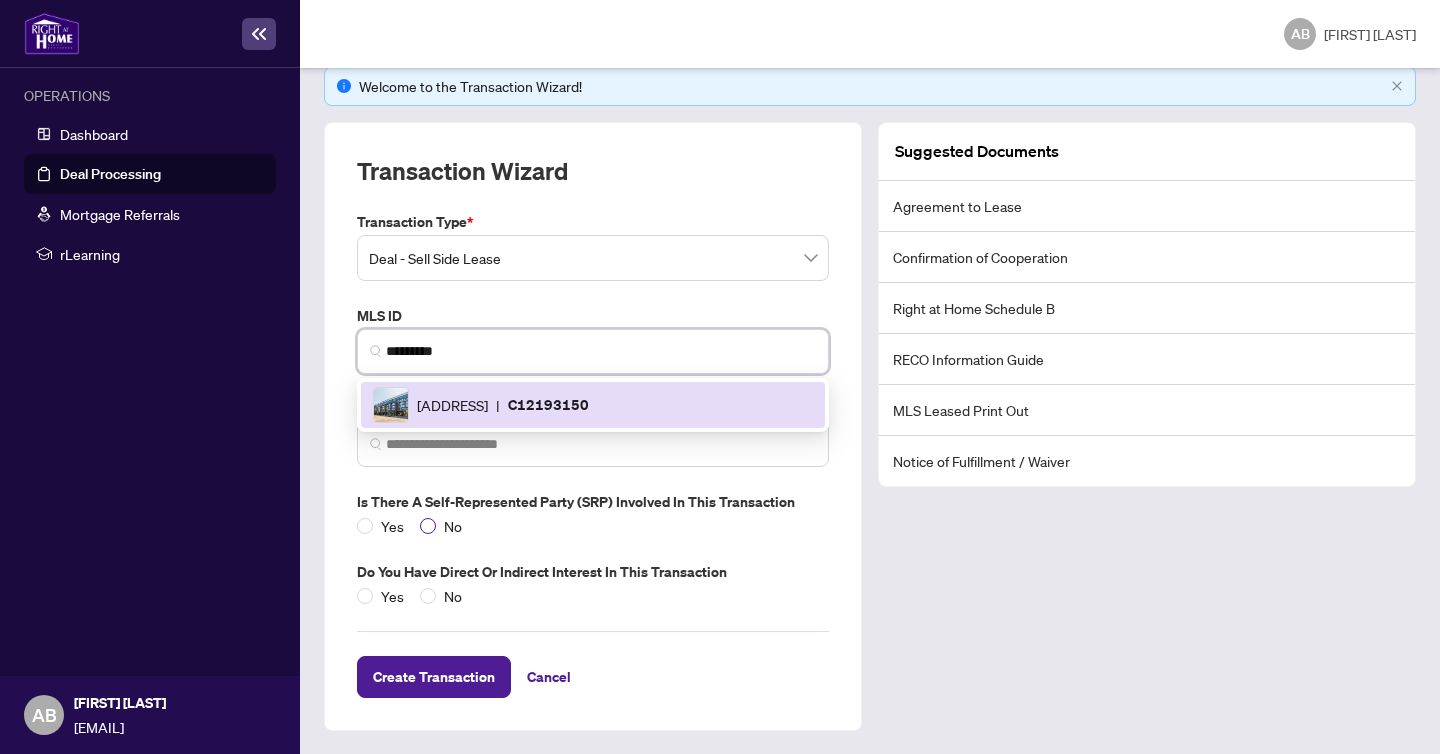 type on "*********" 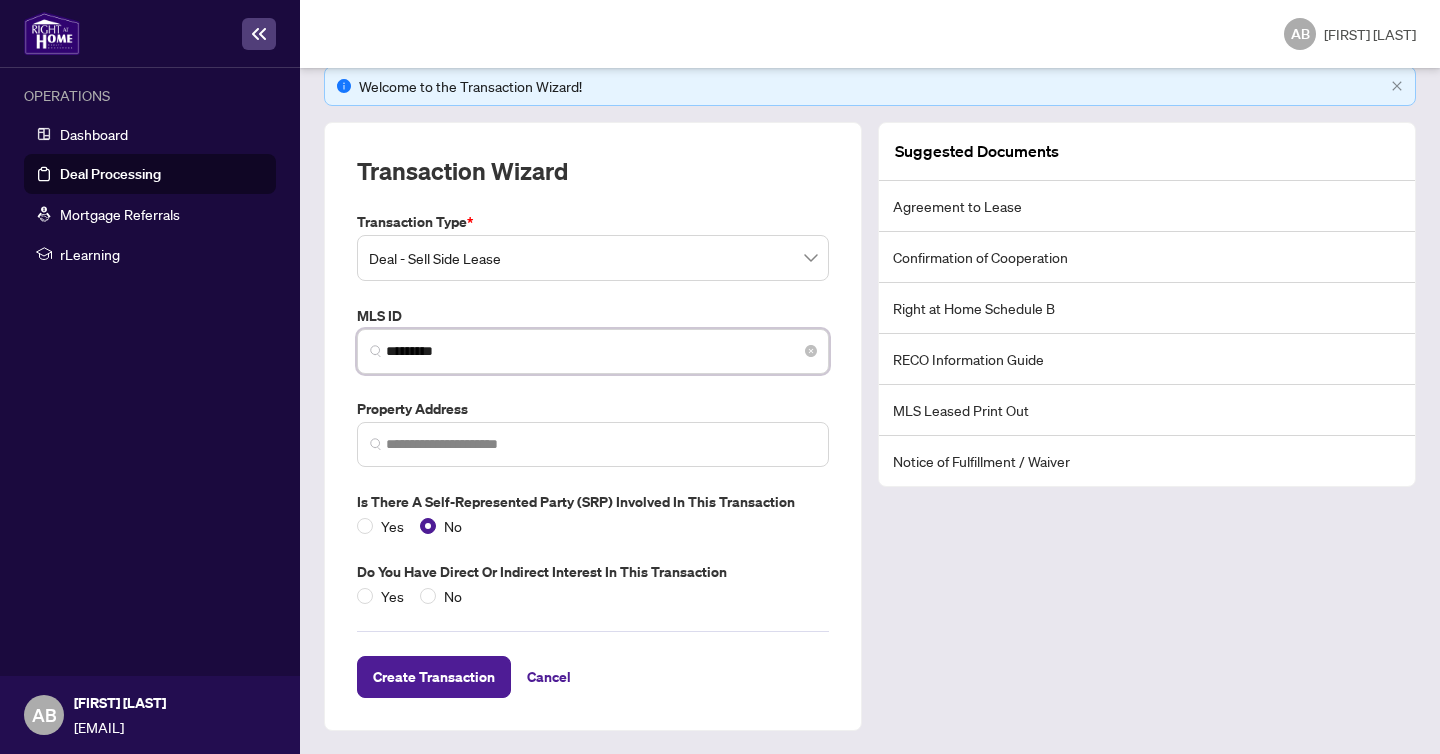 click on "*********" at bounding box center [601, 351] 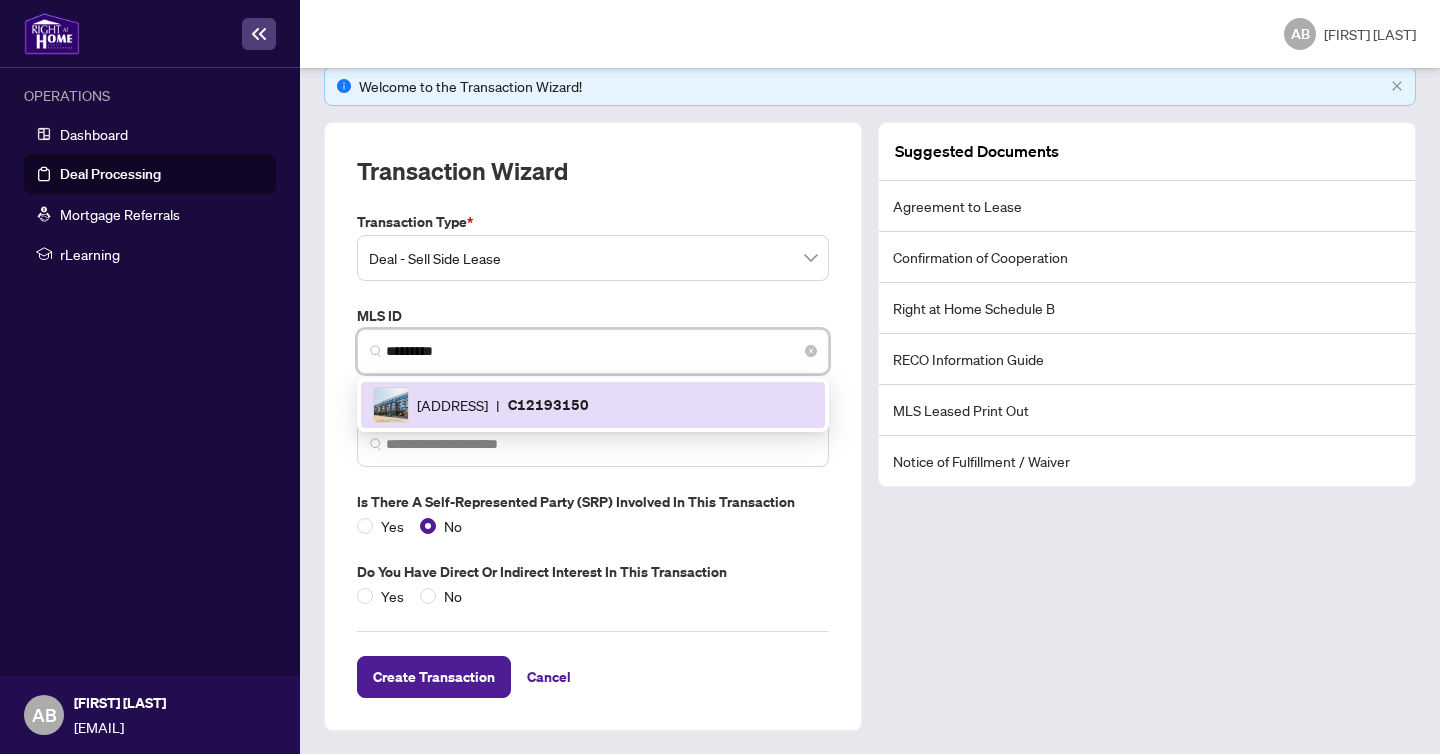click on "[ADDRESS]" at bounding box center (452, 405) 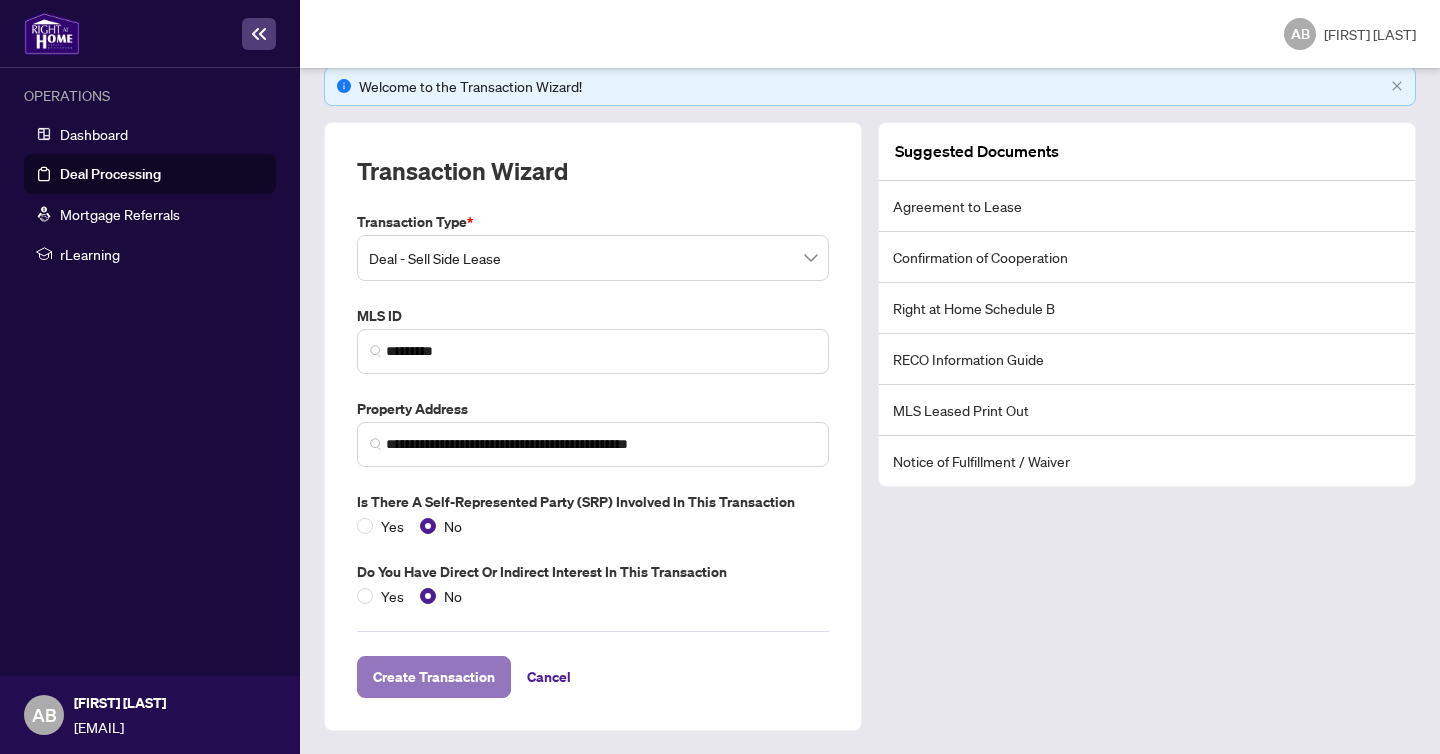 click on "Create Transaction" at bounding box center (434, 677) 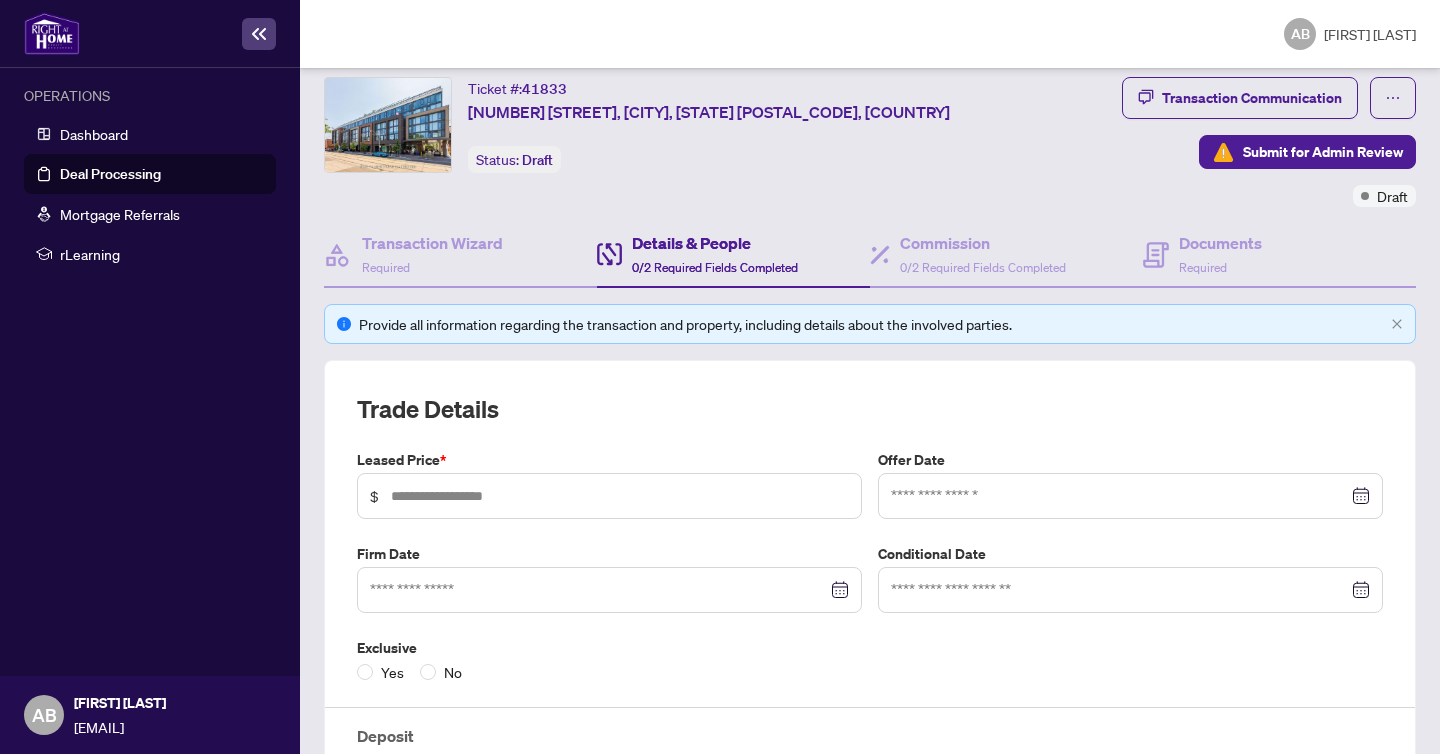 scroll, scrollTop: 81, scrollLeft: 0, axis: vertical 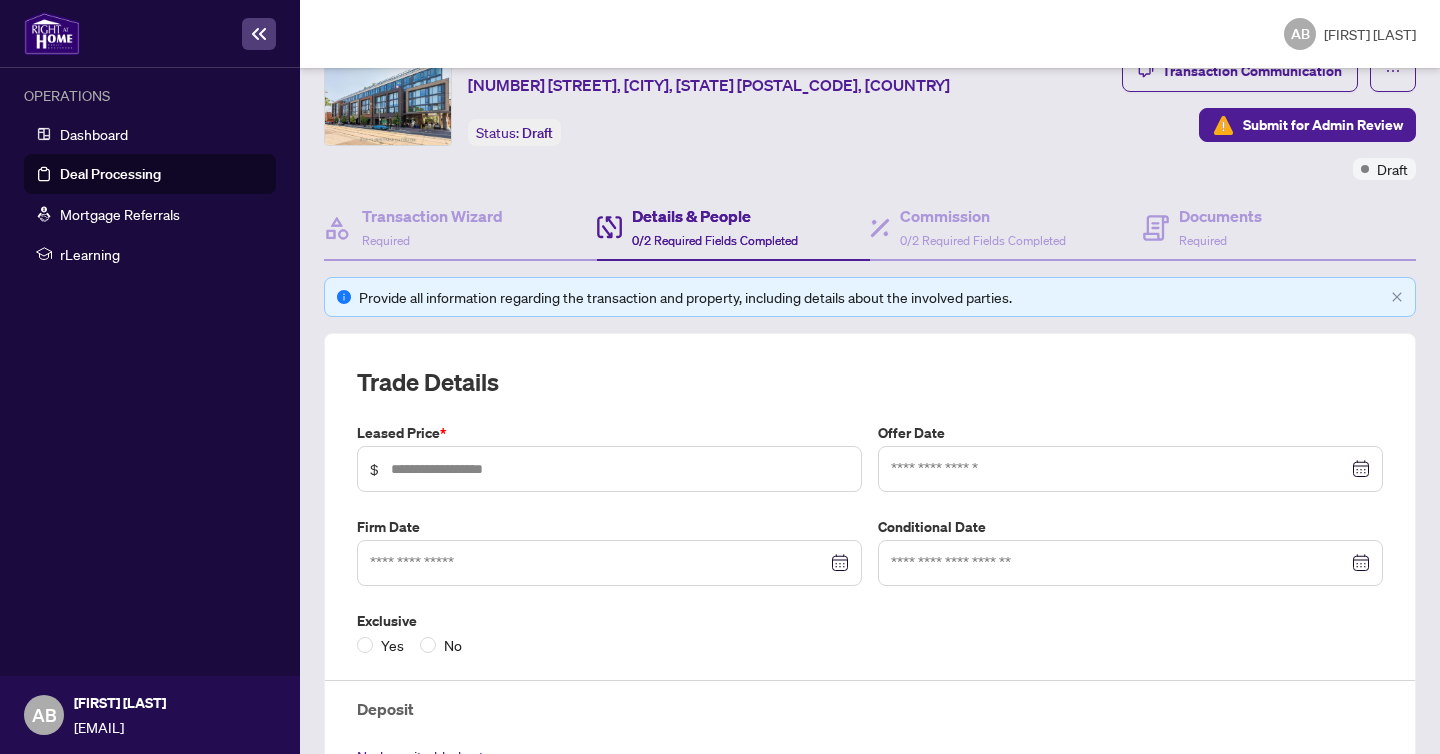 click on "$" at bounding box center (609, 469) 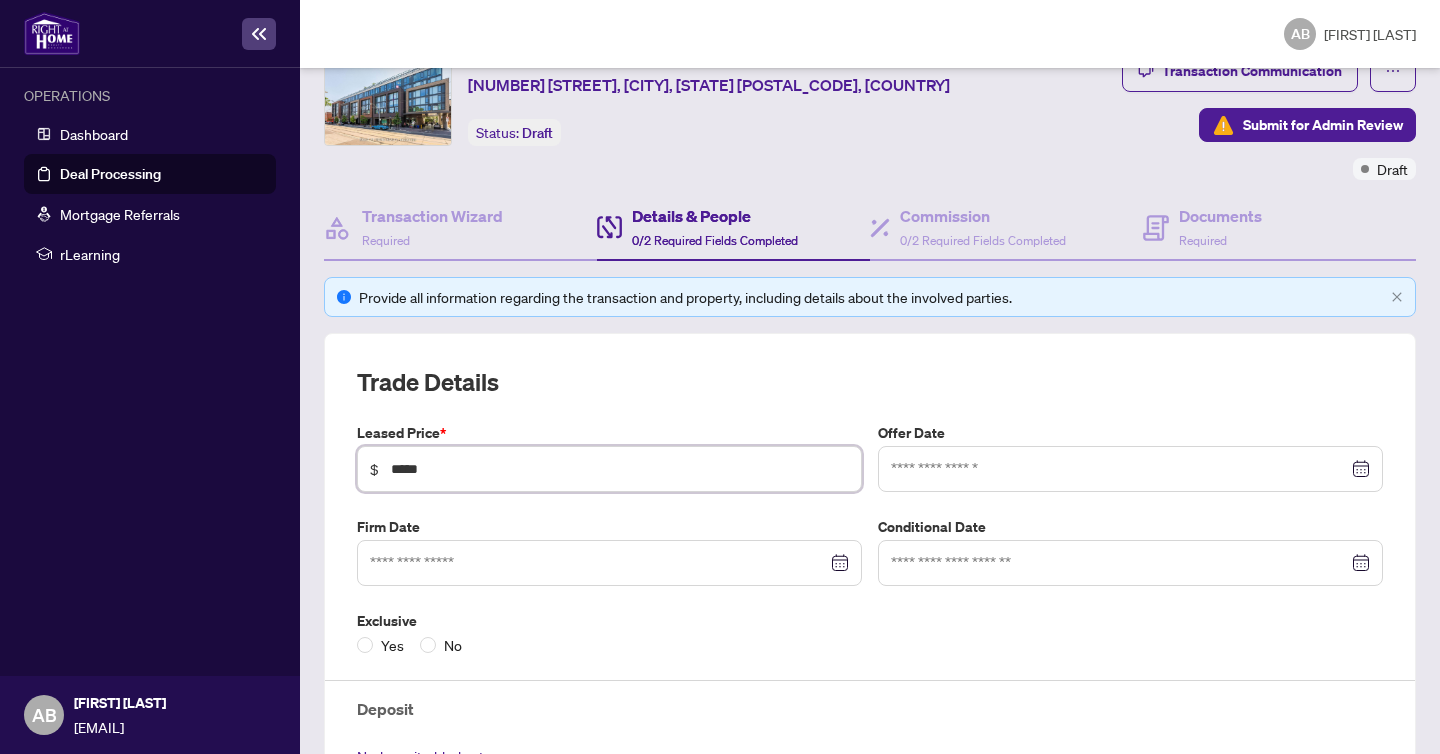 type on "*****" 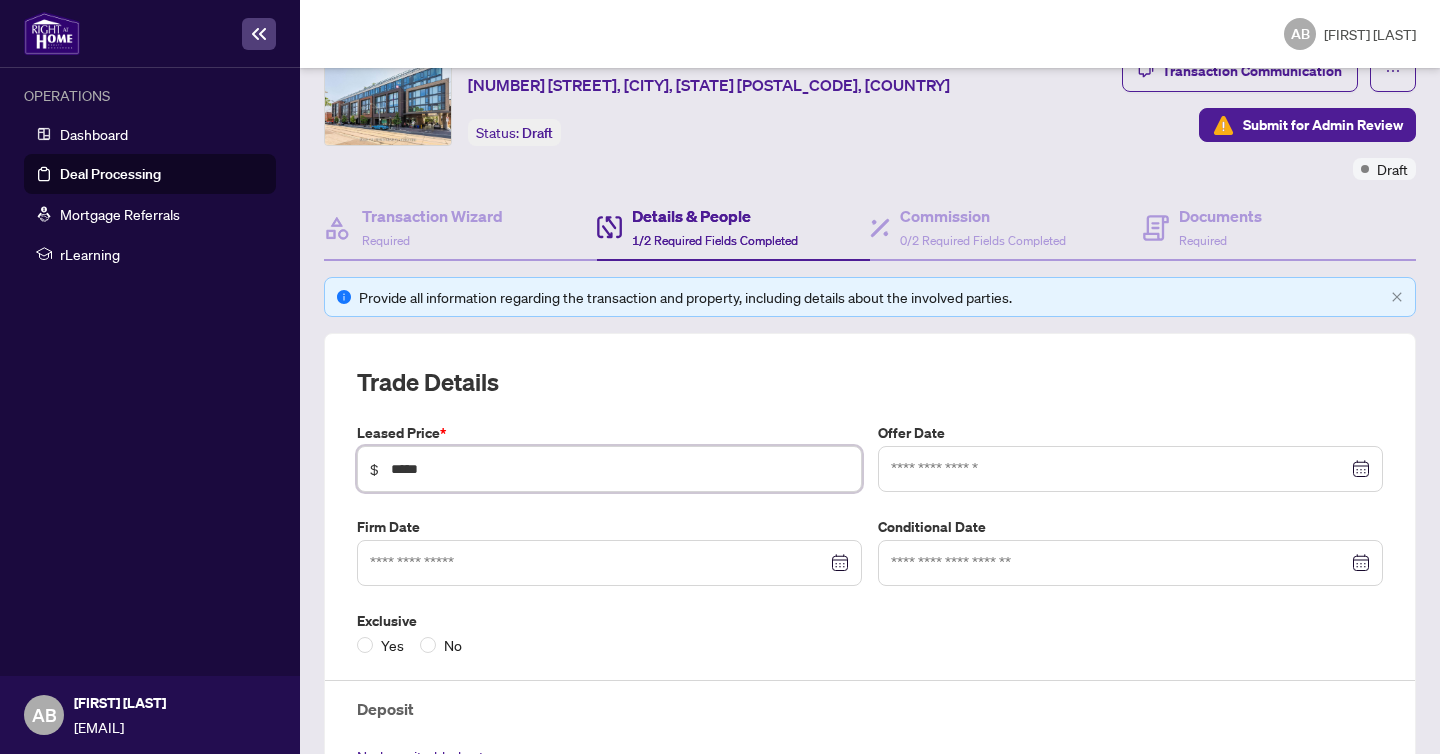 click at bounding box center [1130, 469] 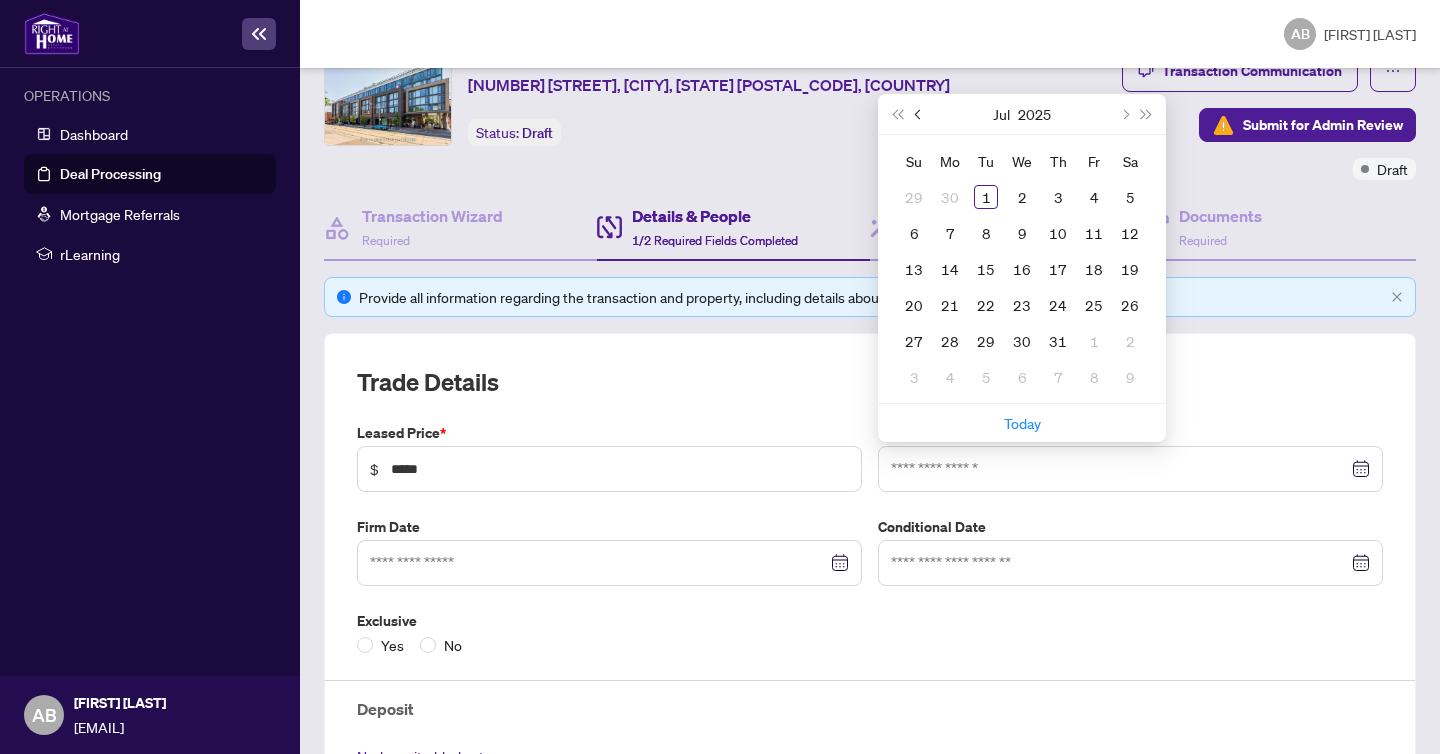 click at bounding box center [920, 114] 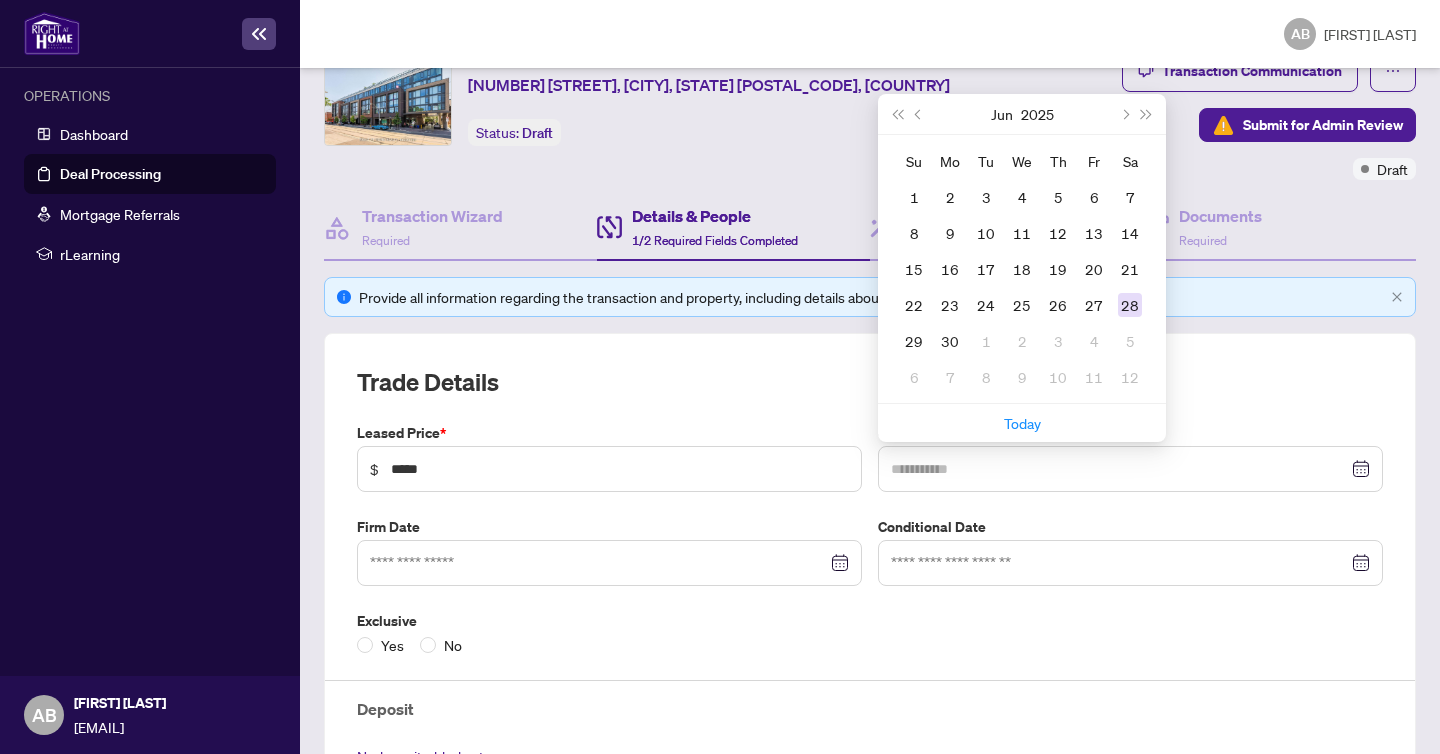 click on "28" at bounding box center [1130, 305] 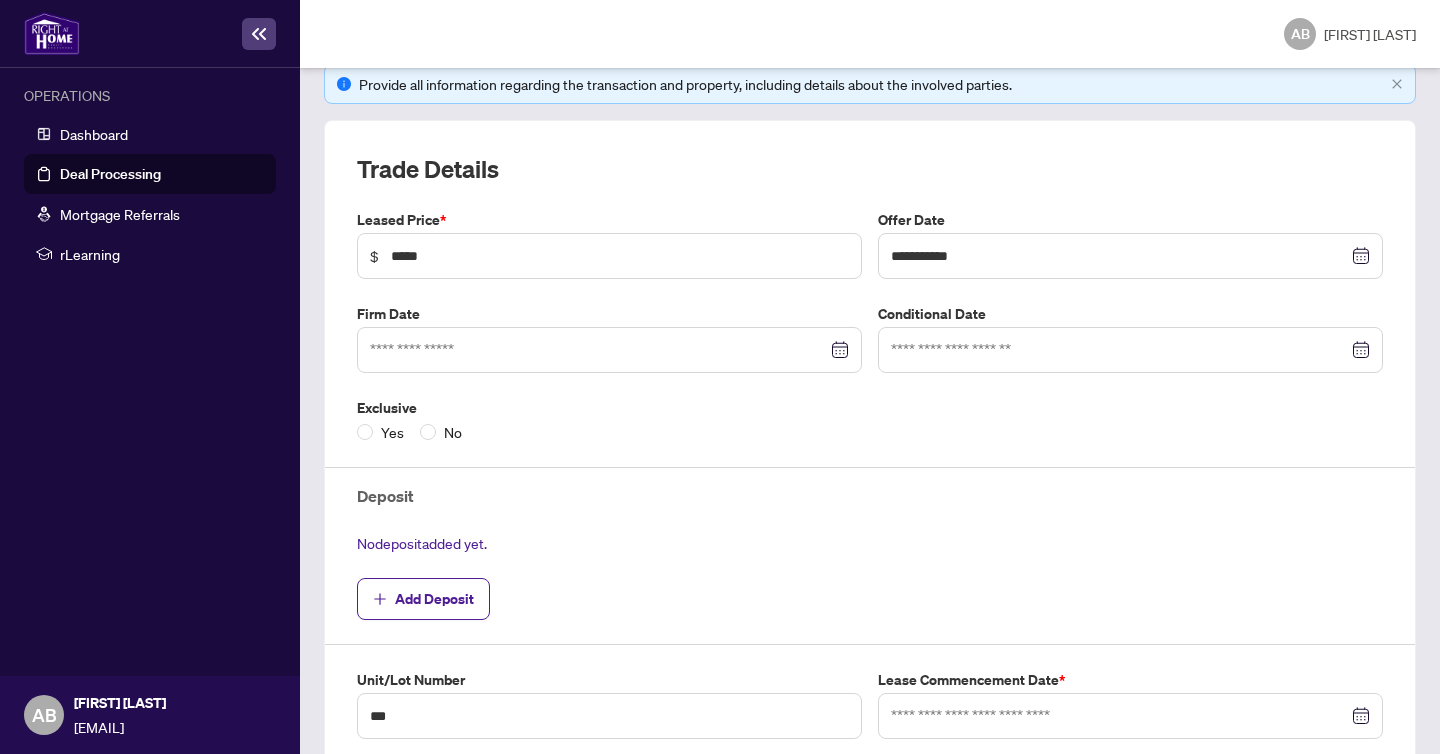scroll, scrollTop: 319, scrollLeft: 0, axis: vertical 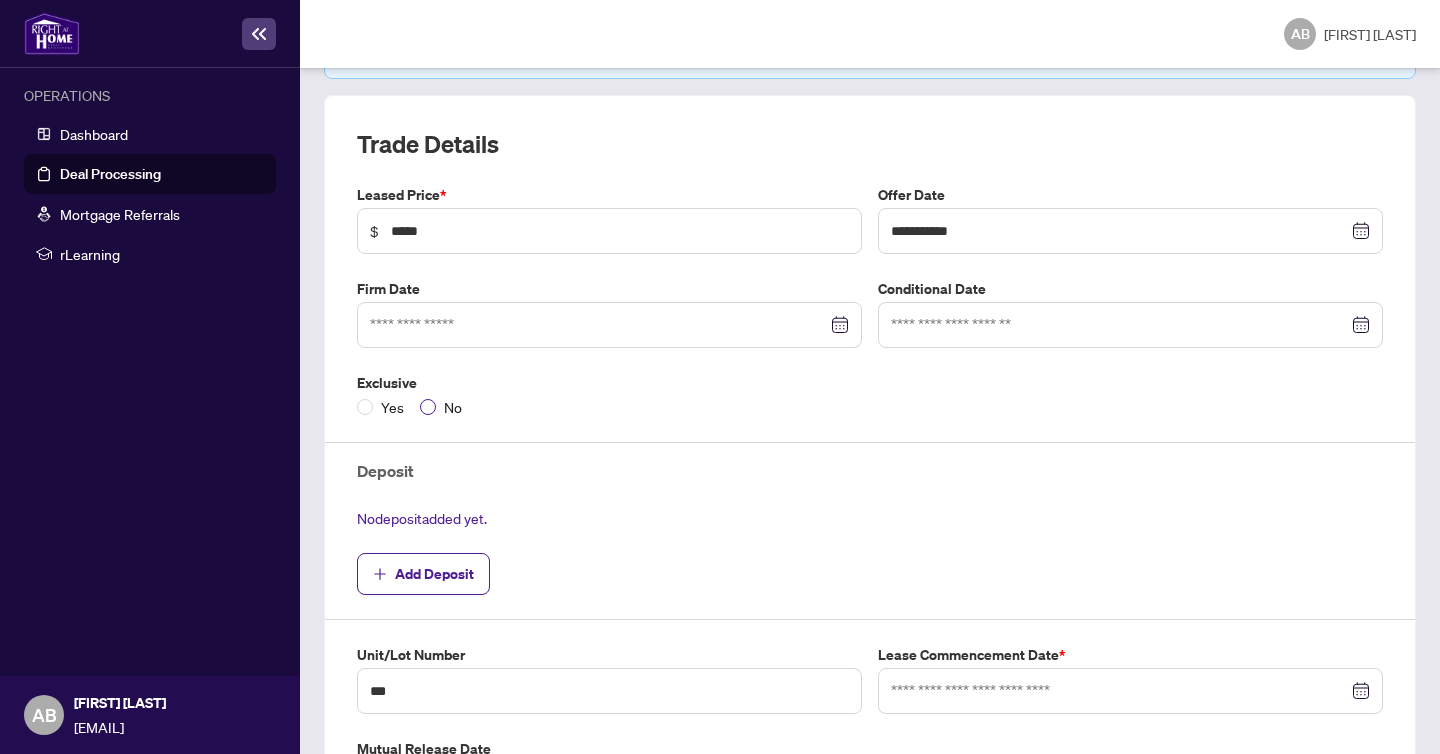 click on "No" at bounding box center [392, 407] 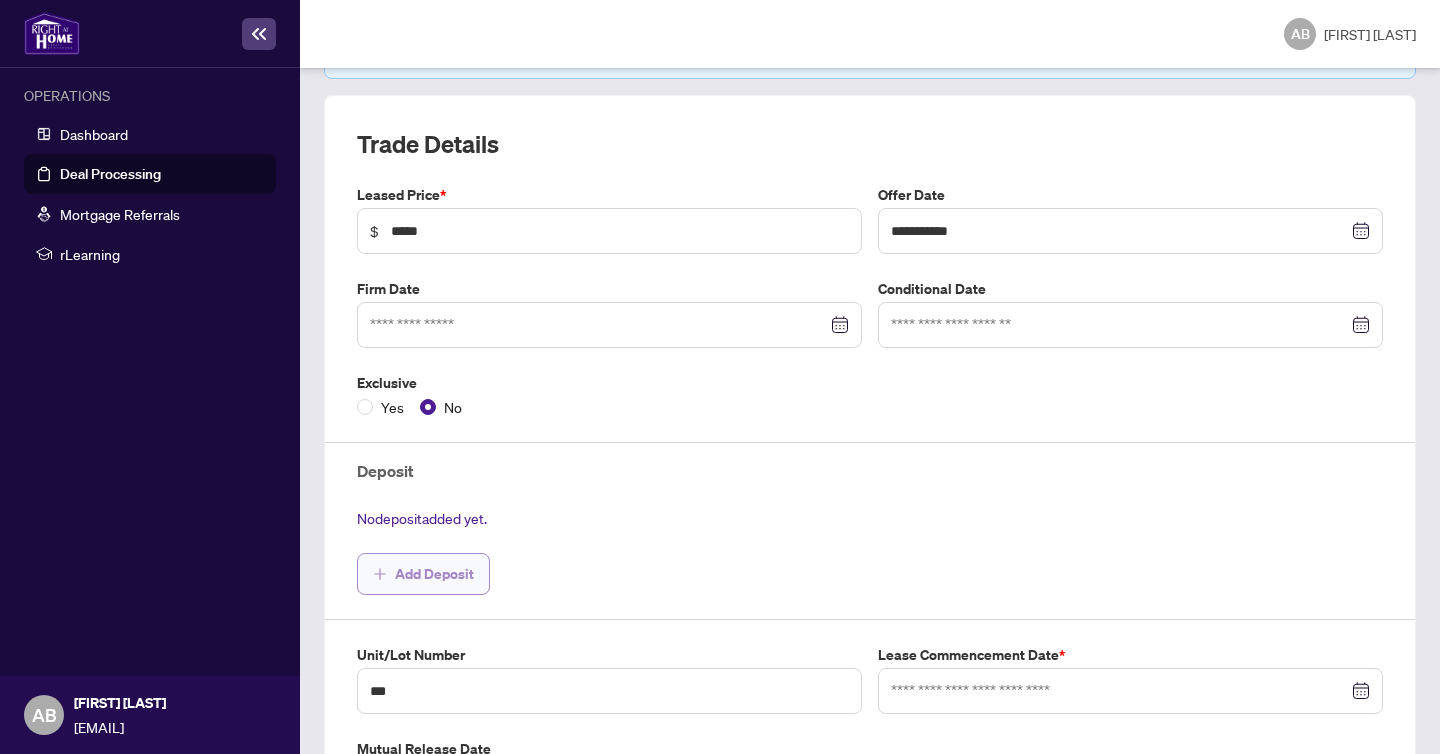 click on "Add Deposit" at bounding box center [434, 574] 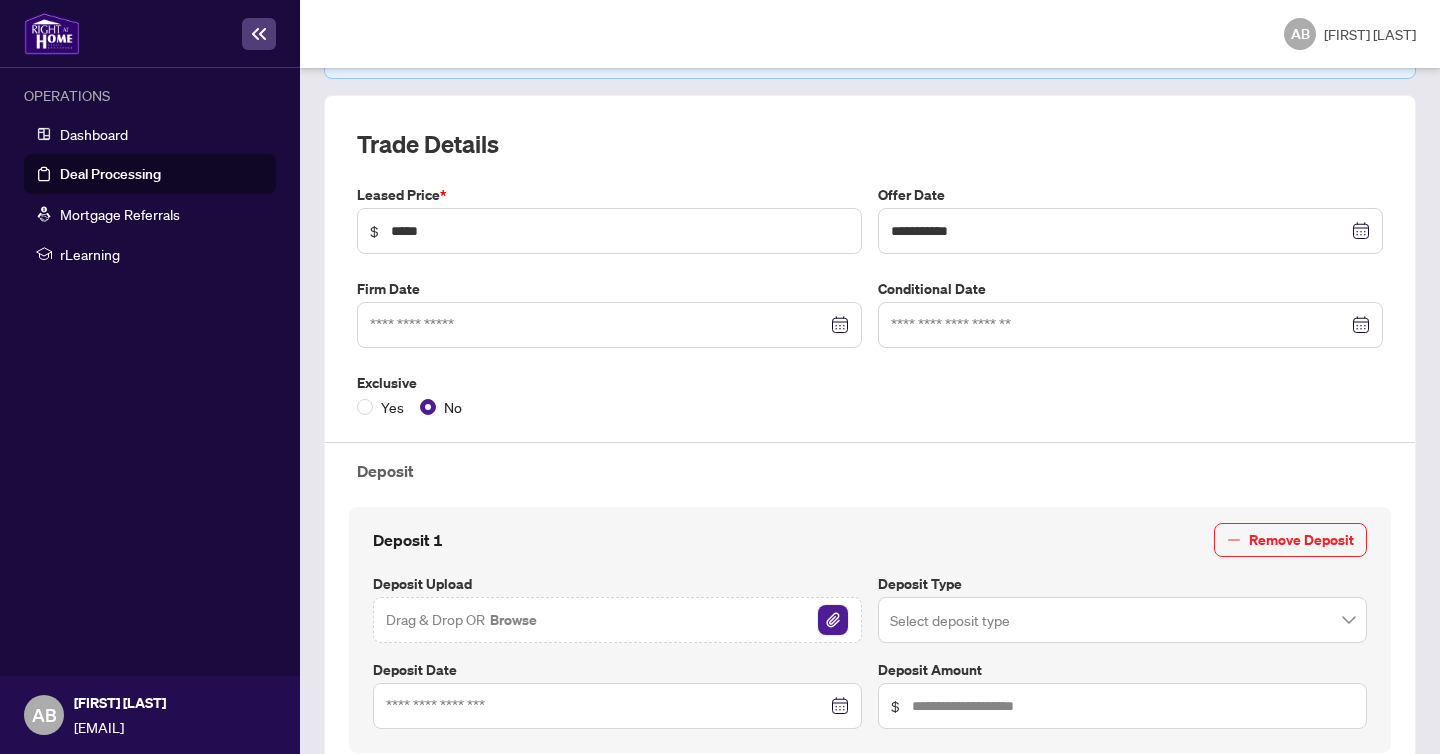 click at bounding box center (833, 620) 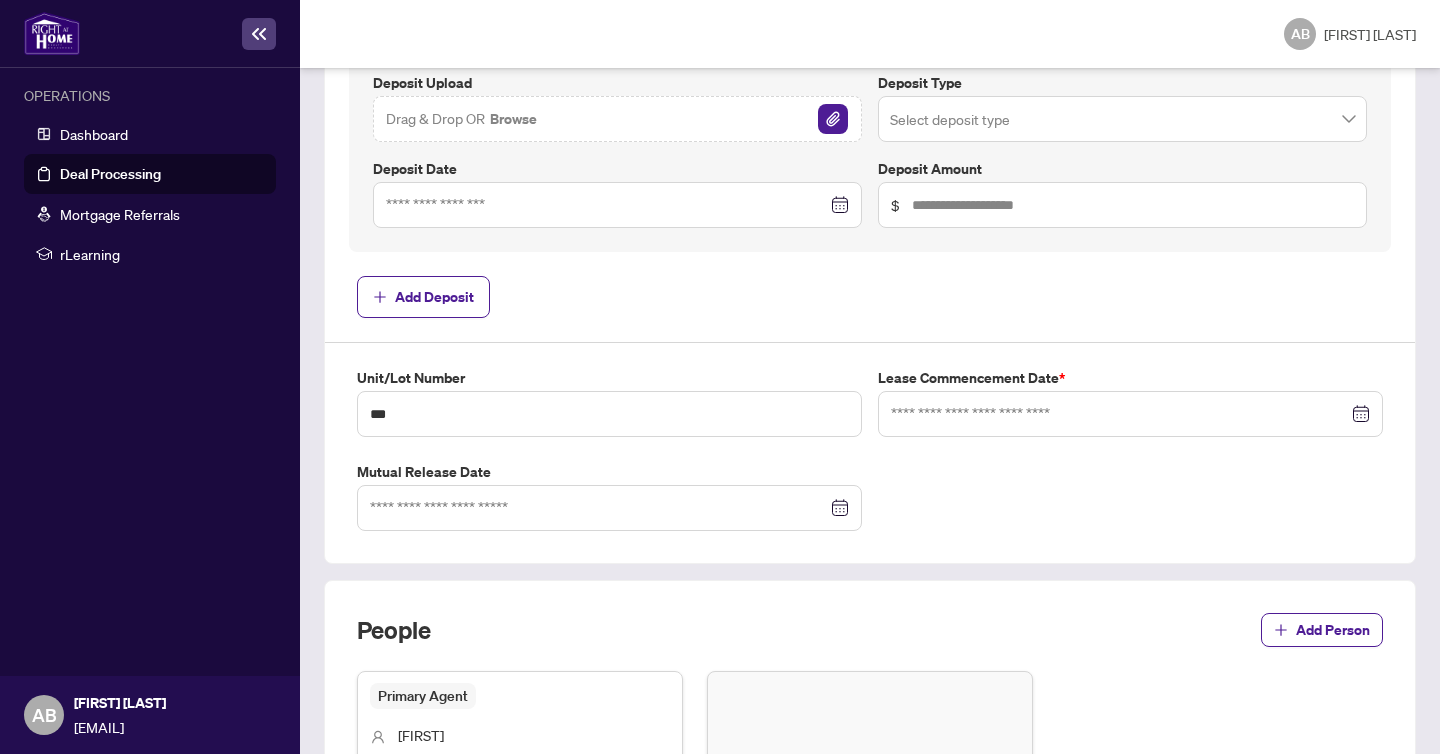 scroll, scrollTop: 822, scrollLeft: 0, axis: vertical 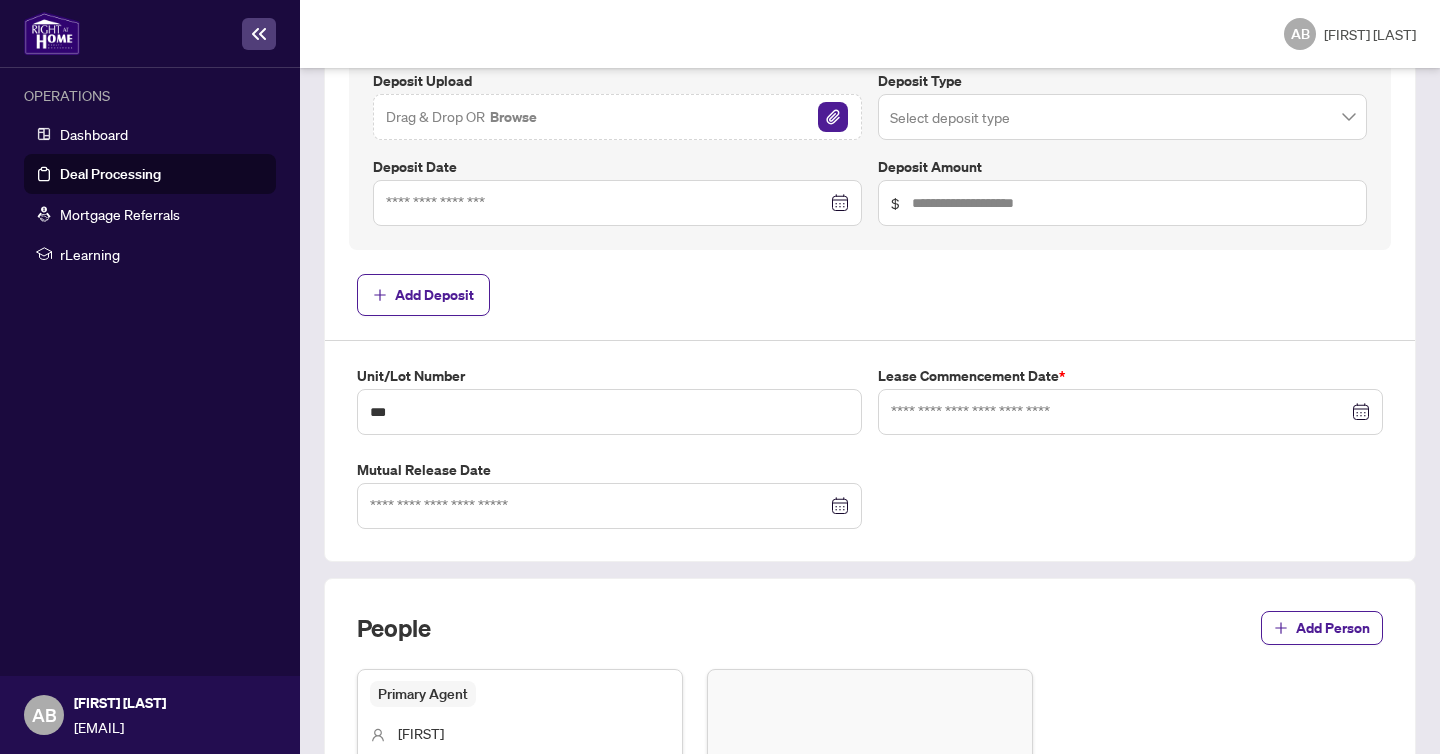 type 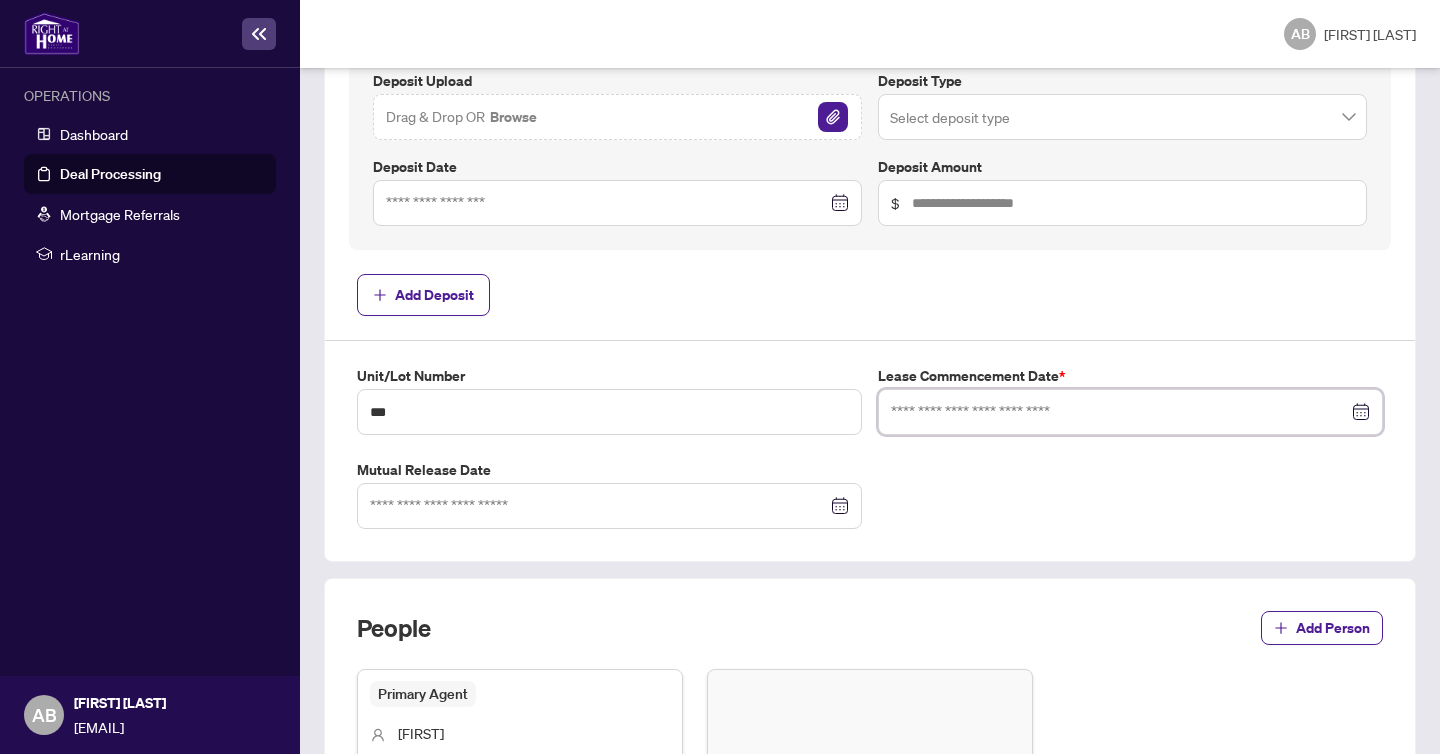 click at bounding box center (1119, 412) 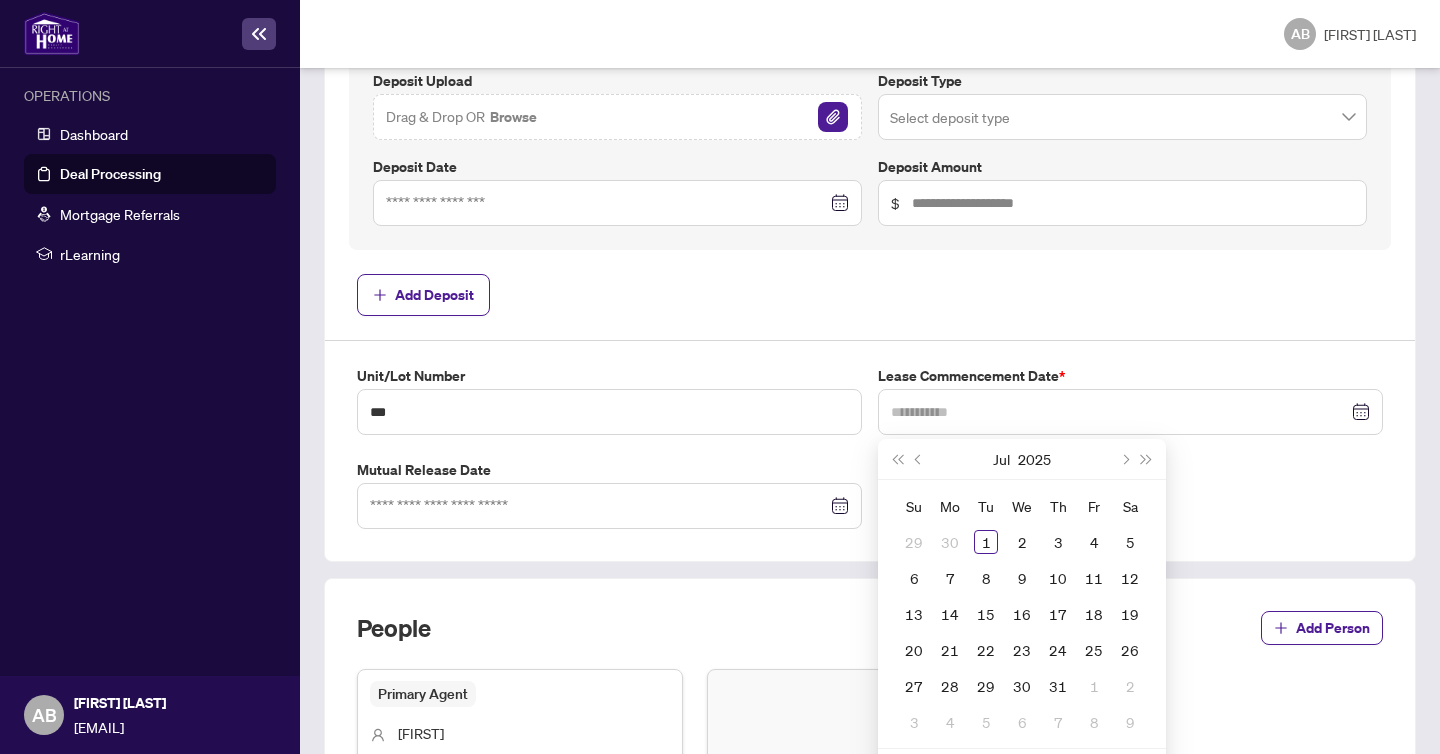 click on "5" at bounding box center [1130, 542] 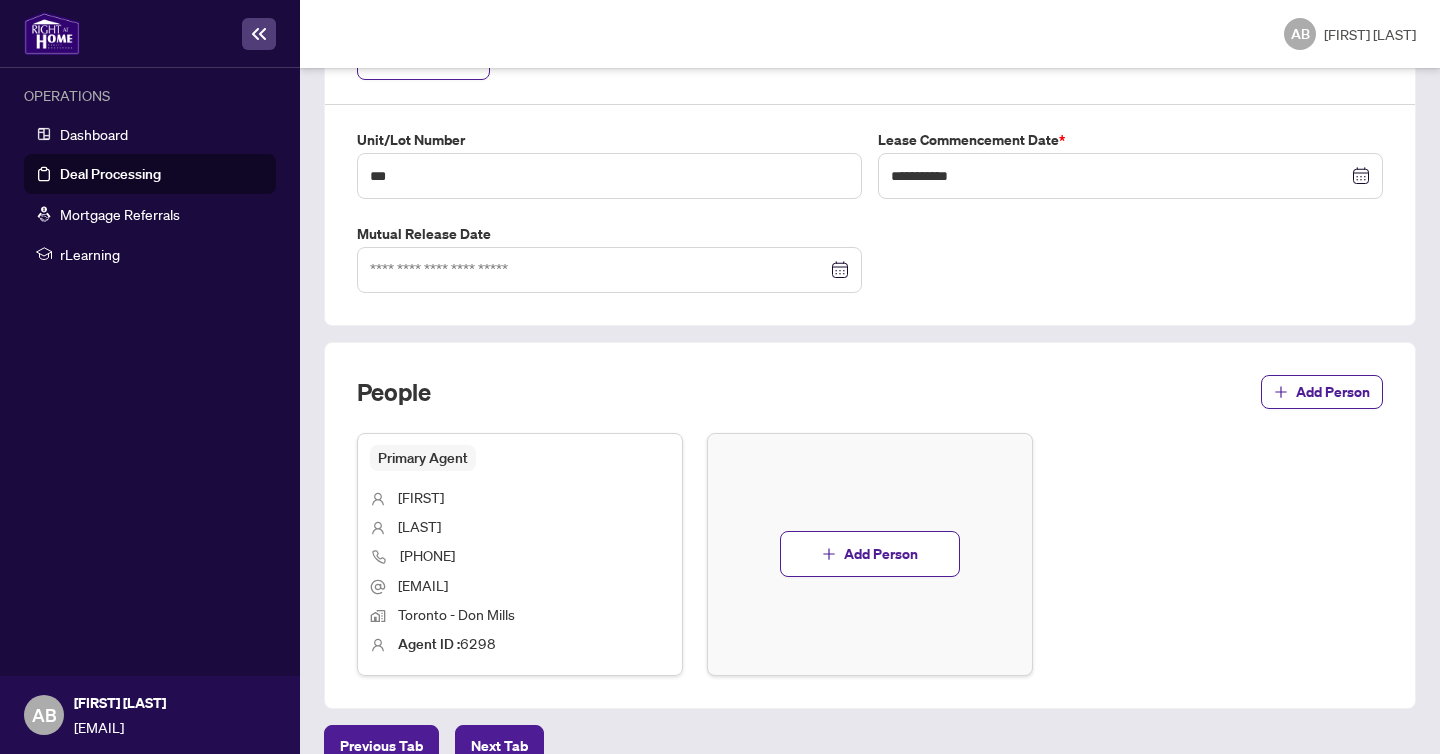 scroll, scrollTop: 1092, scrollLeft: 0, axis: vertical 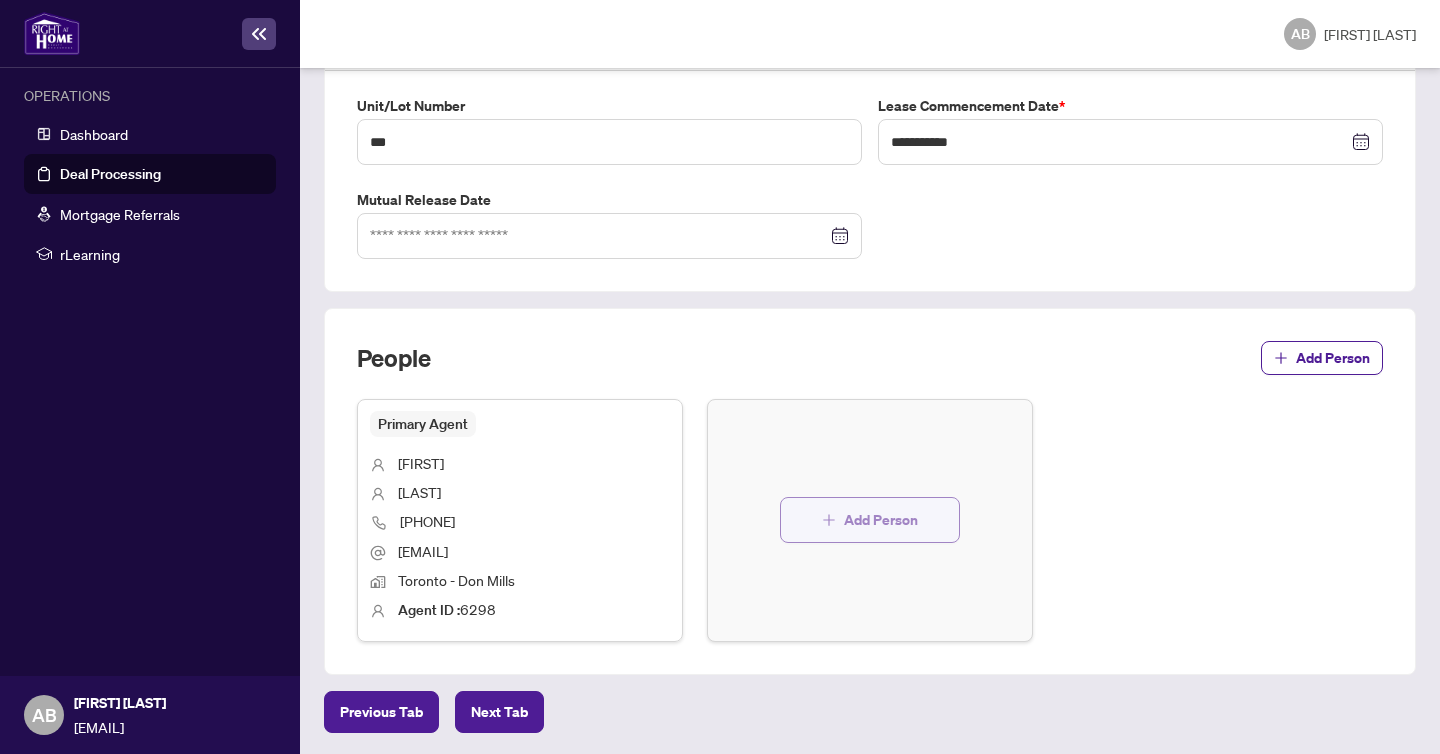 click on "Add Person" at bounding box center [881, 520] 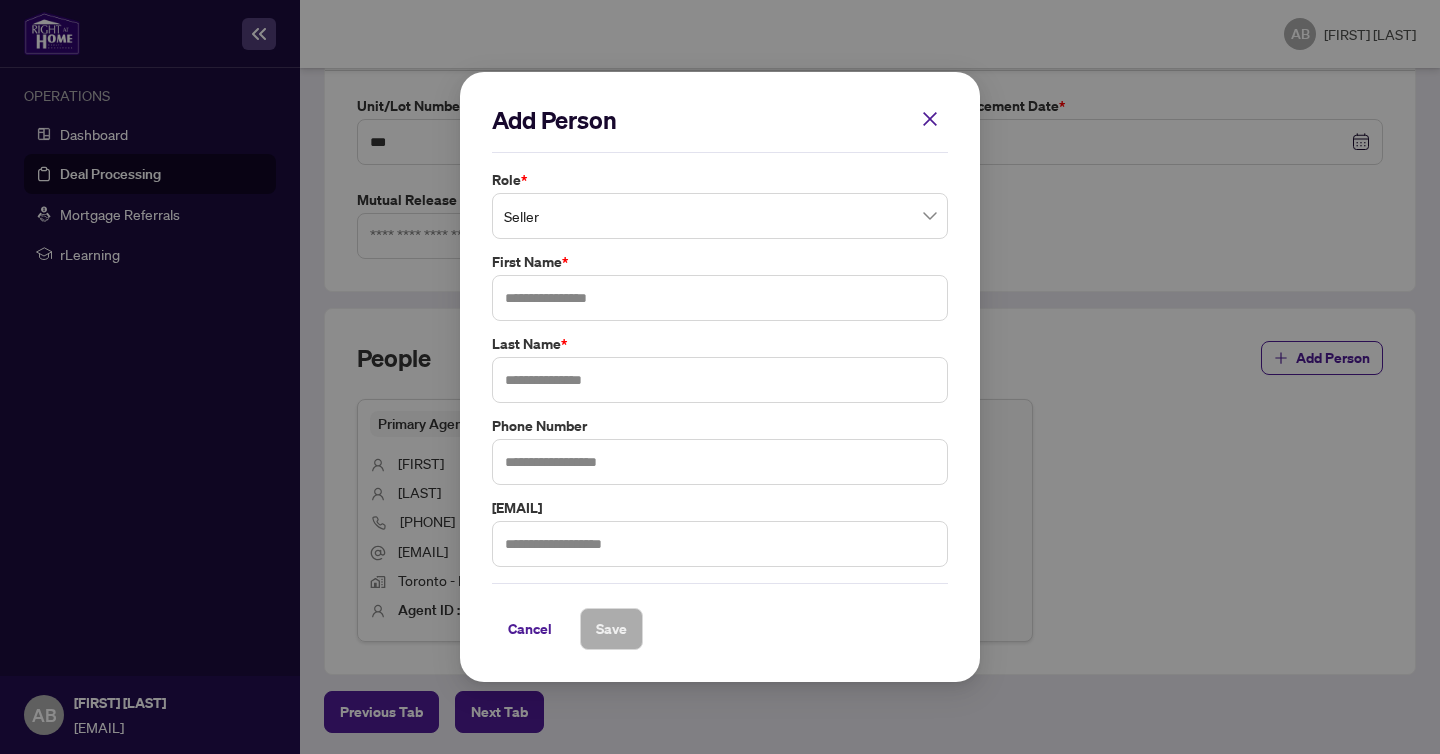 click on "Seller" at bounding box center (720, 216) 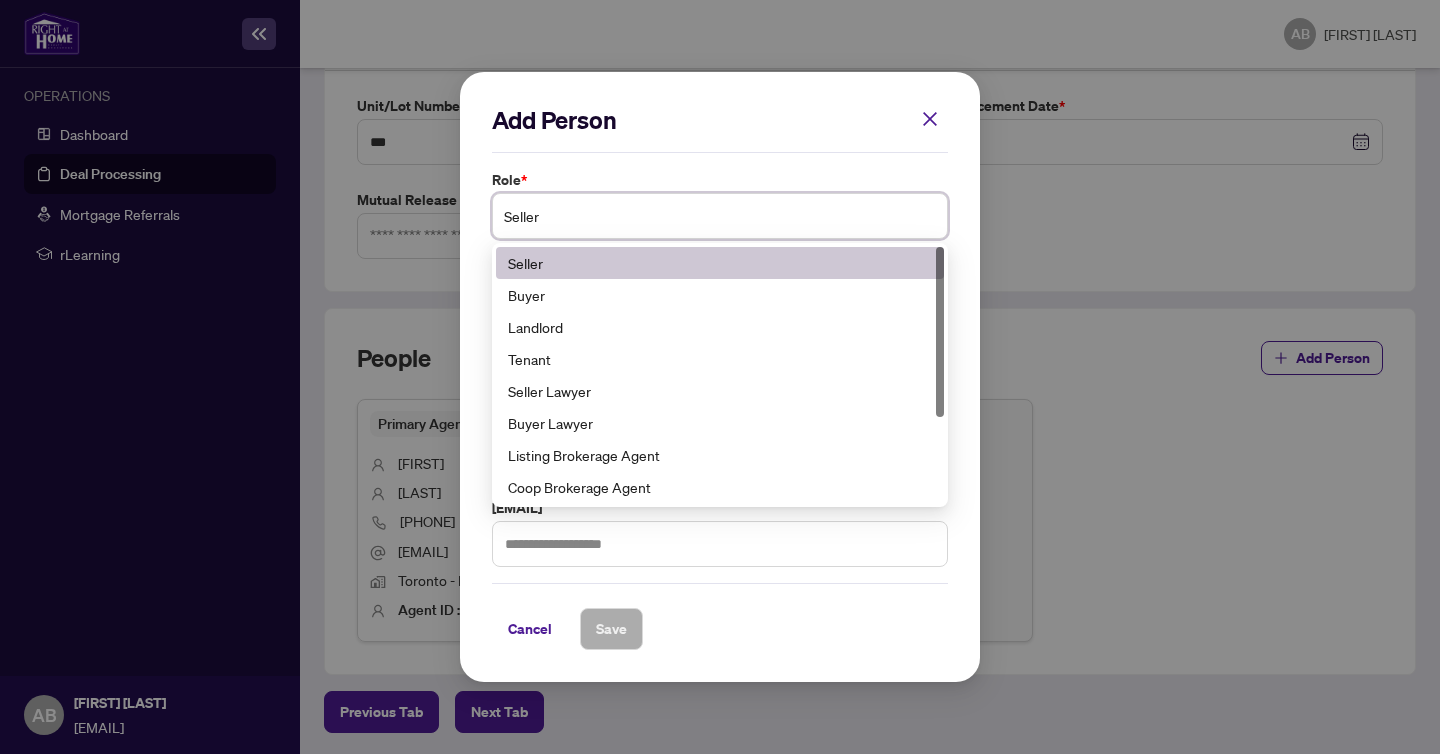 click on "Seller" at bounding box center [720, 216] 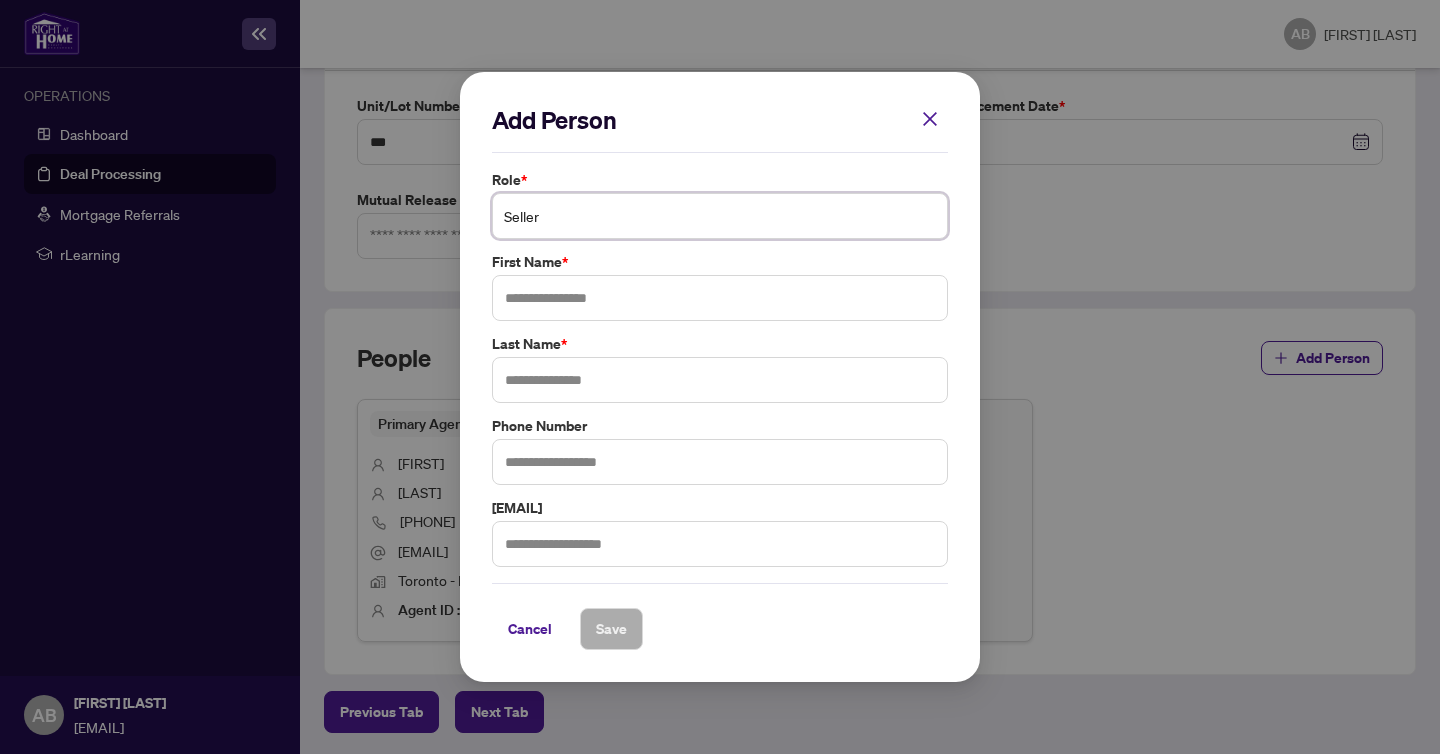 click on "Seller" at bounding box center [720, 216] 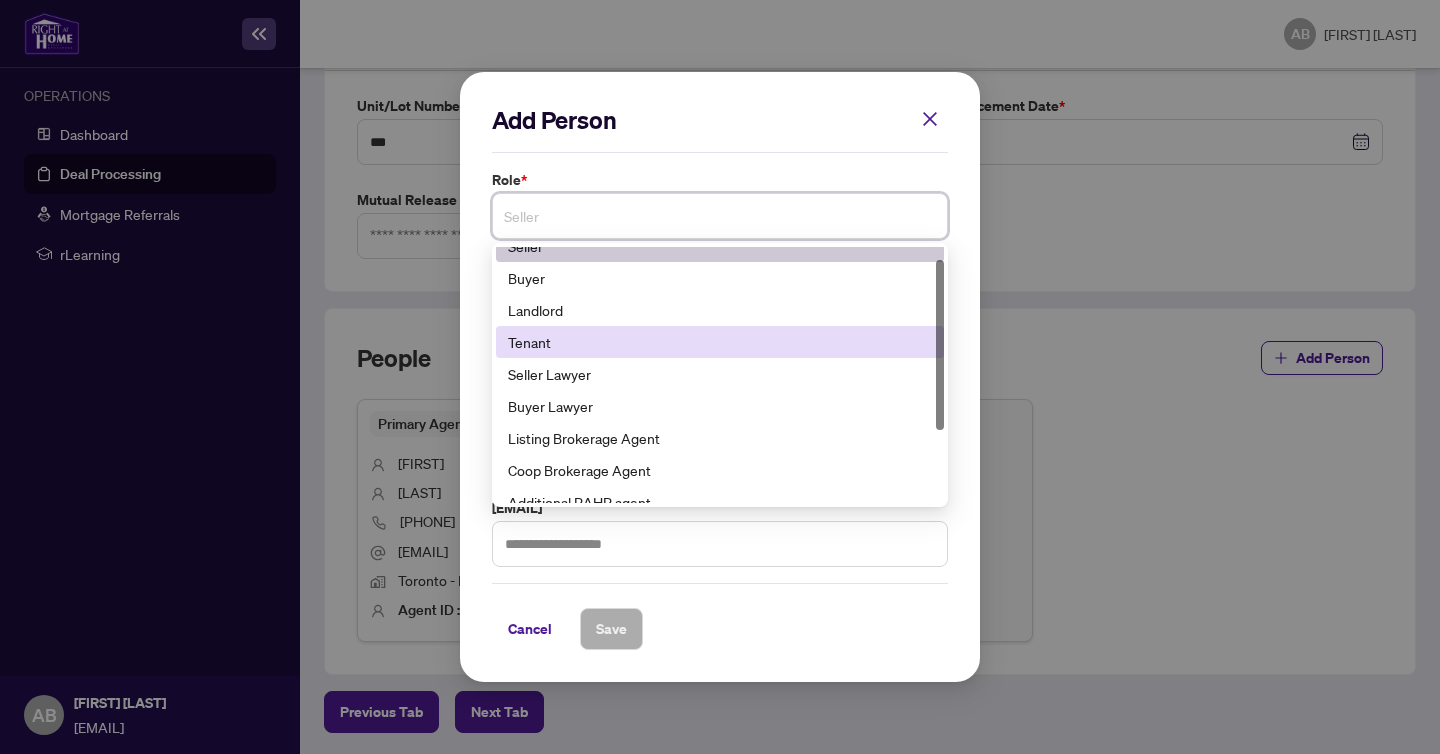 scroll, scrollTop: 20, scrollLeft: 0, axis: vertical 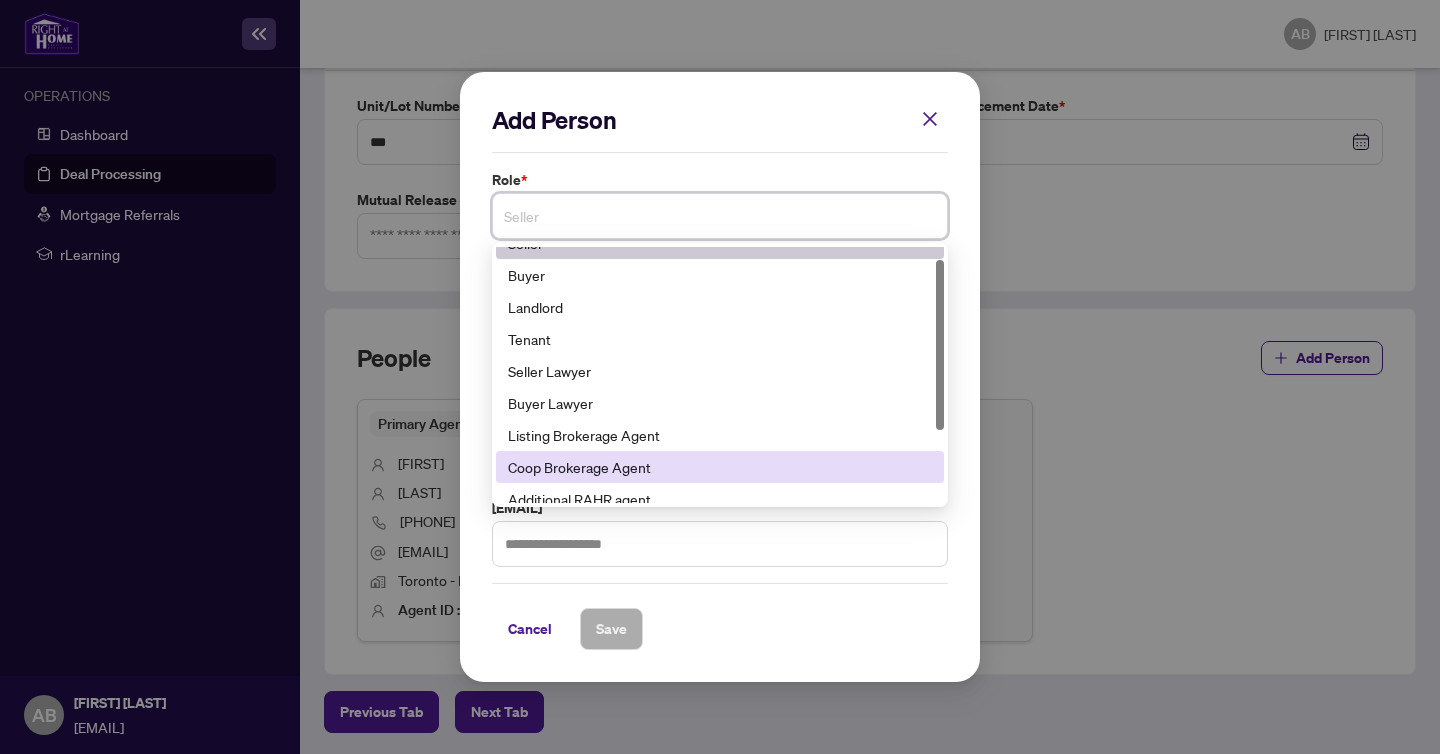 click on "Coop Brokerage Agent" at bounding box center [720, 467] 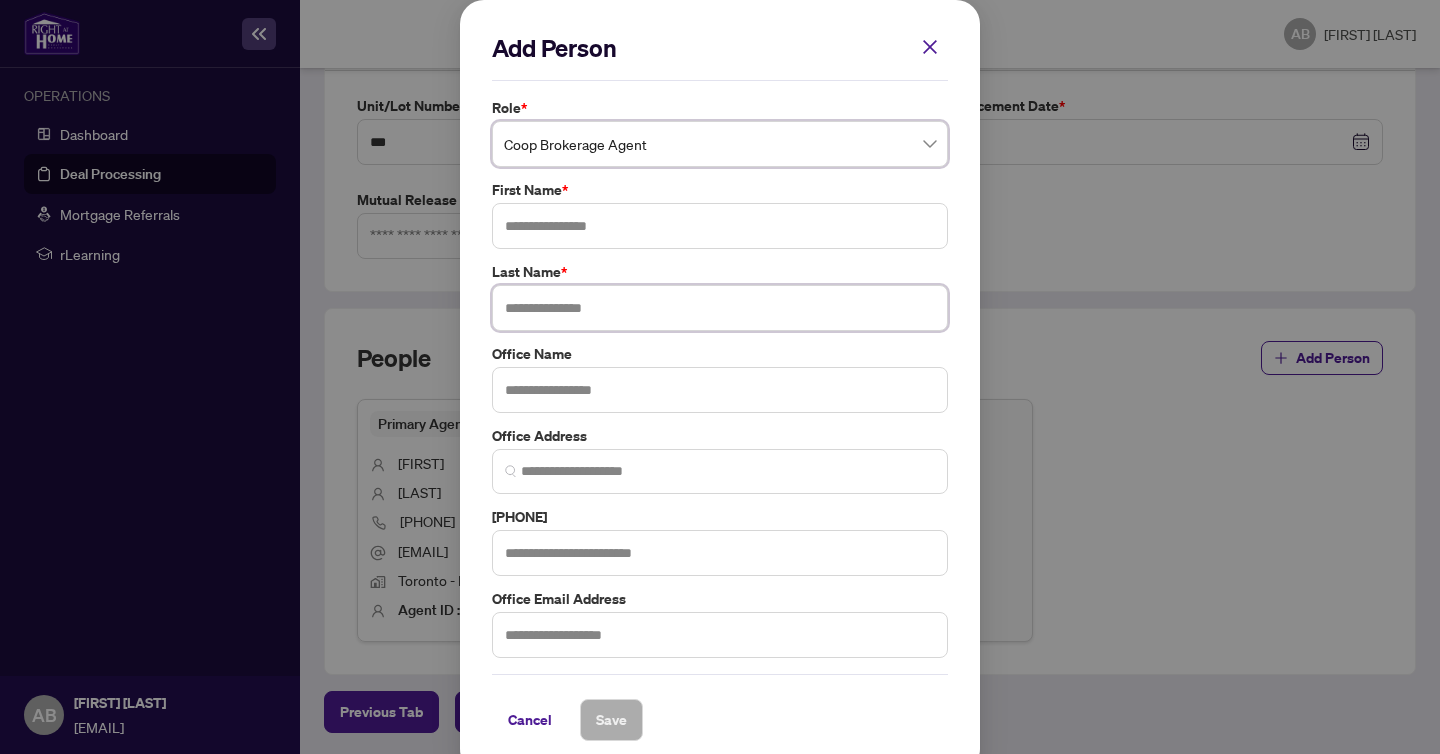 click at bounding box center (720, 308) 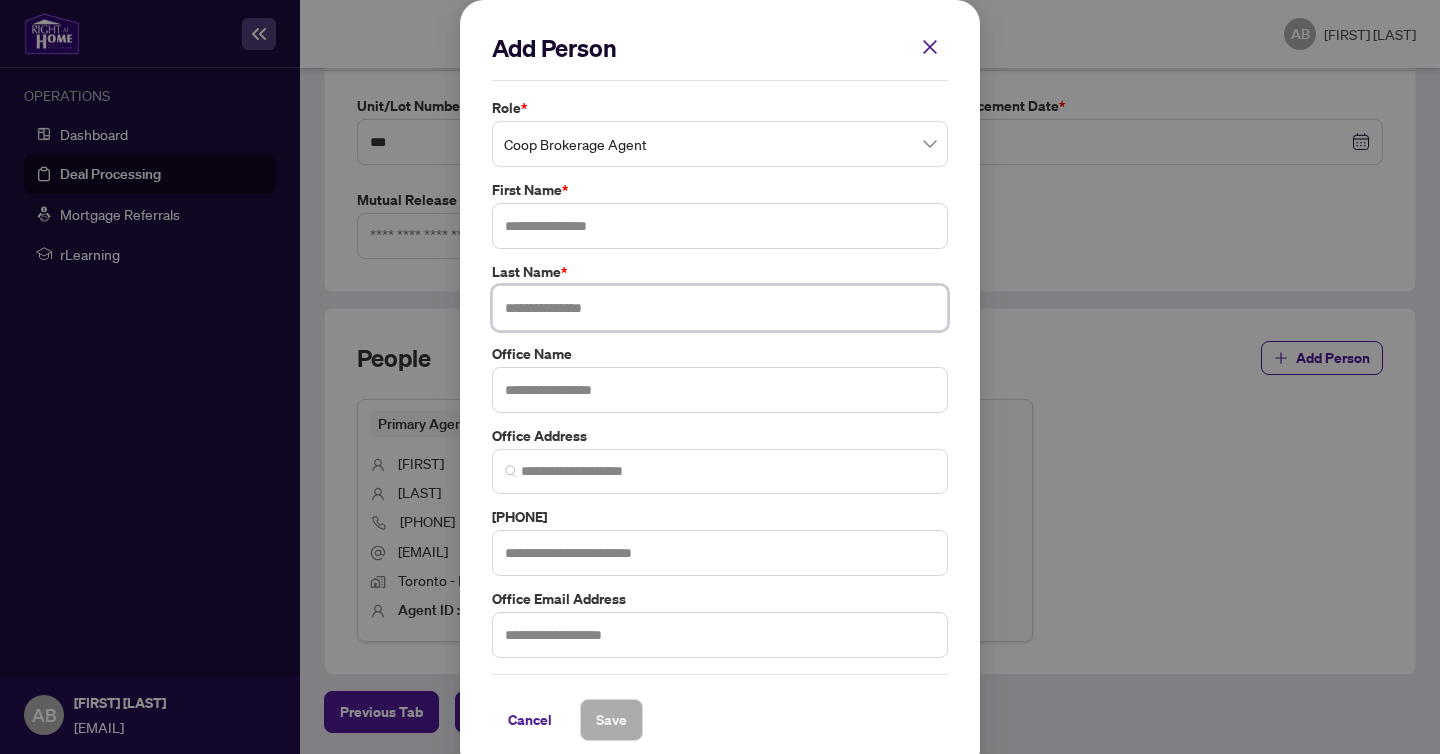 paste on "*********" 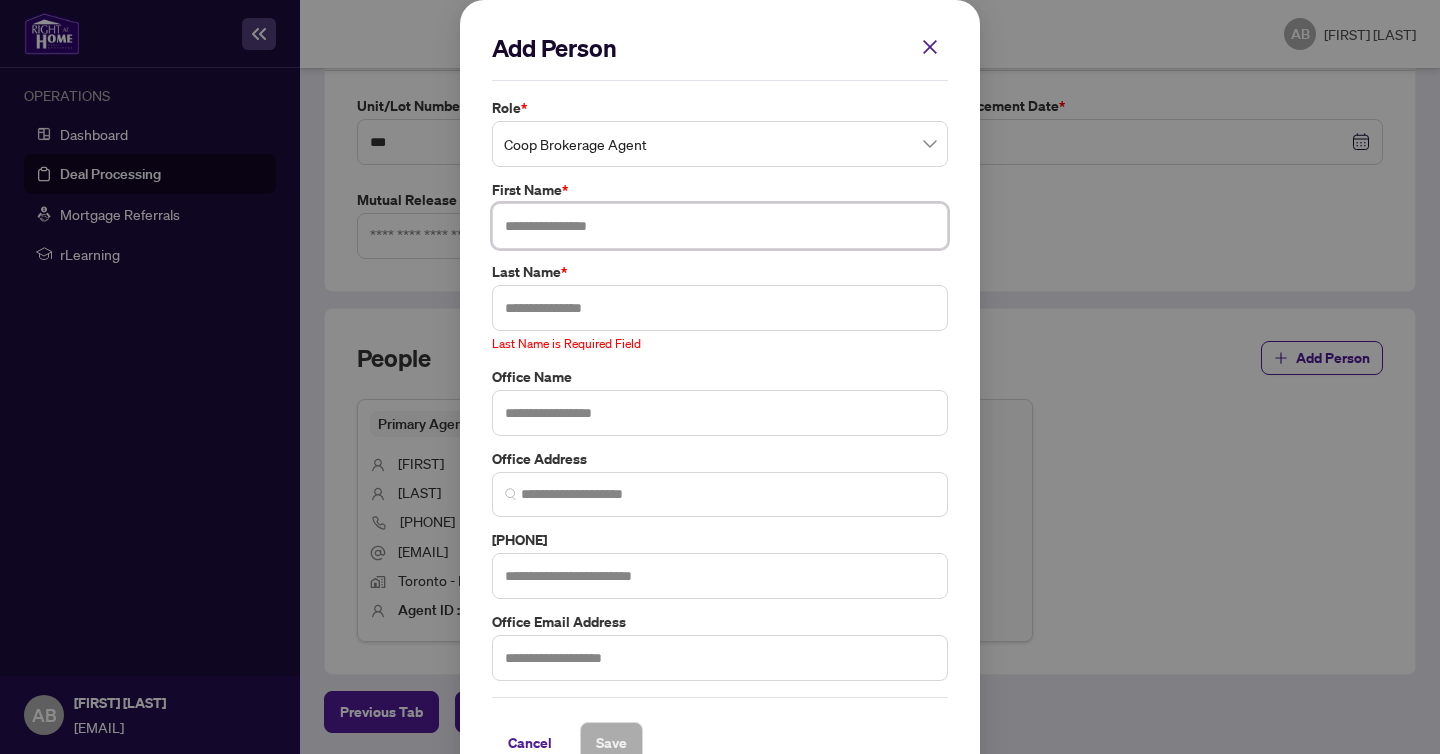 click at bounding box center (720, 226) 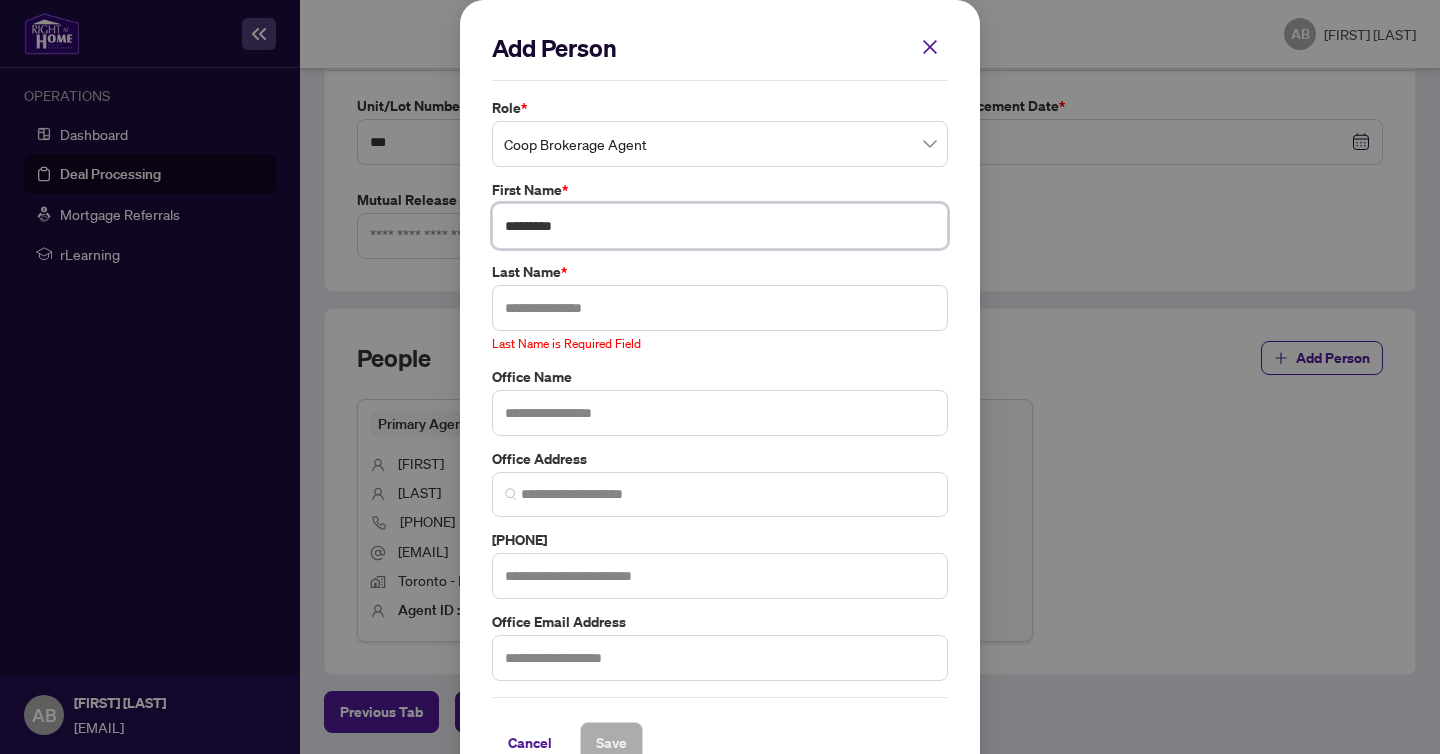 type on "*********" 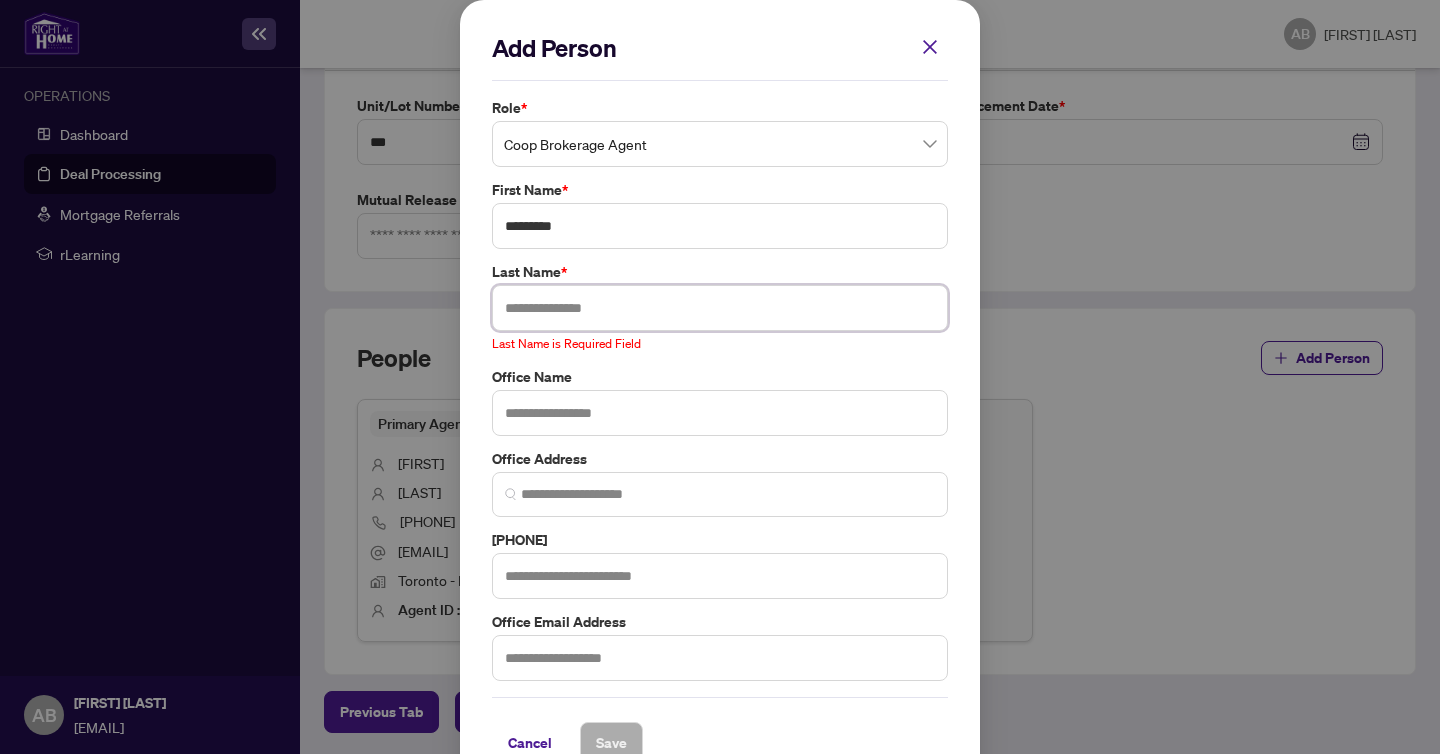 click at bounding box center [720, 308] 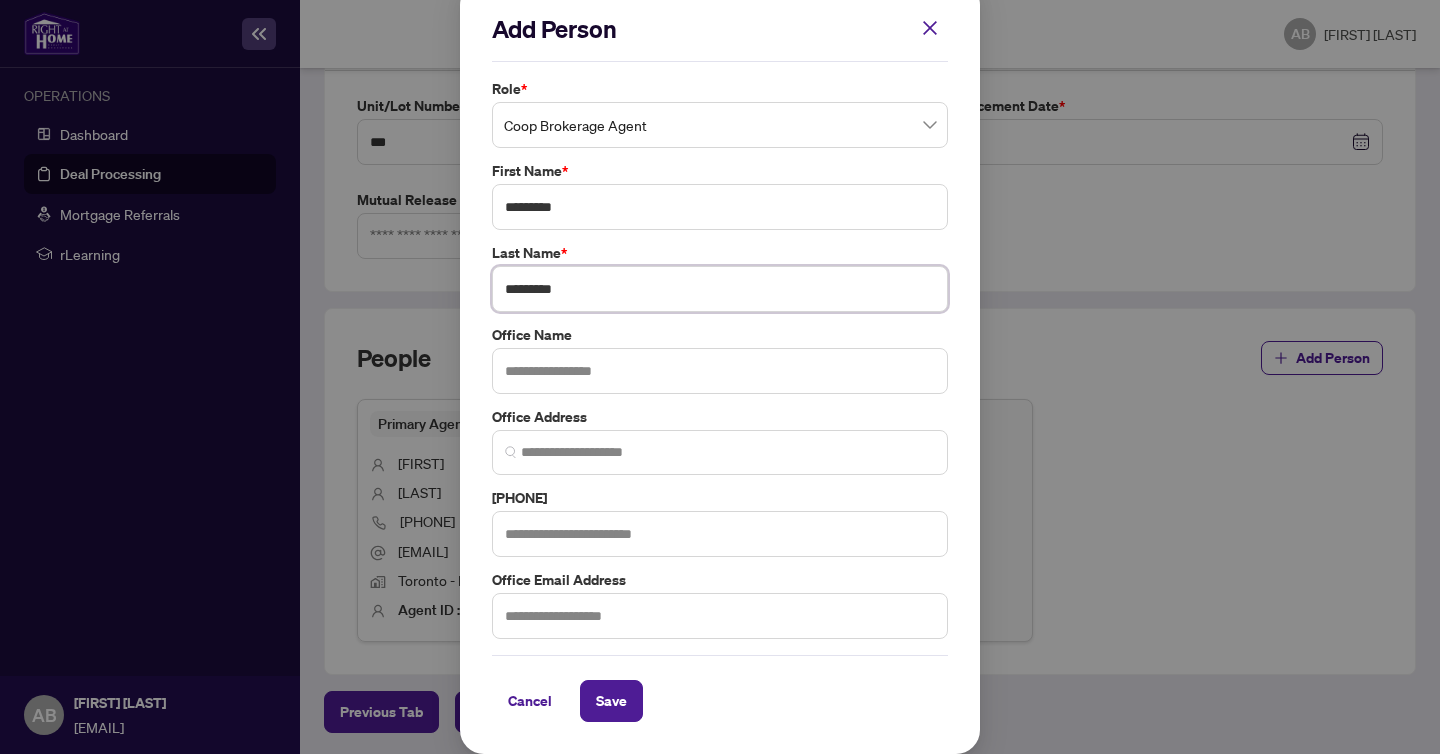 scroll, scrollTop: 0, scrollLeft: 0, axis: both 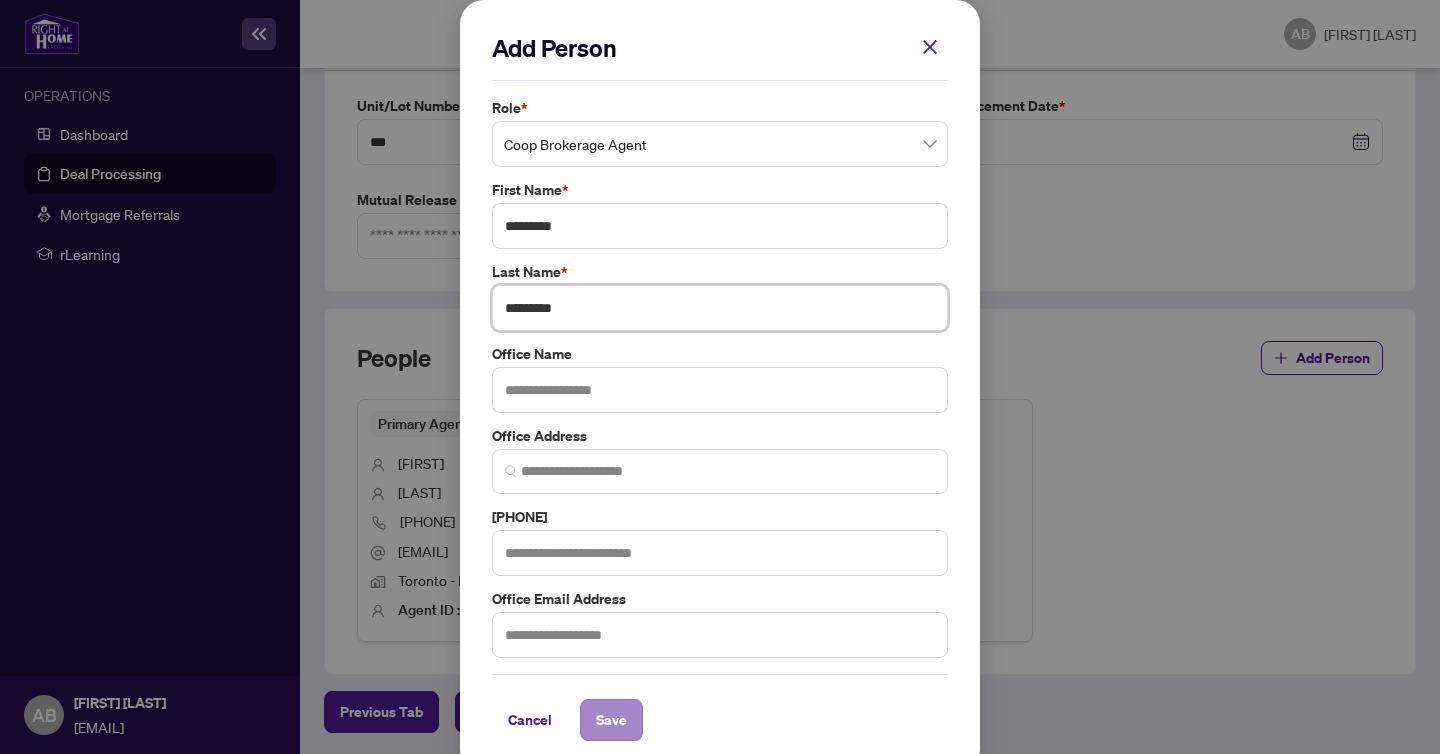 type on "*********" 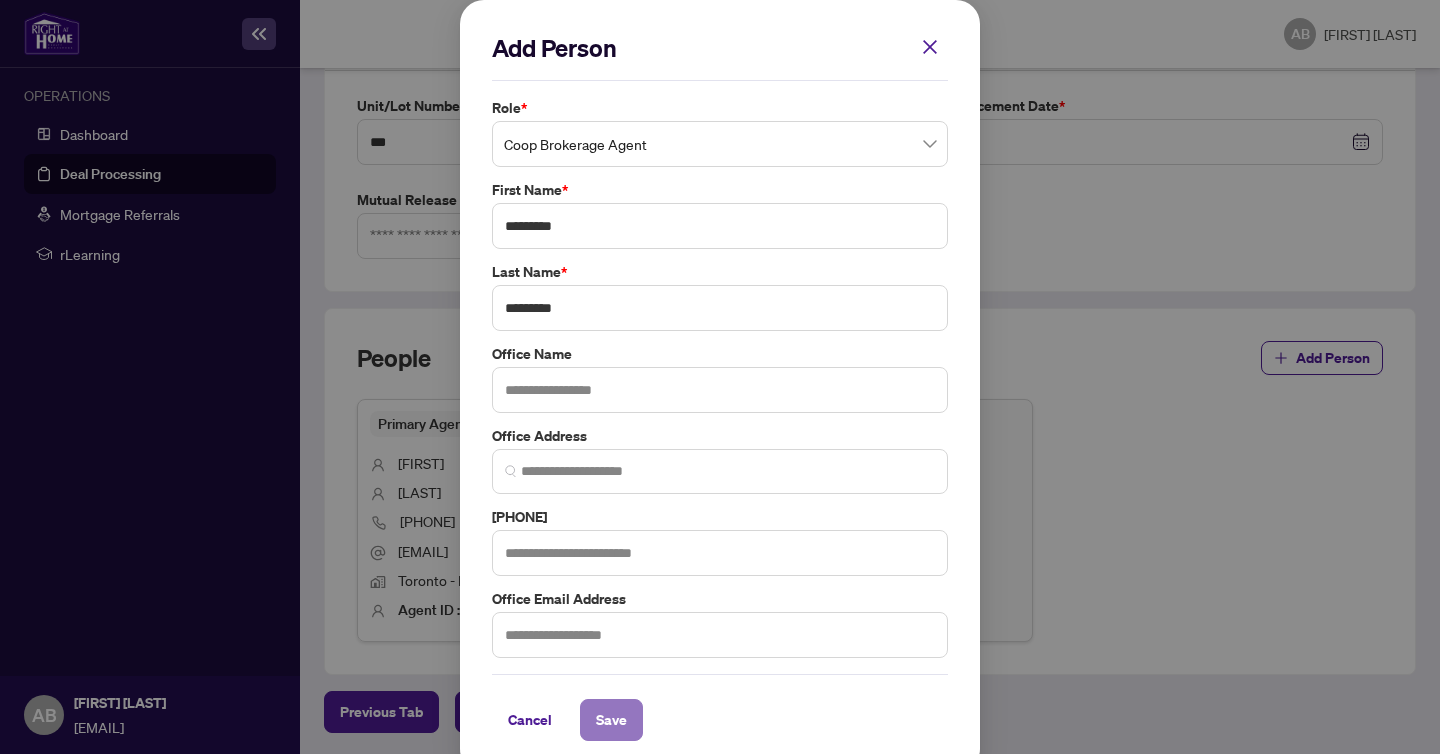 click on "Save" at bounding box center (611, 720) 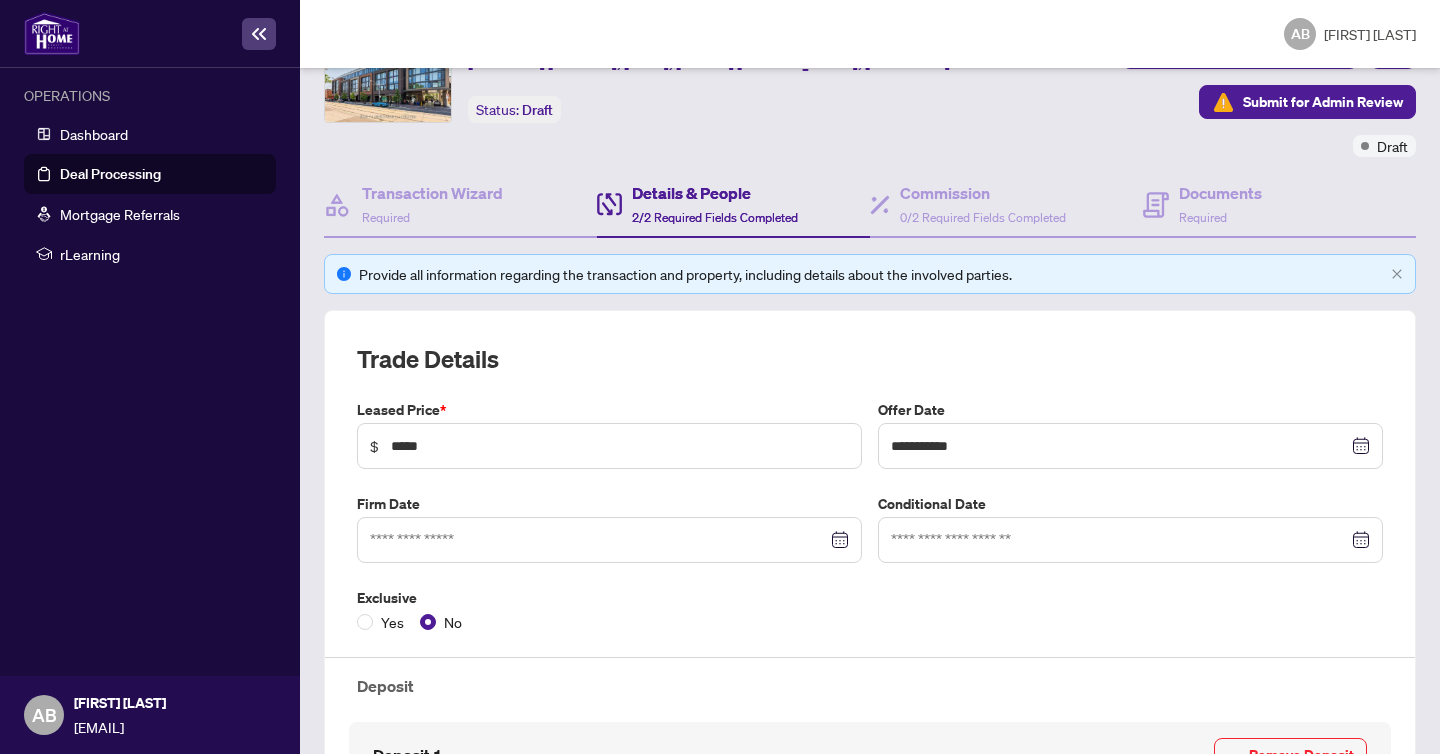 scroll, scrollTop: 0, scrollLeft: 0, axis: both 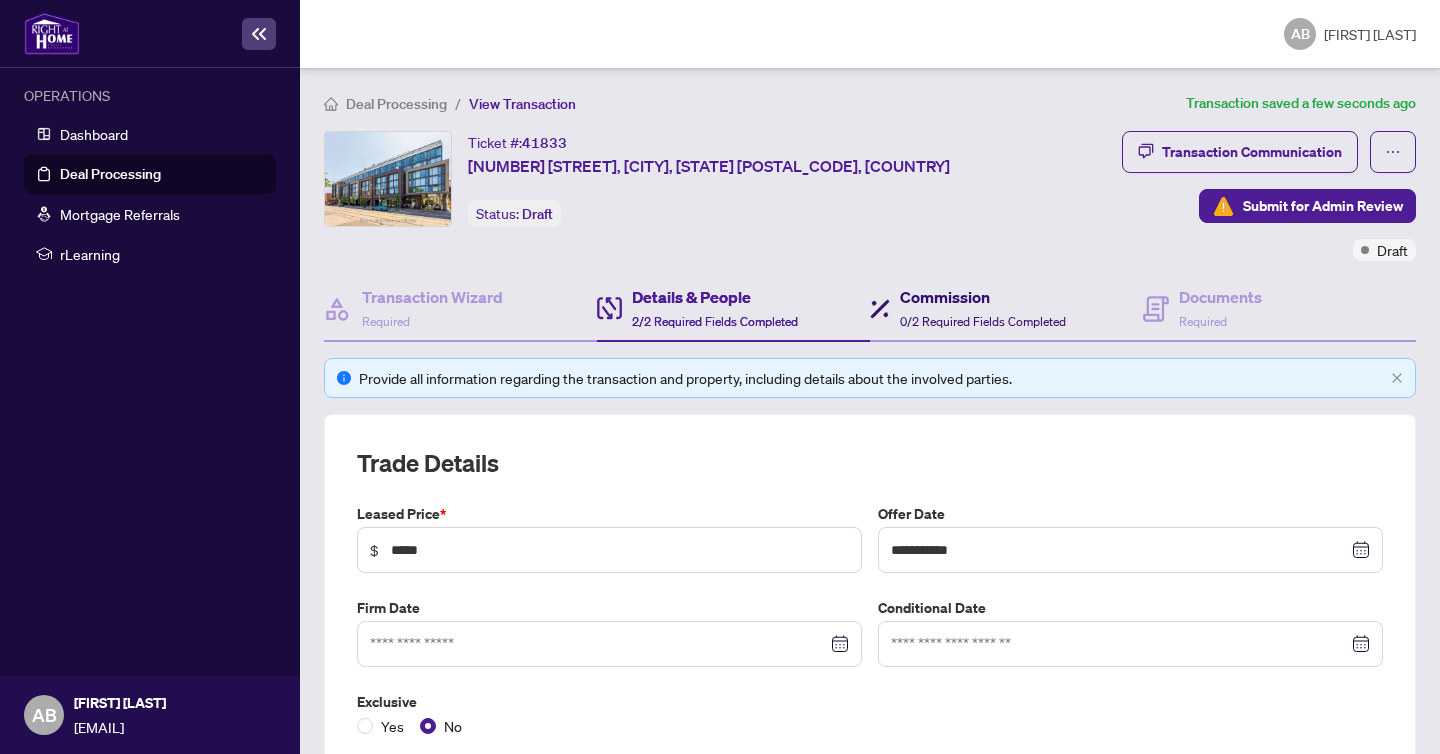 click on "Commission" at bounding box center (983, 297) 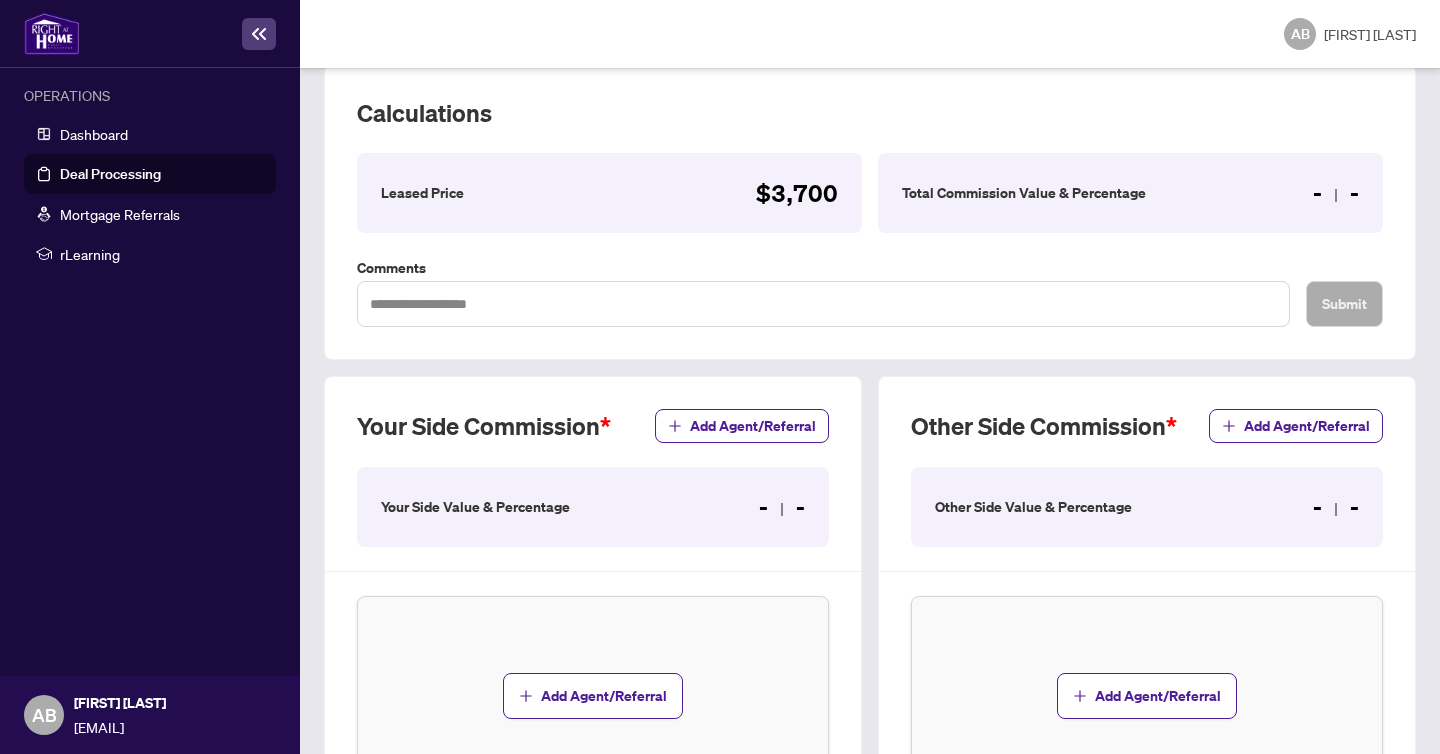scroll, scrollTop: 505, scrollLeft: 0, axis: vertical 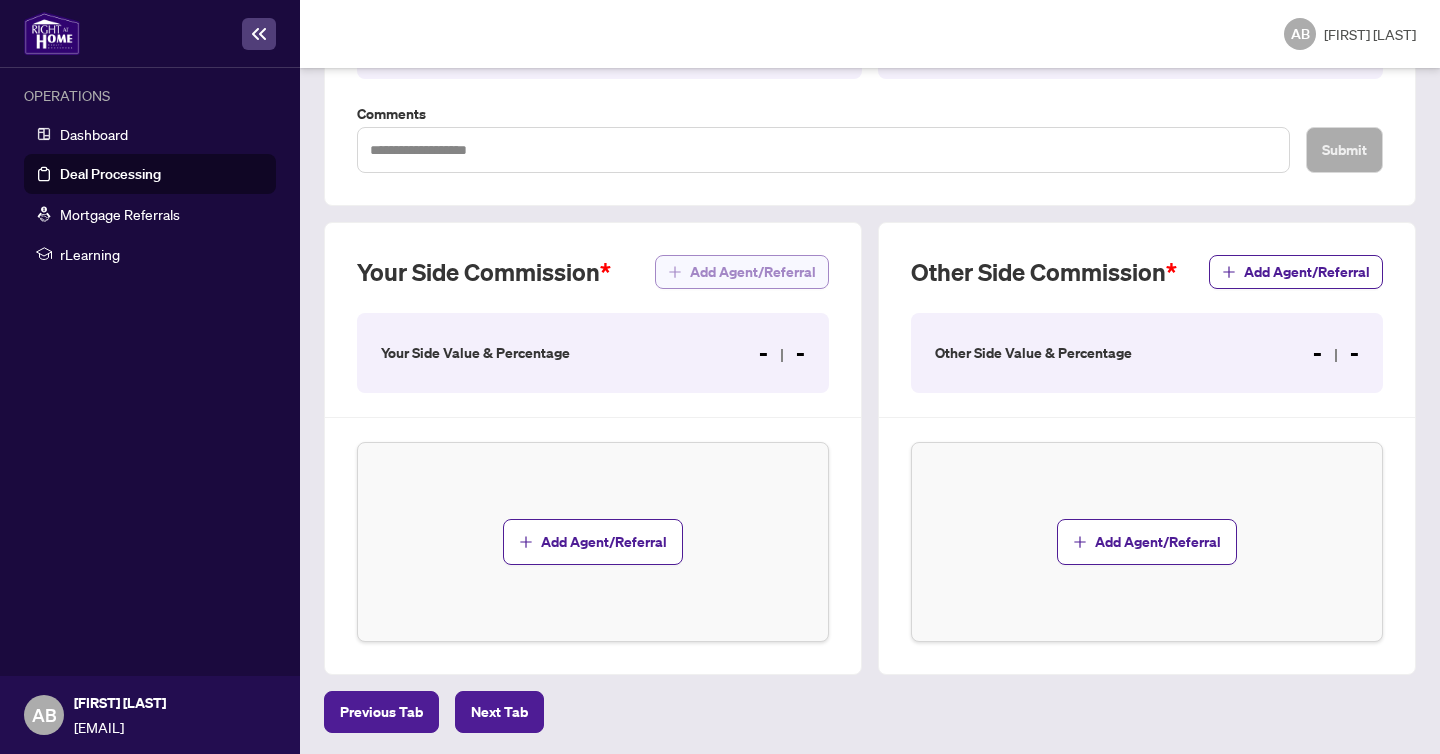 click on "Add Agent/Referral" at bounding box center [753, 272] 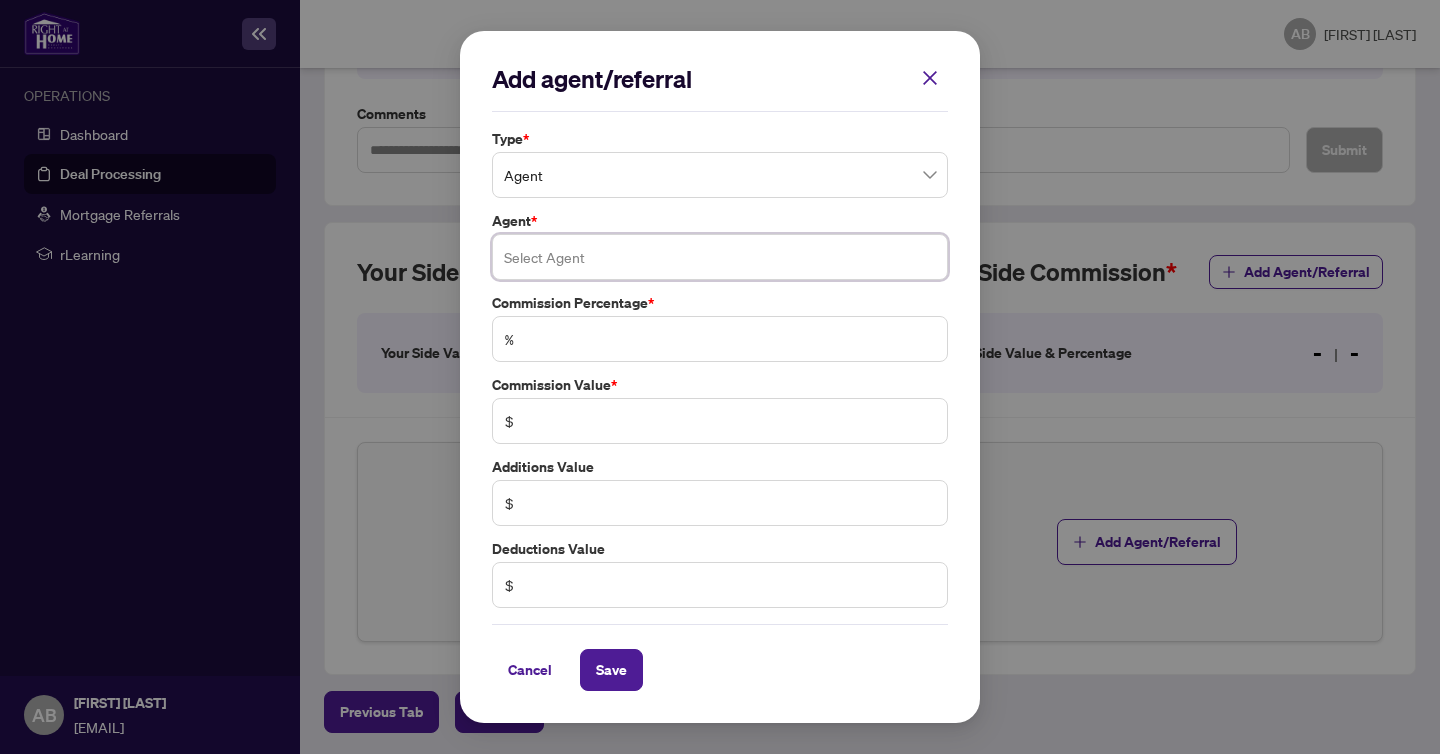click at bounding box center [720, 257] 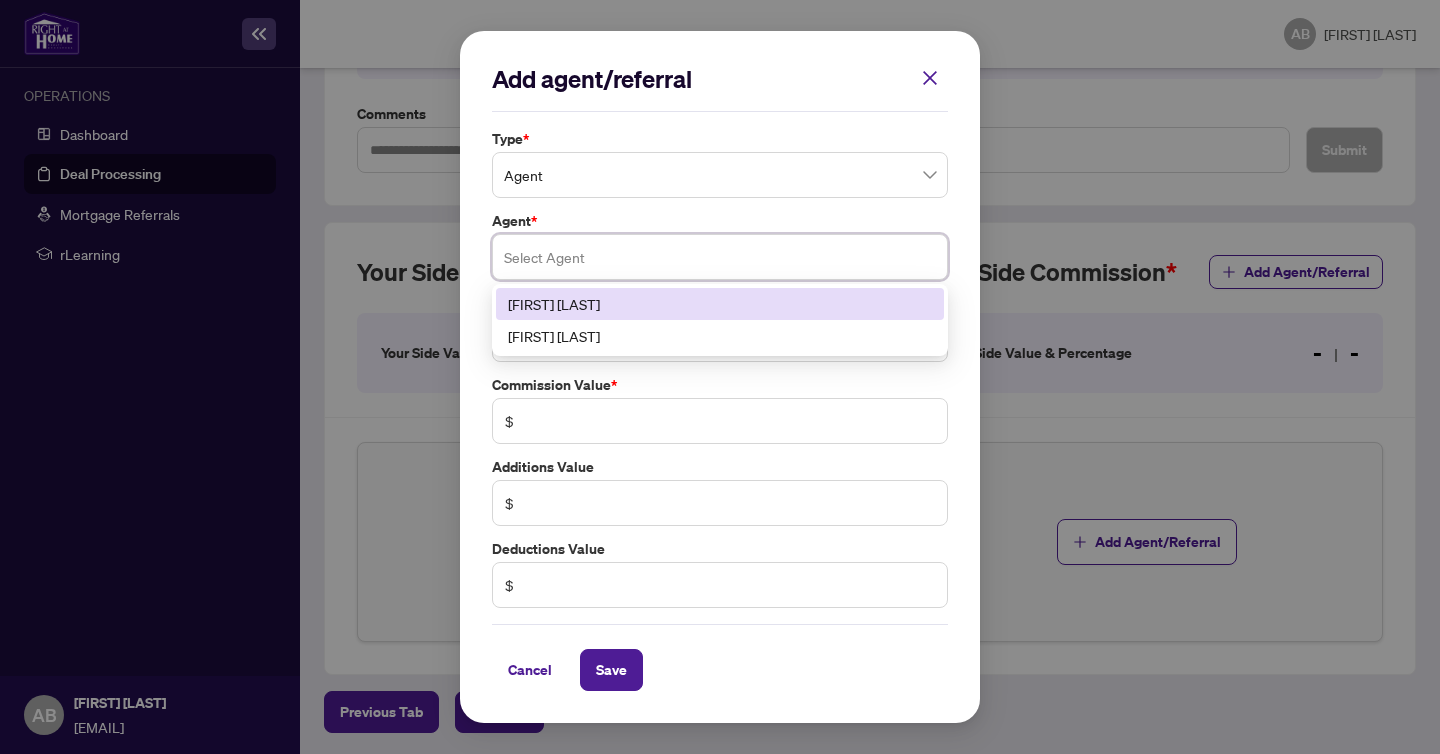 click on "[FIRST] [LAST]" at bounding box center [720, 304] 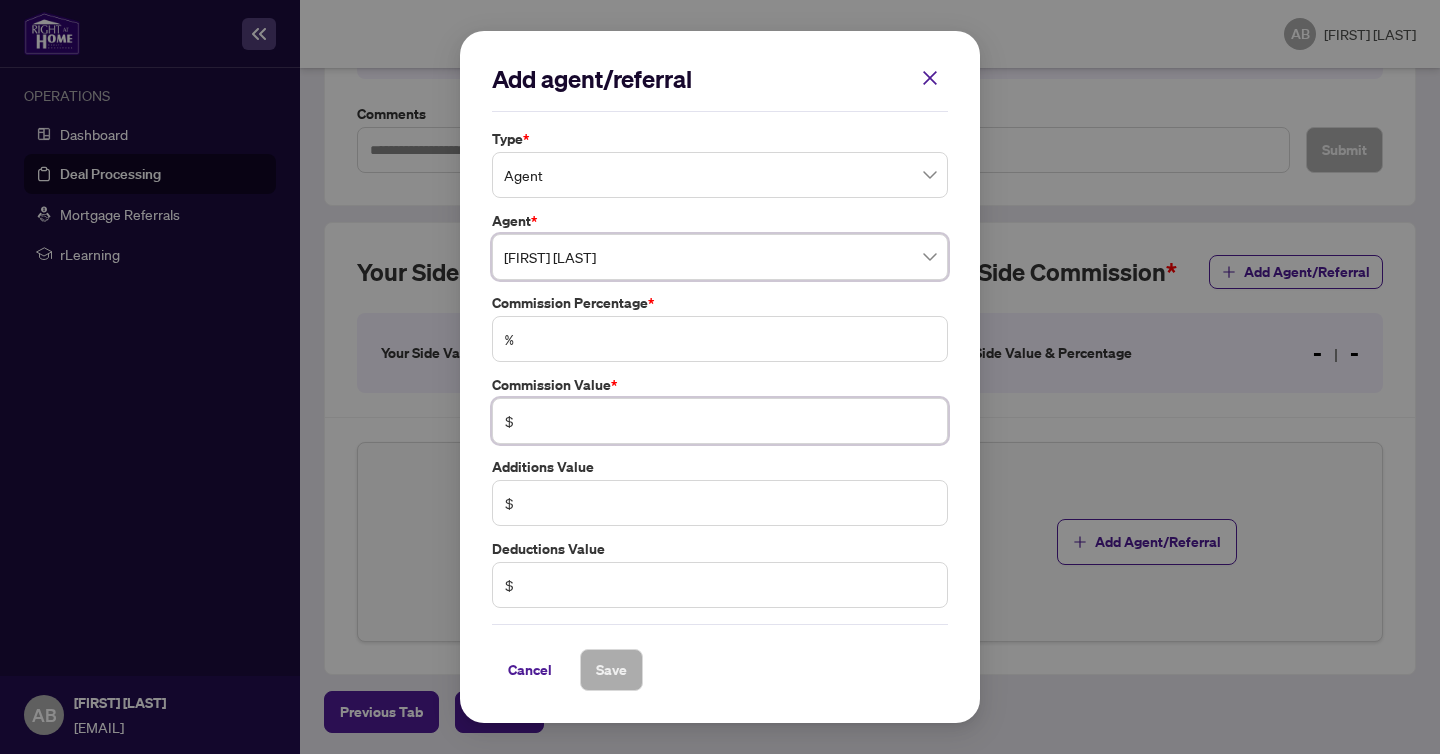 click at bounding box center (730, 421) 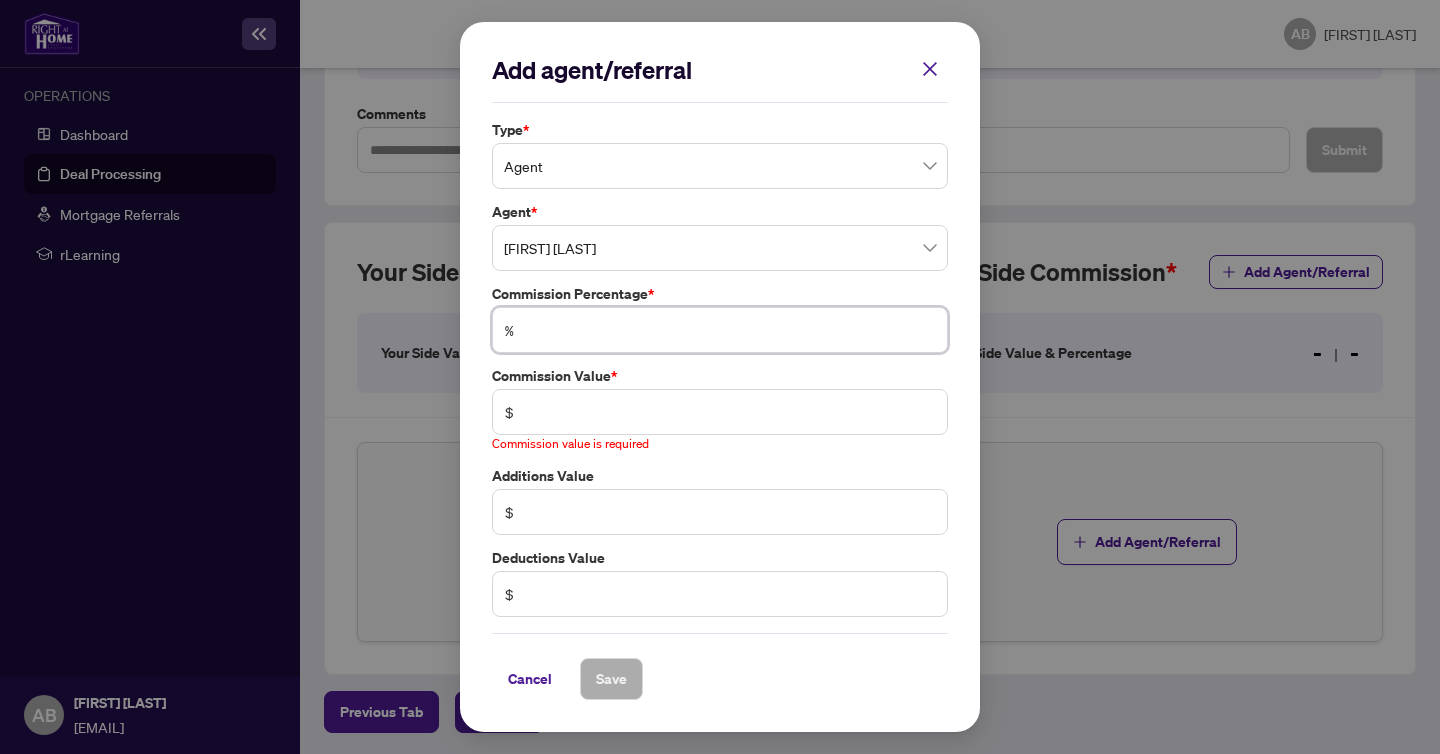 click at bounding box center (730, 330) 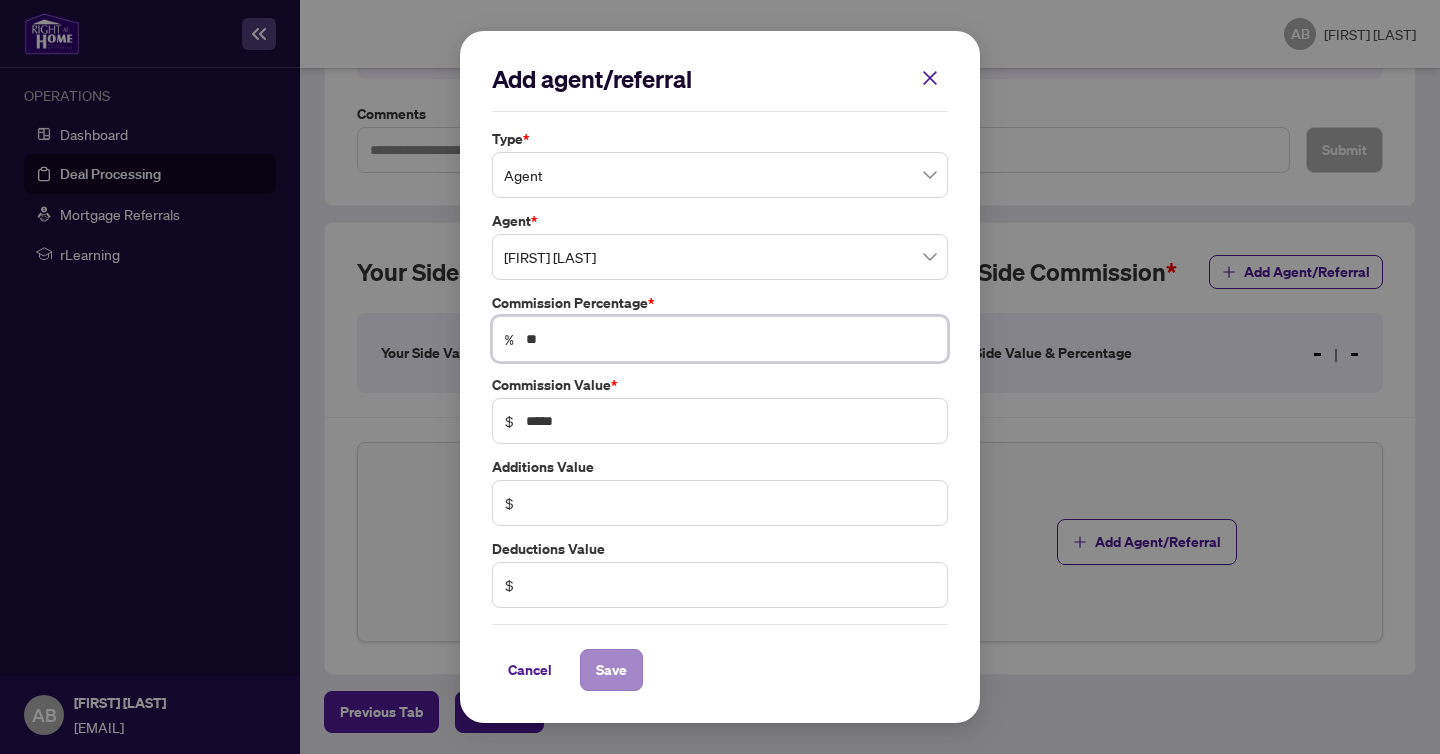 type on "**" 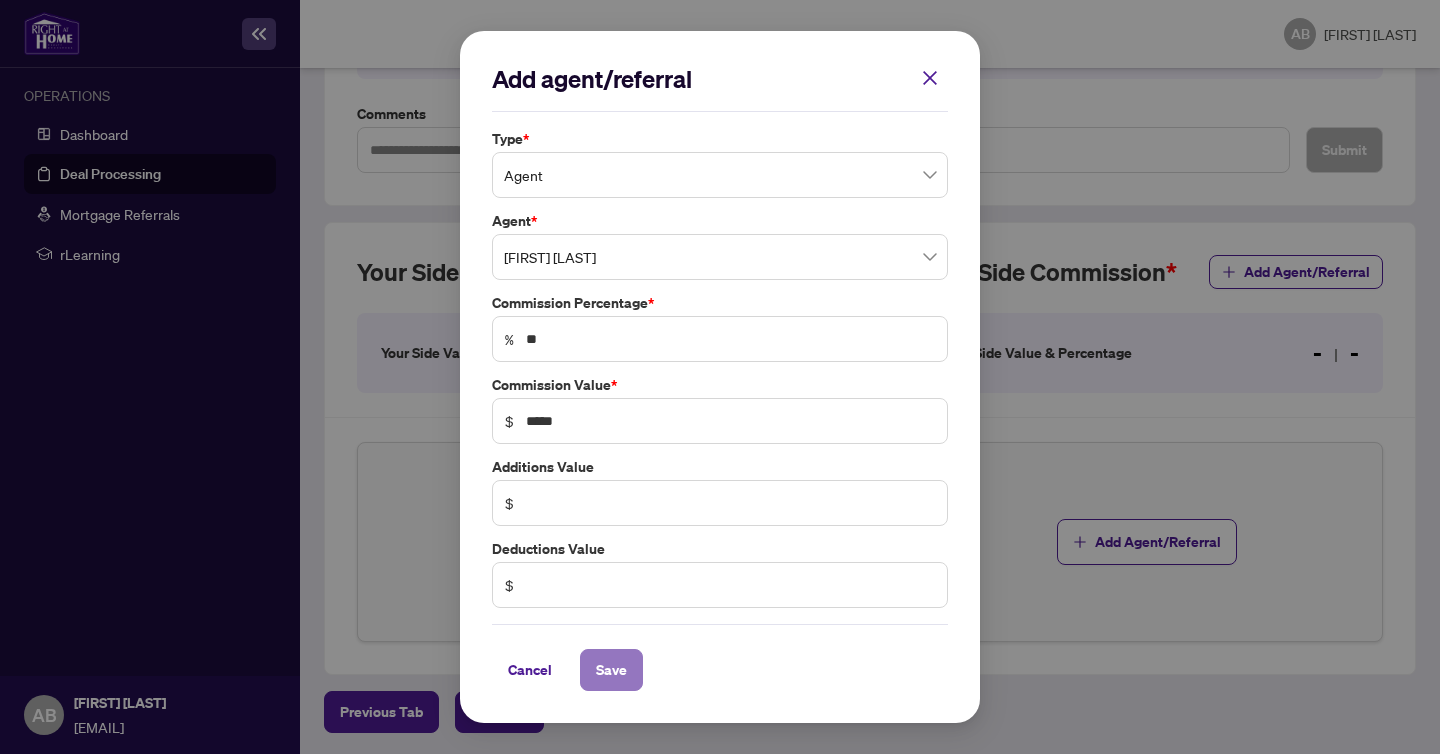 click on "Save" at bounding box center (611, 670) 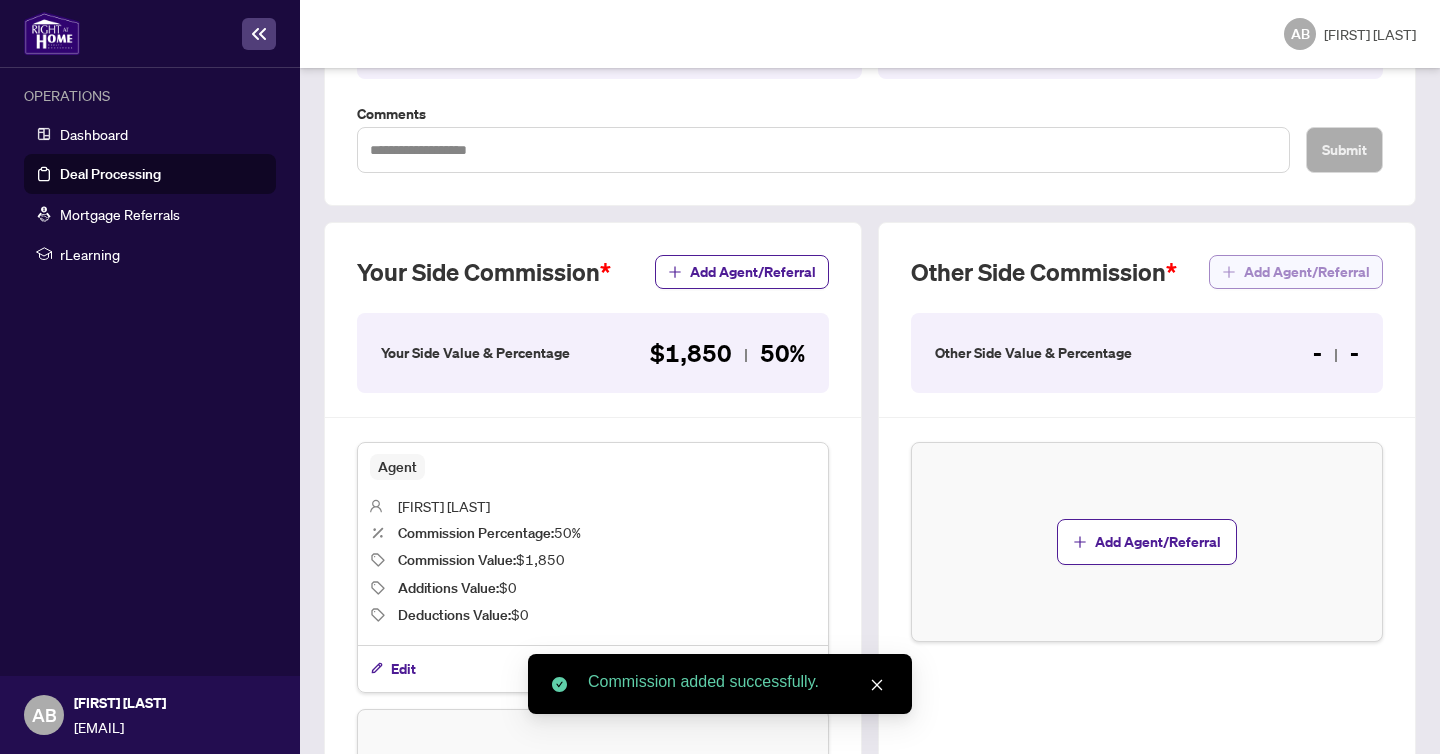 click on "Add Agent/Referral" at bounding box center [1307, 272] 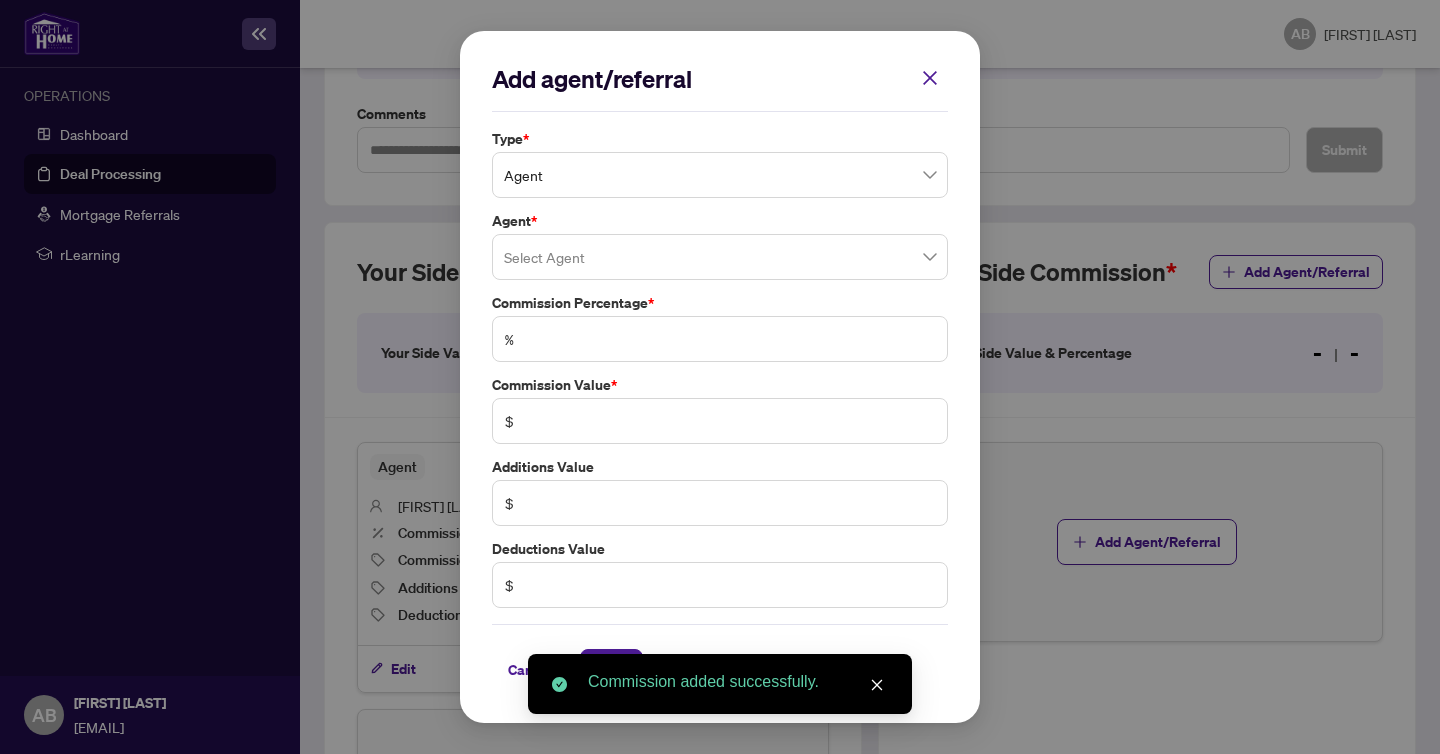 click at bounding box center [720, 257] 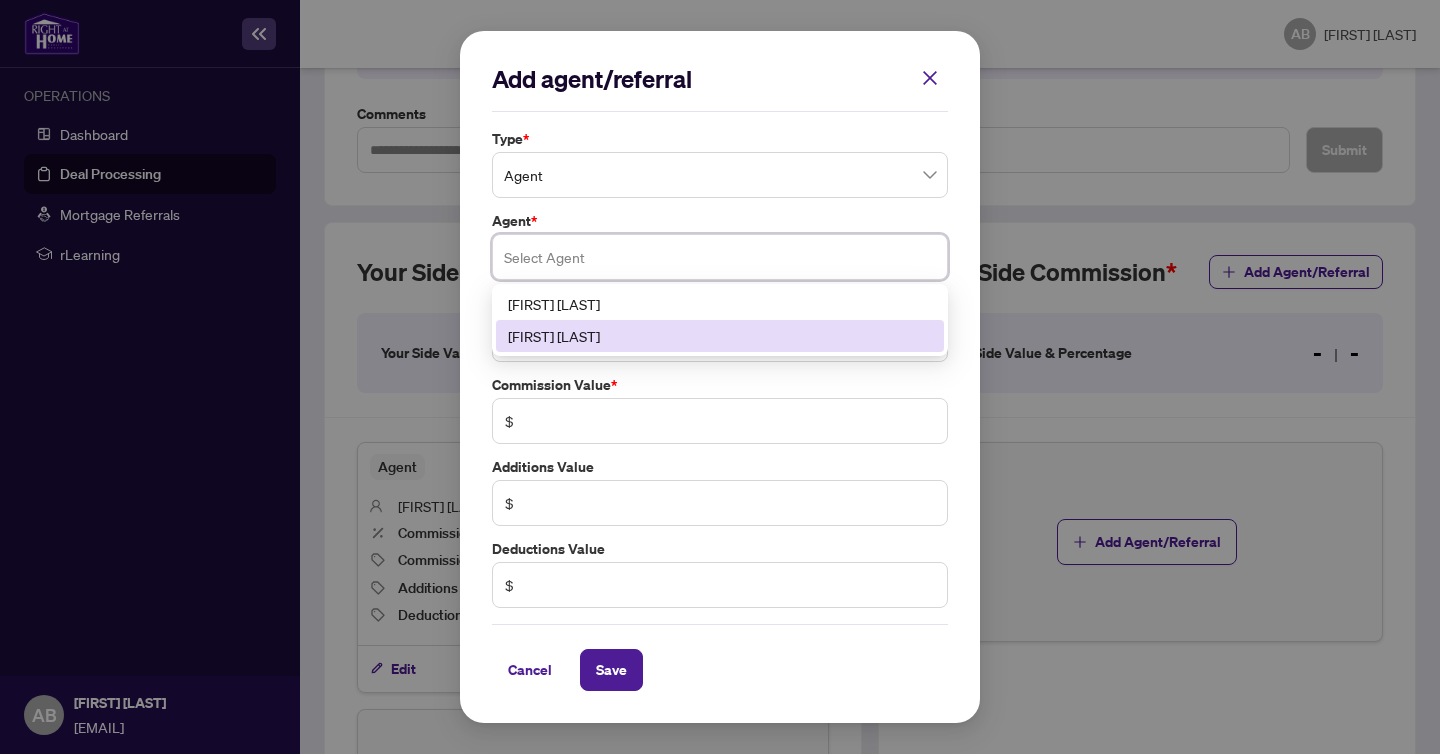 click on "[FIRST] [LAST]" at bounding box center (720, 336) 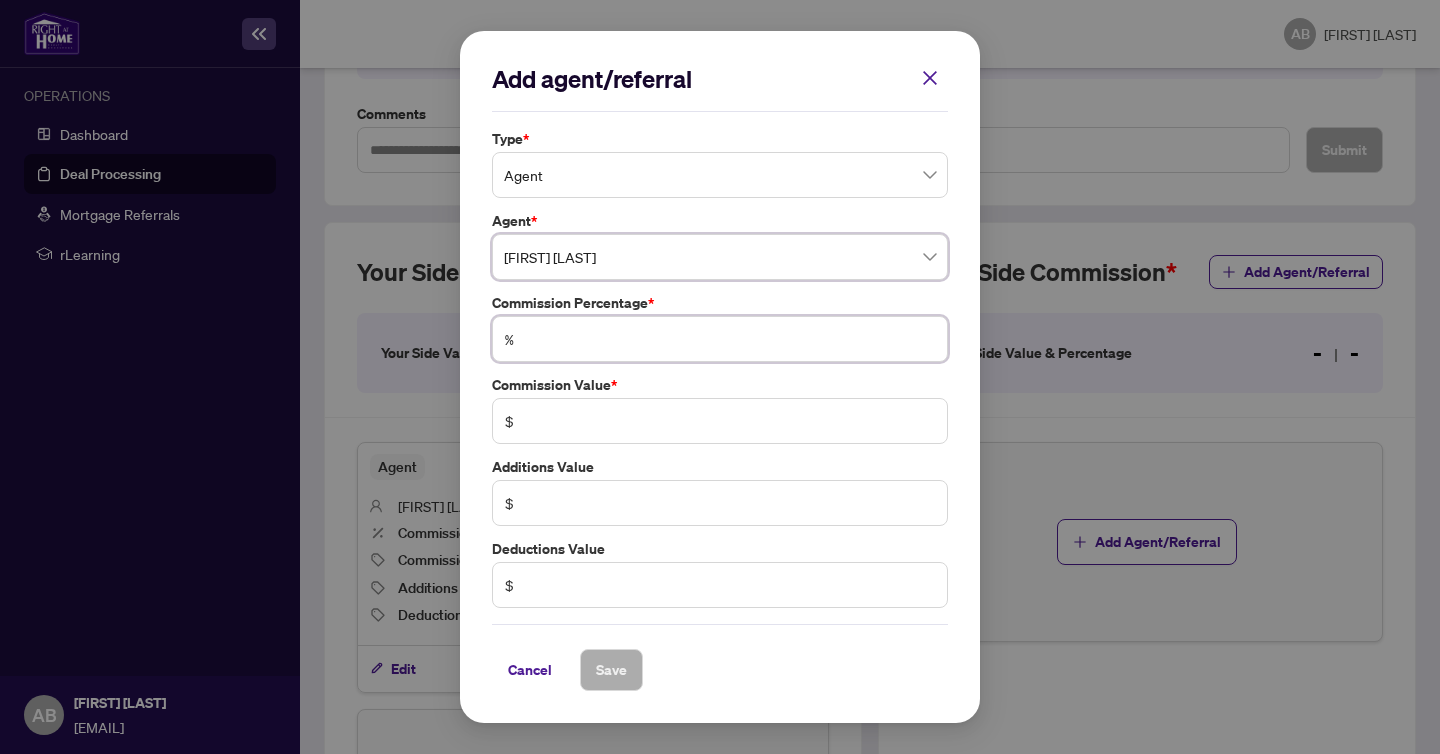 click at bounding box center [730, 339] 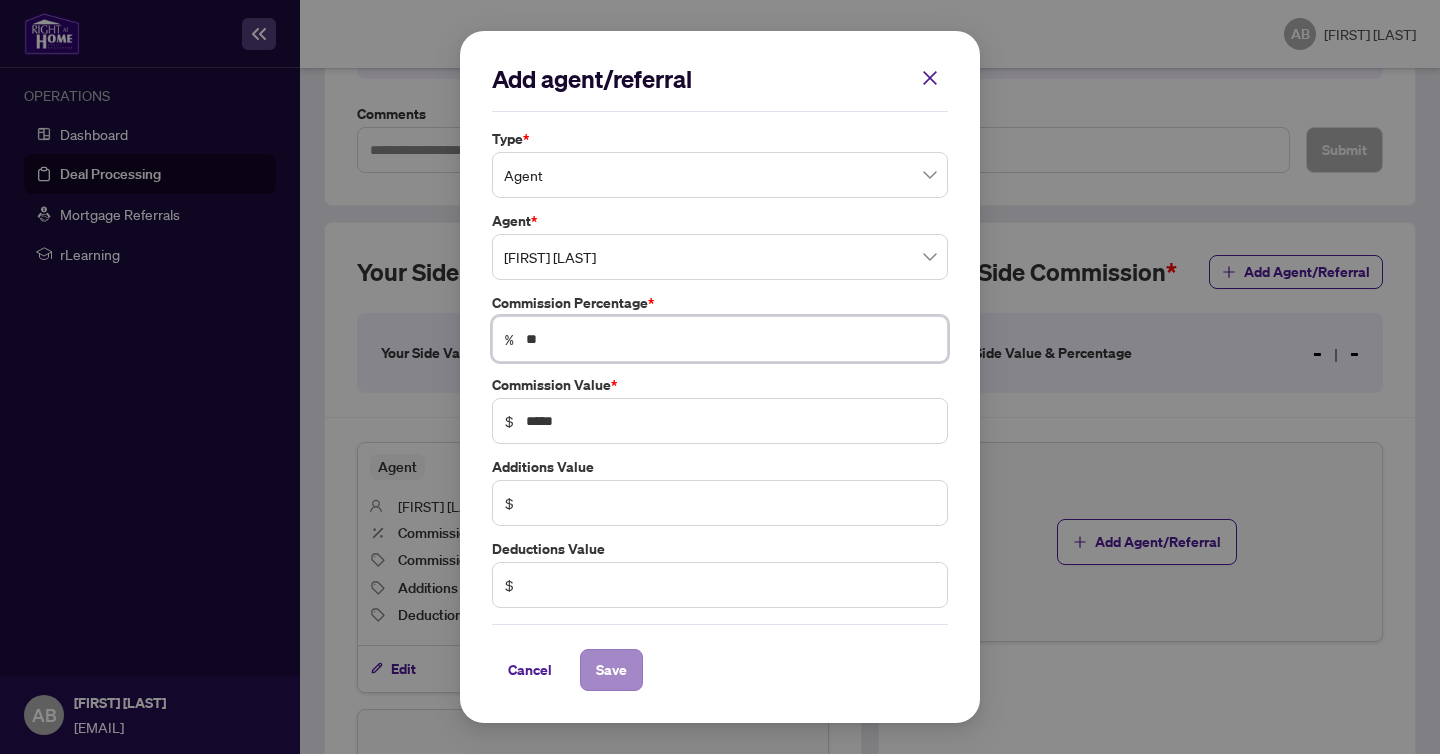 type on "**" 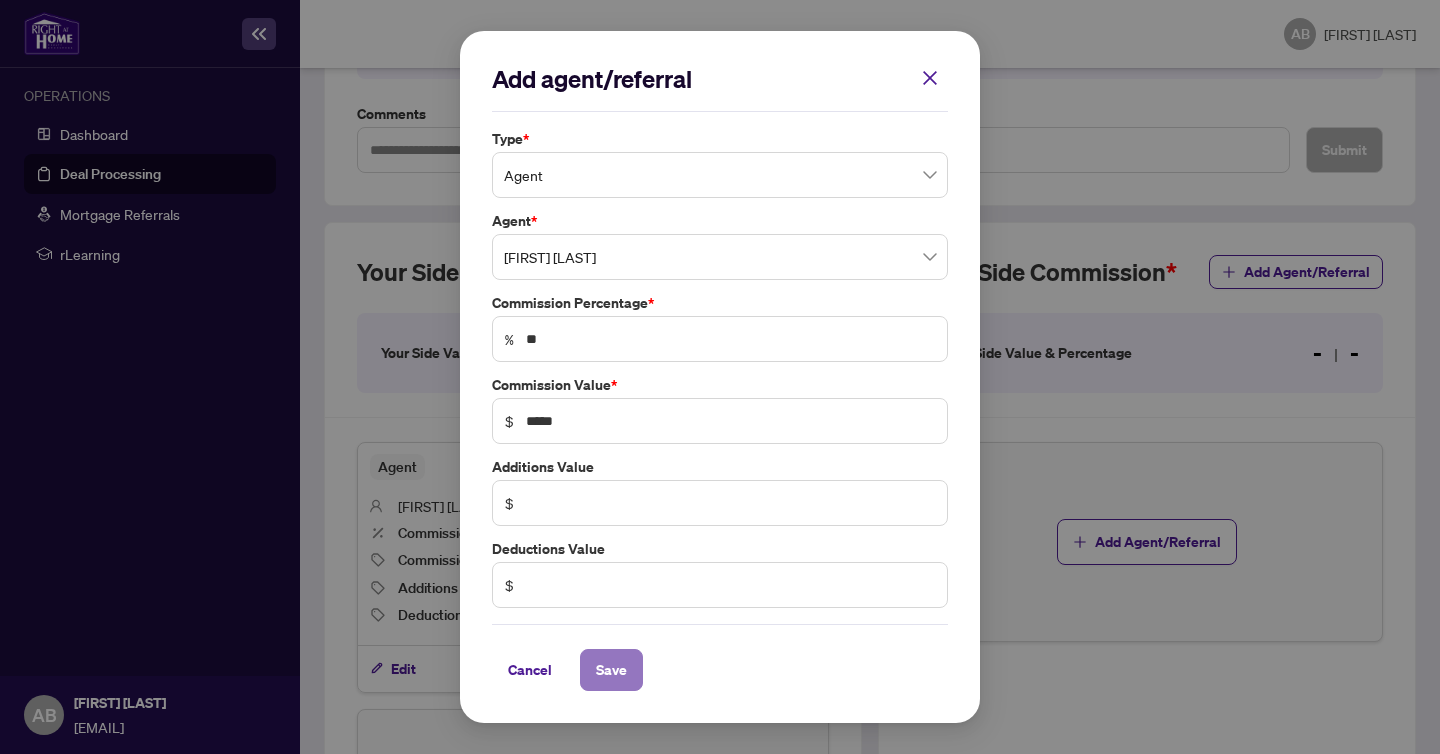 click on "Save" at bounding box center [611, 670] 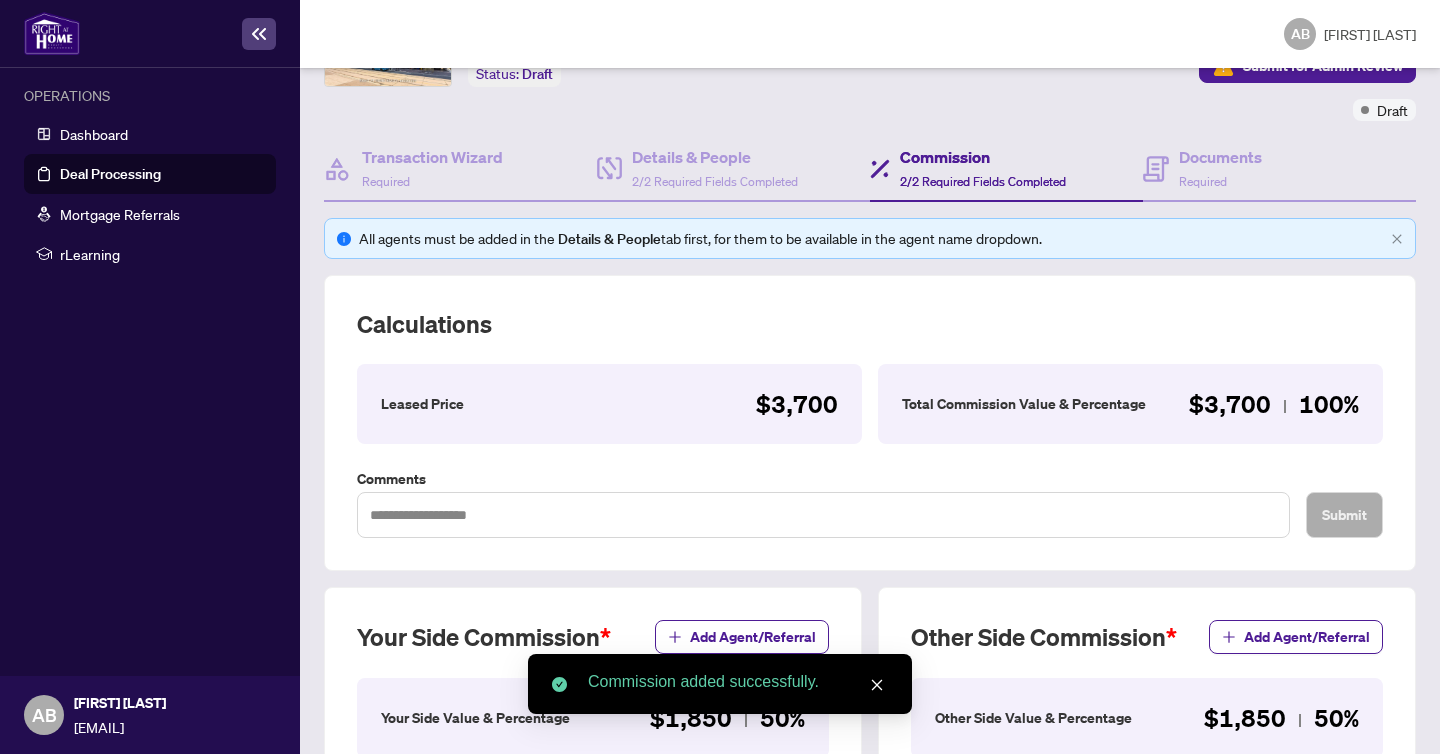 scroll, scrollTop: 0, scrollLeft: 0, axis: both 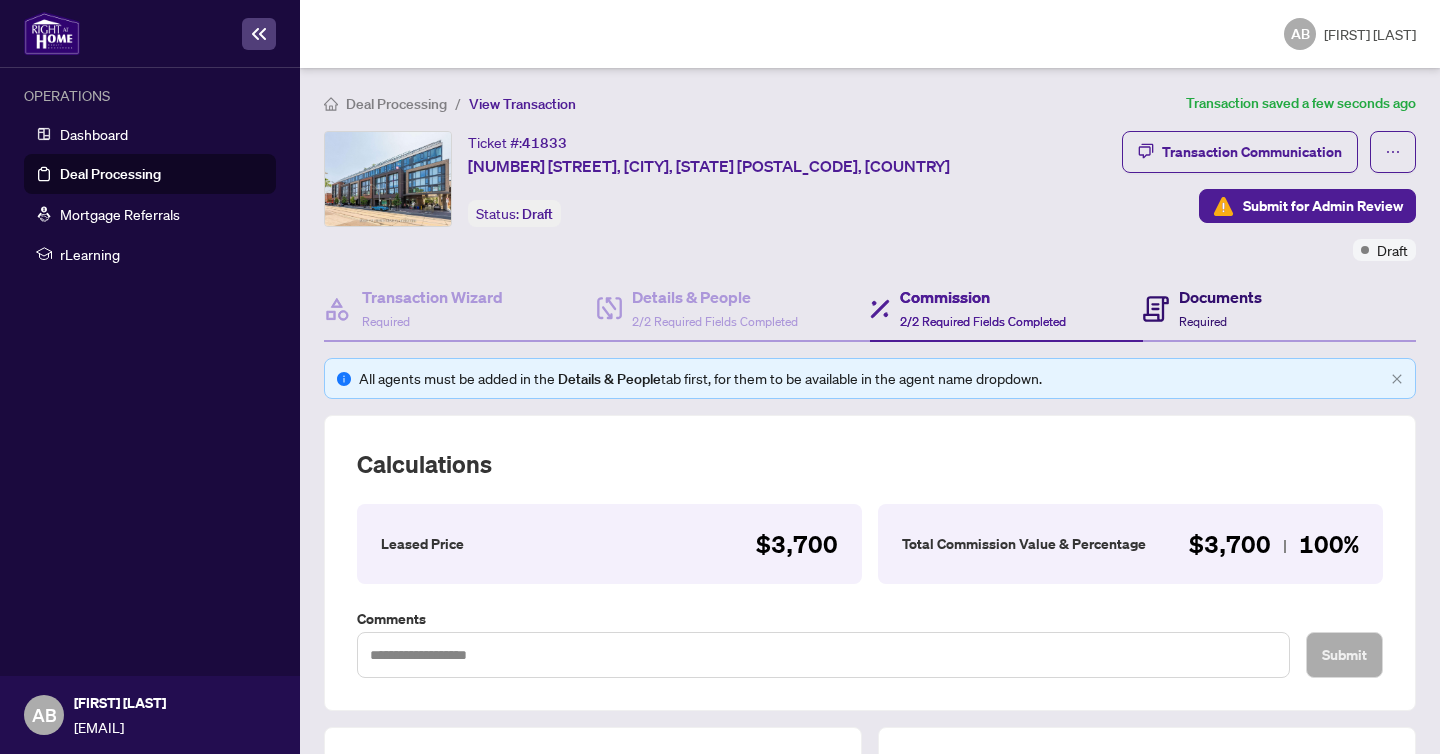 click on "Documents Required" at bounding box center (1202, 308) 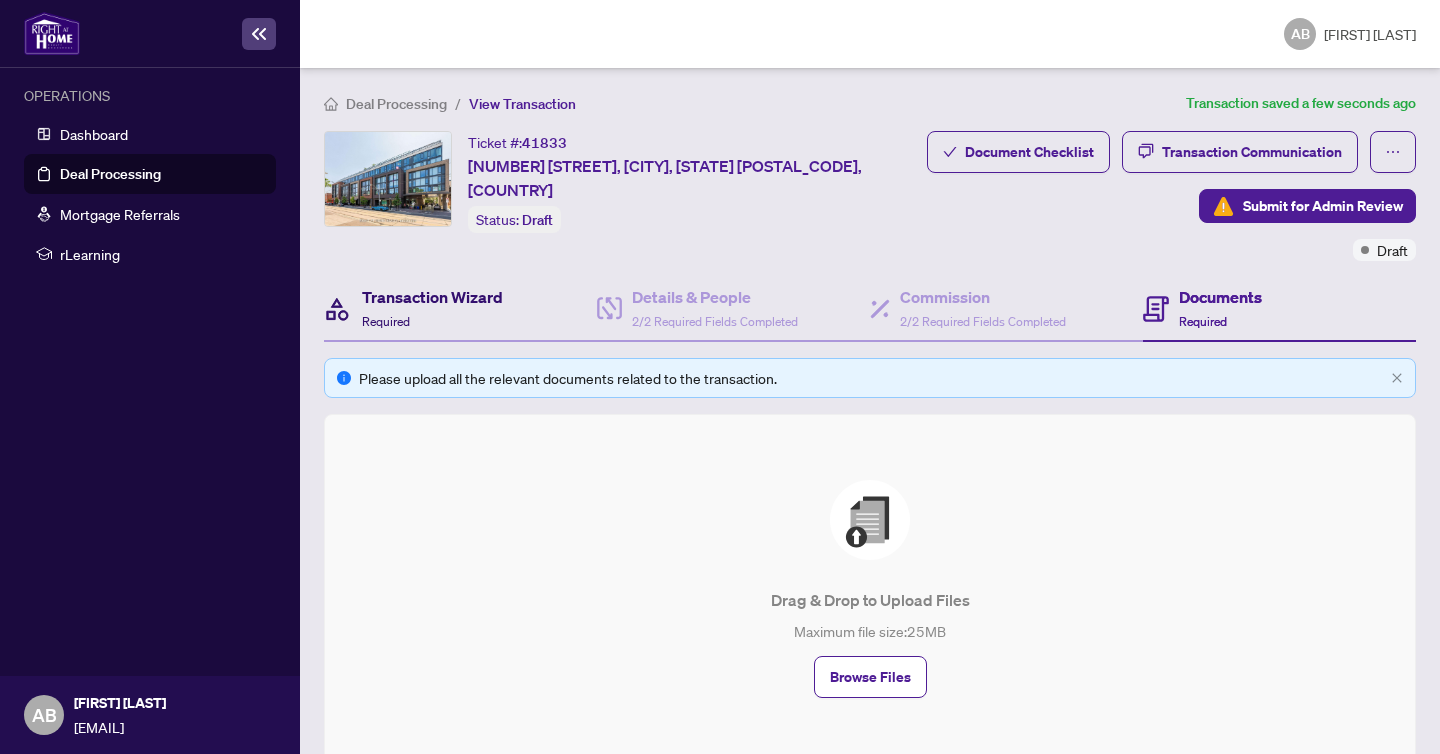 click on "Transaction Wizard Required" at bounding box center [432, 308] 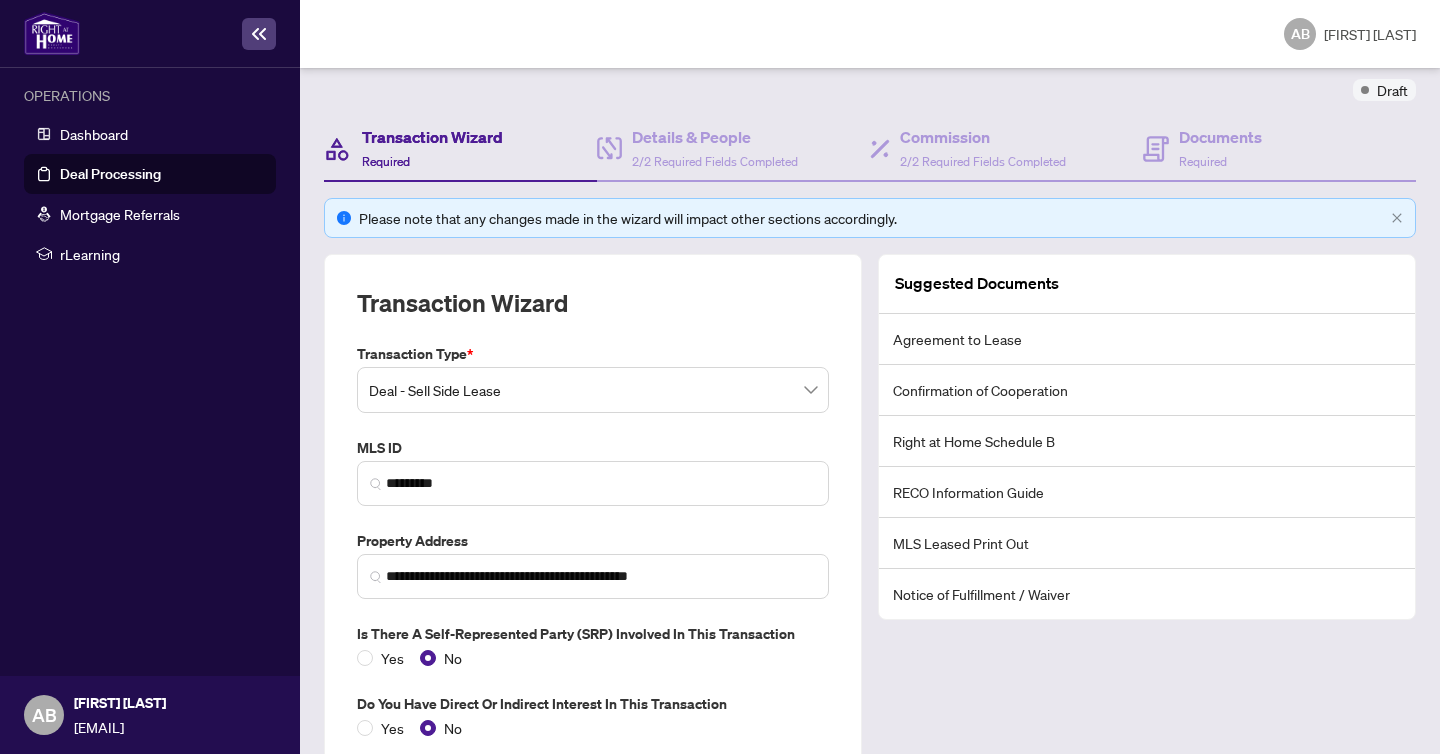 scroll, scrollTop: 0, scrollLeft: 0, axis: both 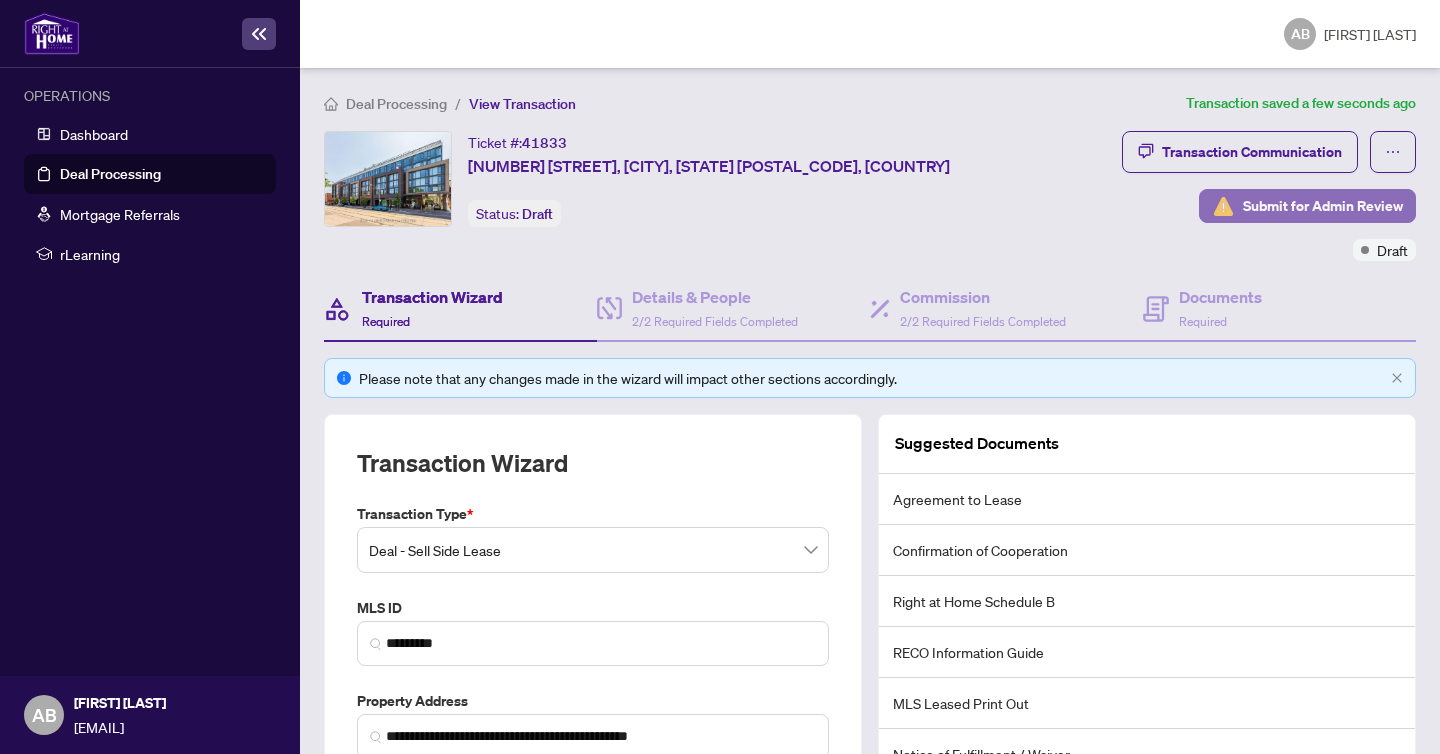 click on "Submit for Admin Review" at bounding box center (1323, 206) 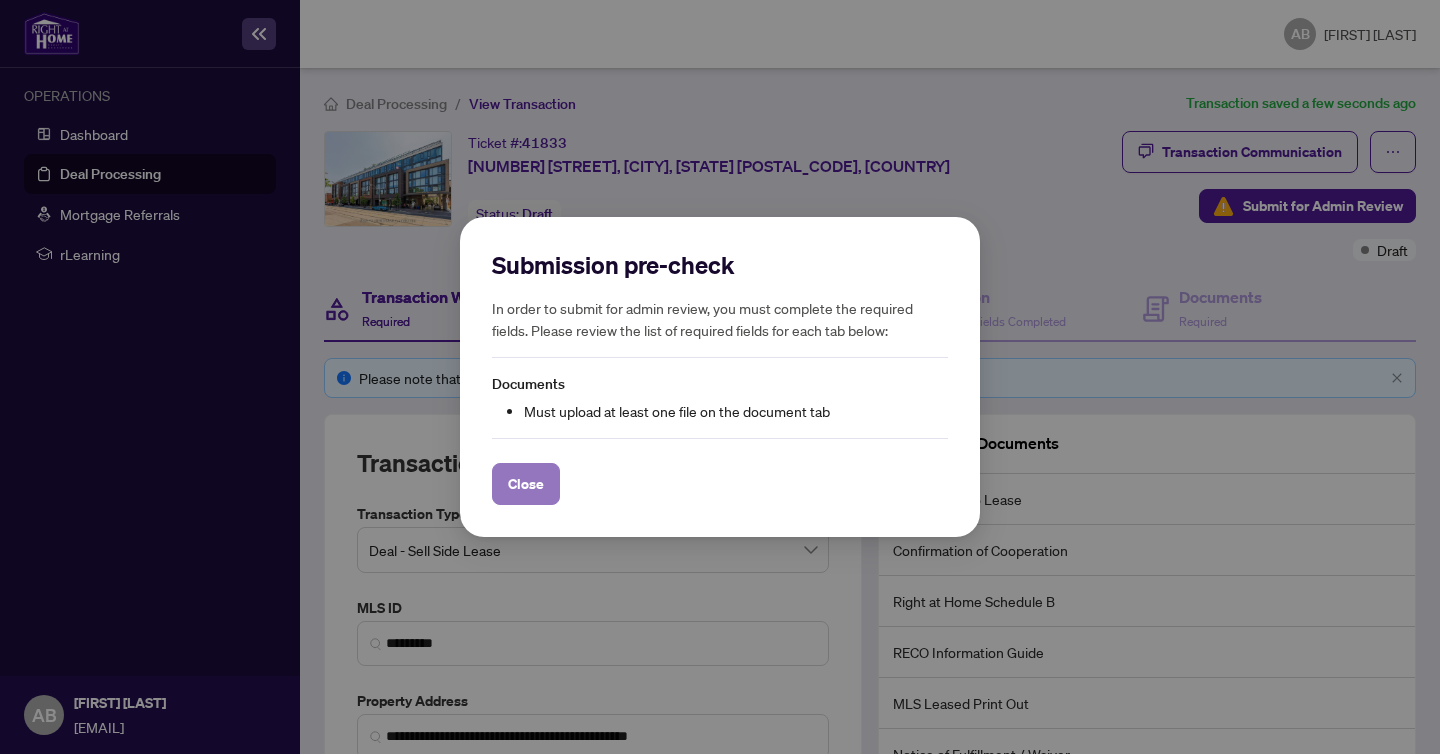 click on "Close" at bounding box center (526, 484) 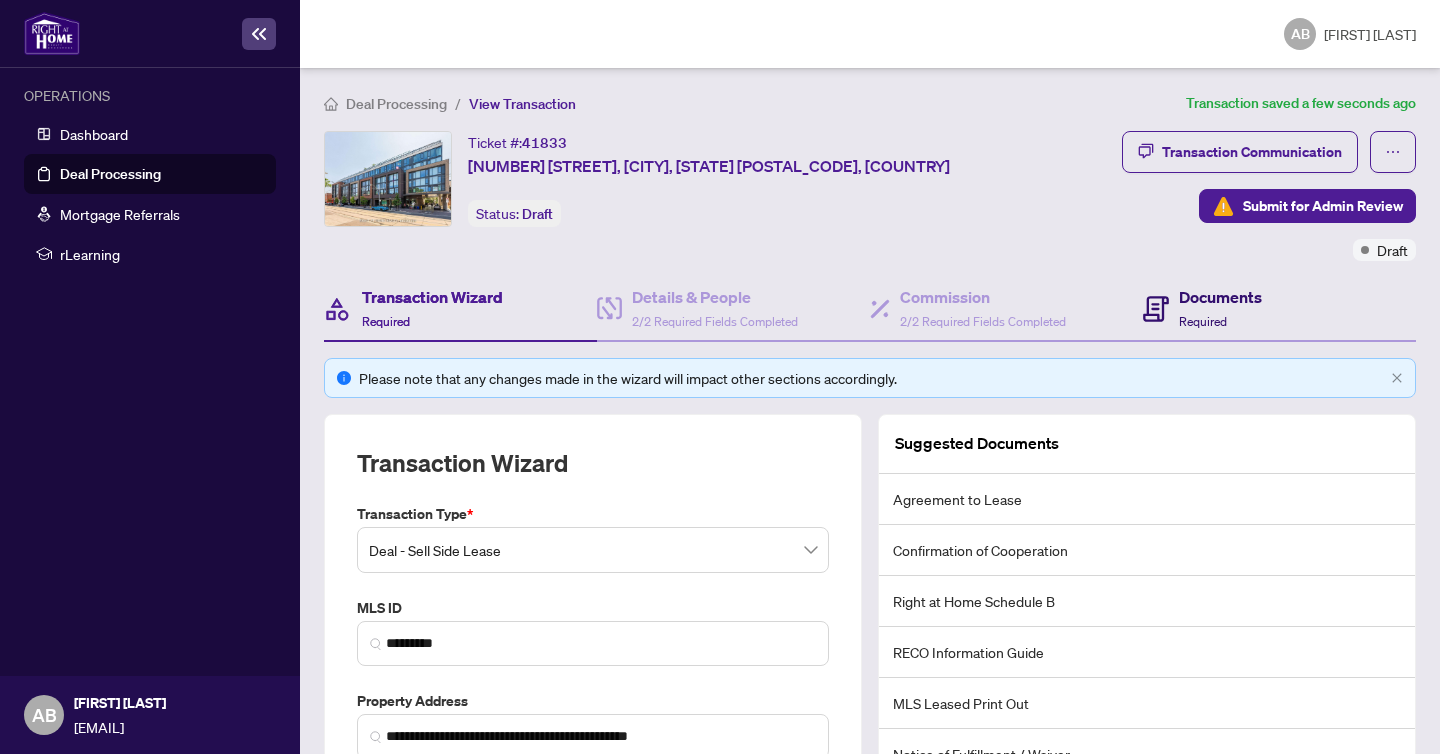 click at bounding box center [1156, 309] 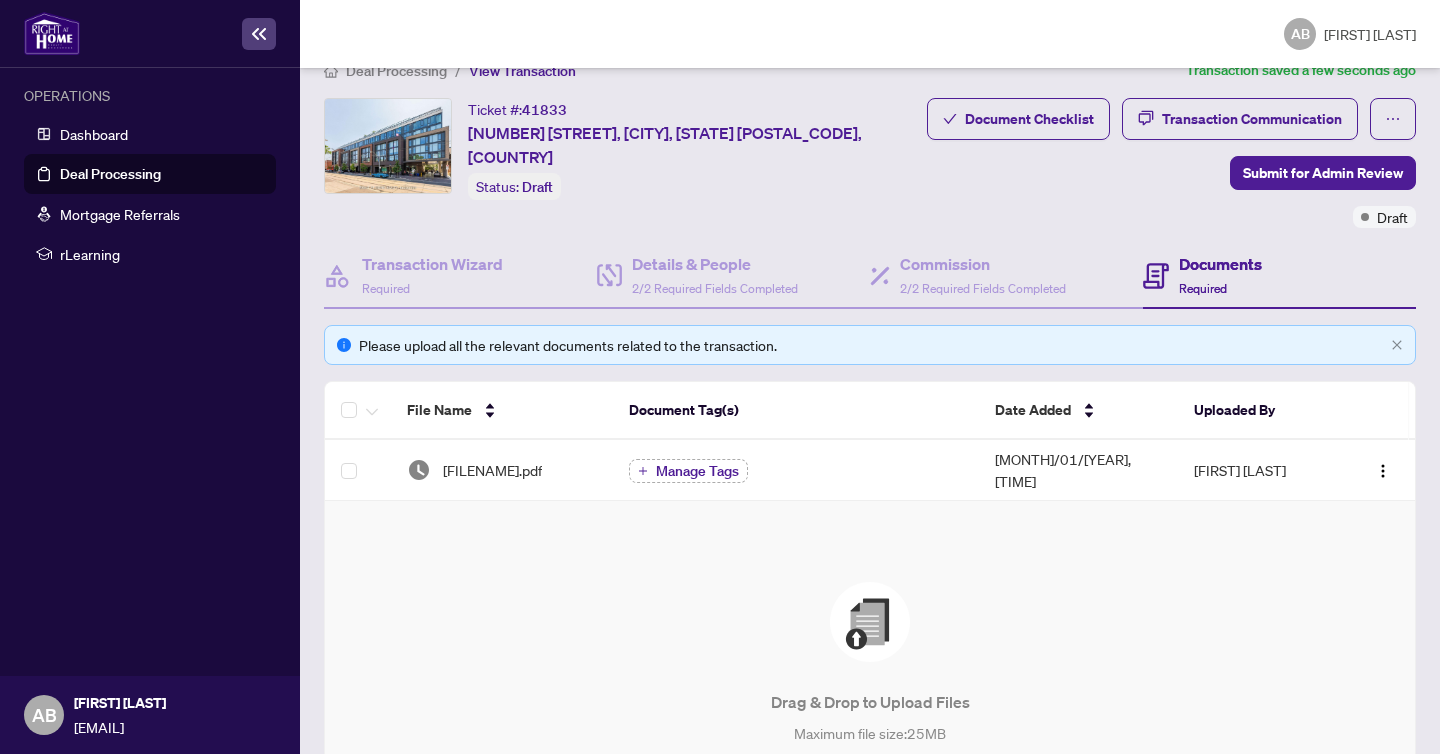 scroll, scrollTop: 0, scrollLeft: 0, axis: both 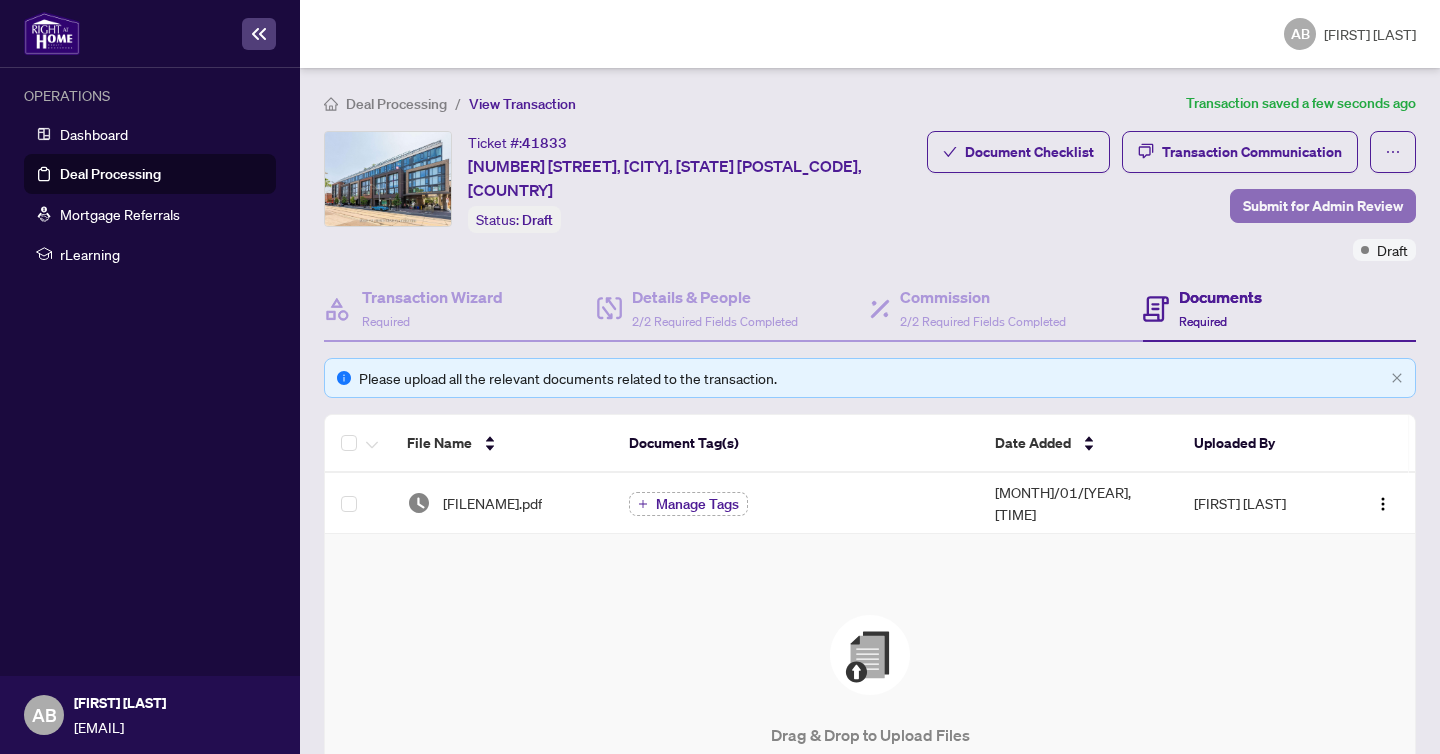 click on "Submit for Admin Review" at bounding box center (1323, 206) 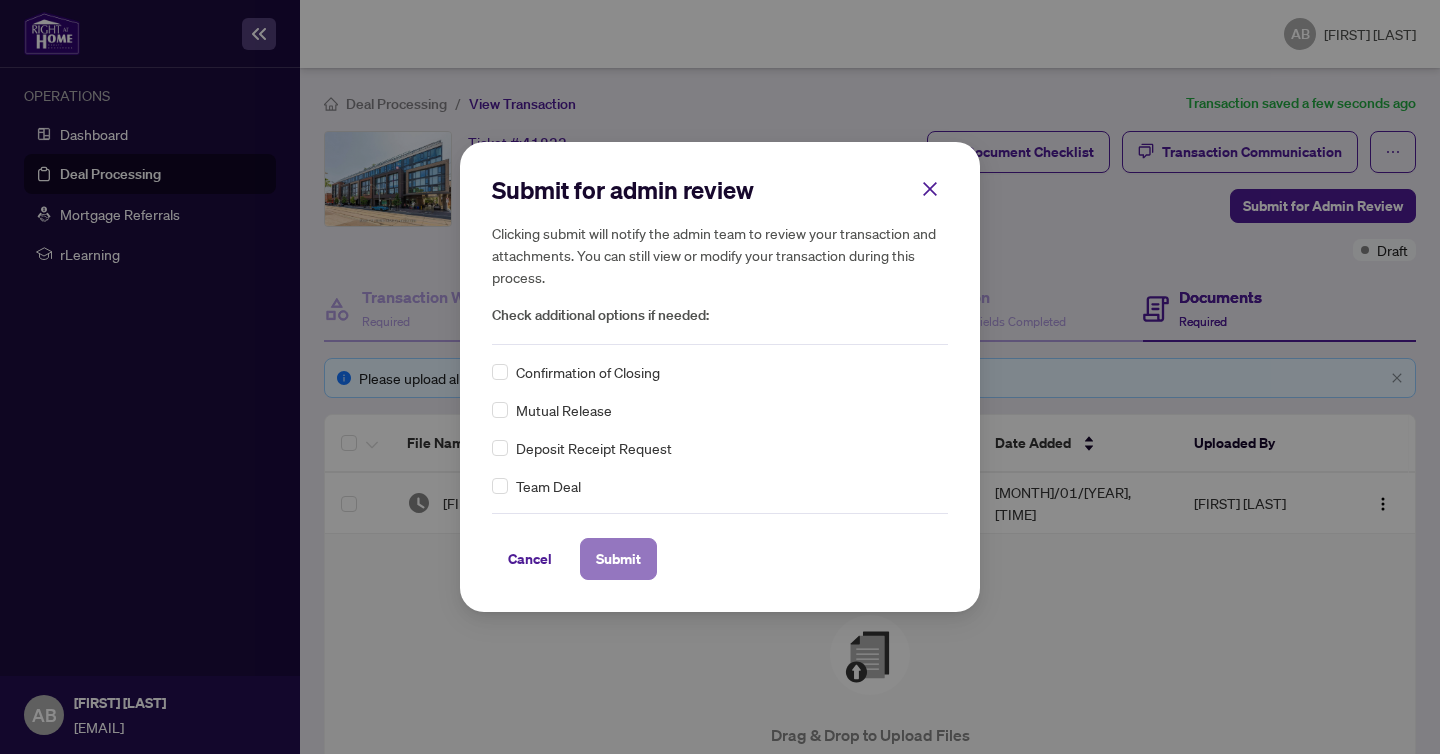 click on "Submit" at bounding box center [618, 559] 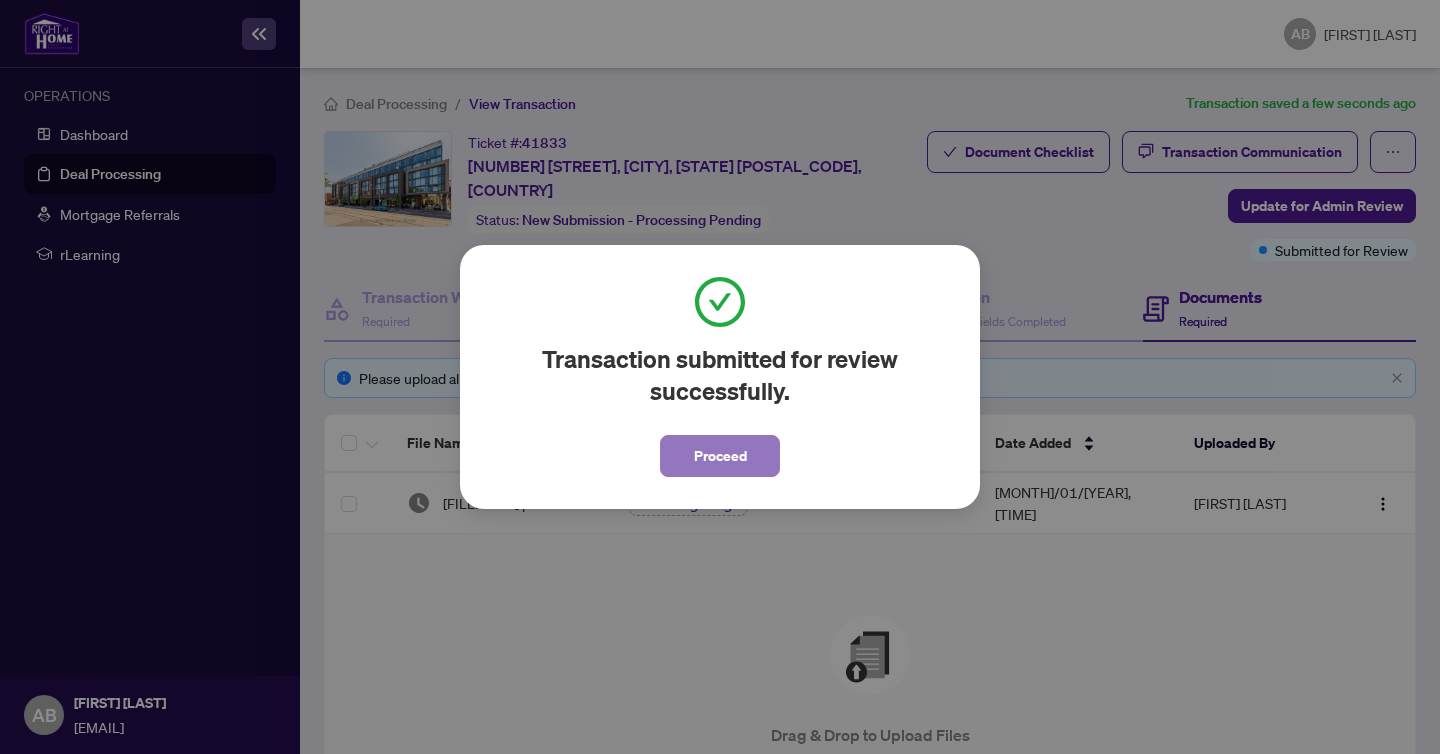 click on "Proceed" at bounding box center [720, 456] 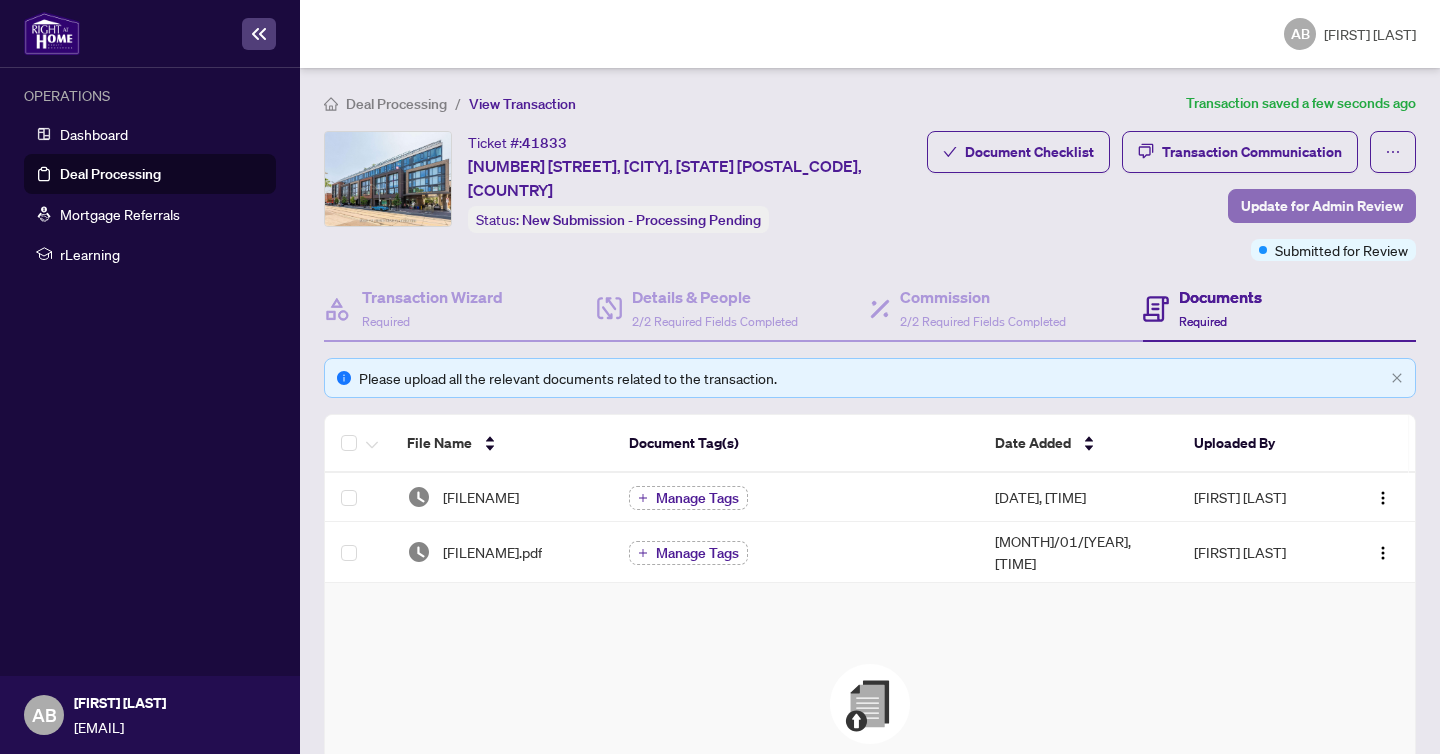 click on "Update for Admin Review" at bounding box center [1322, 206] 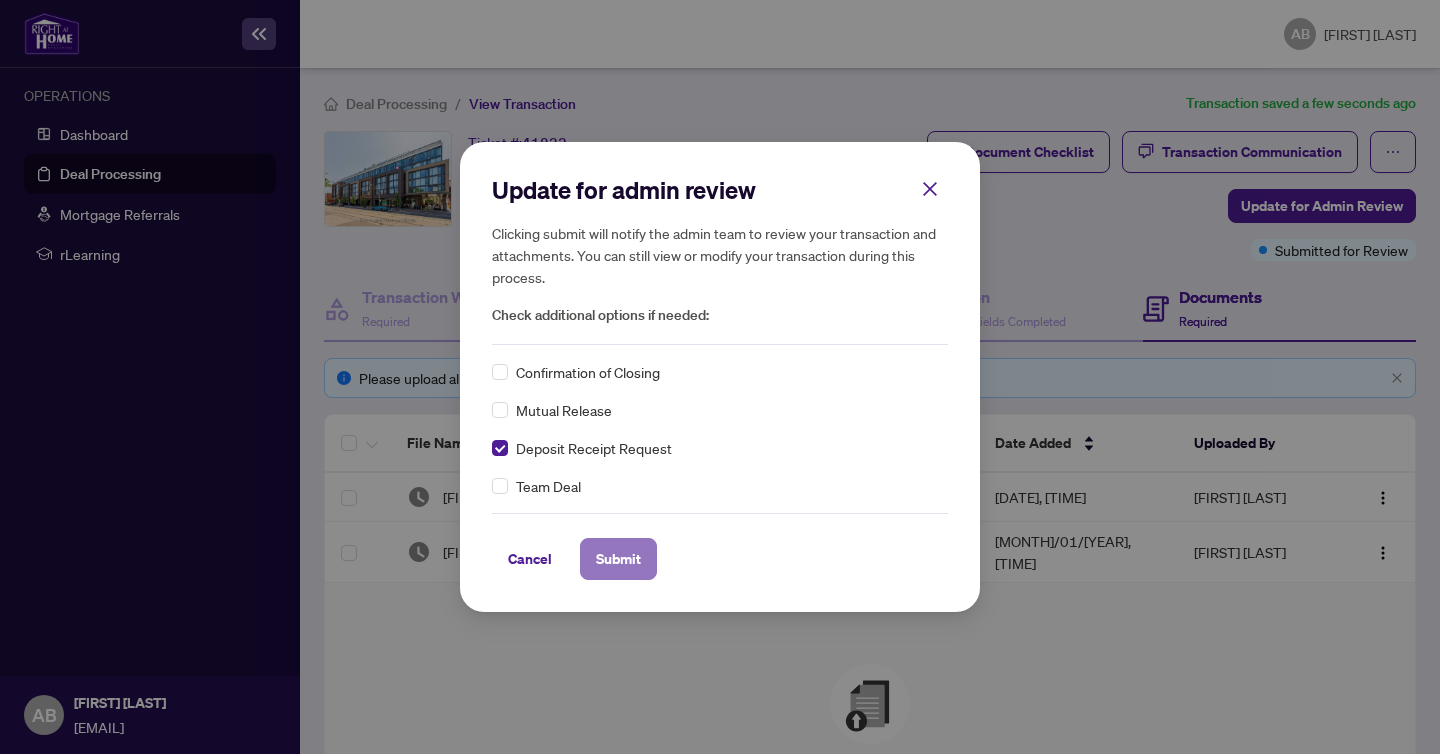 click on "Submit" at bounding box center (618, 559) 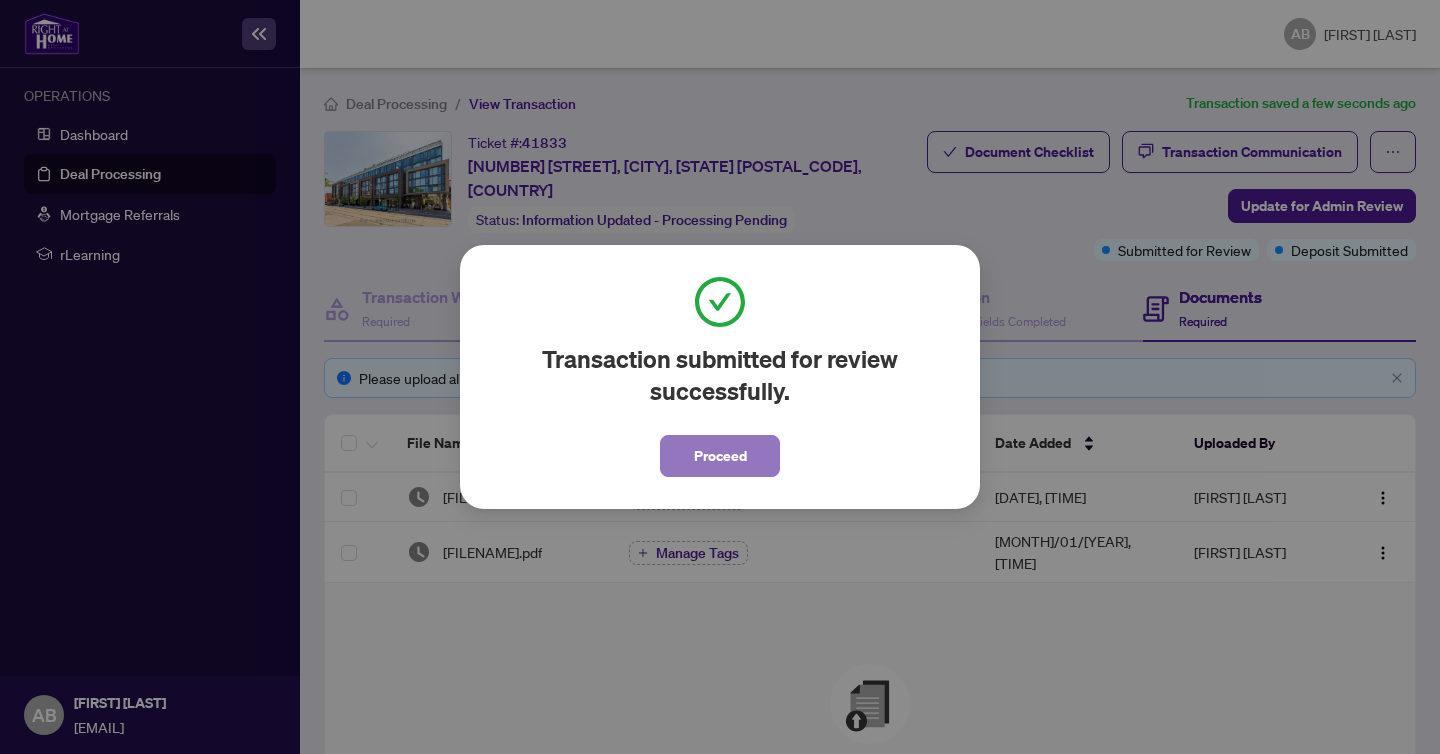 click on "Proceed" at bounding box center (720, 456) 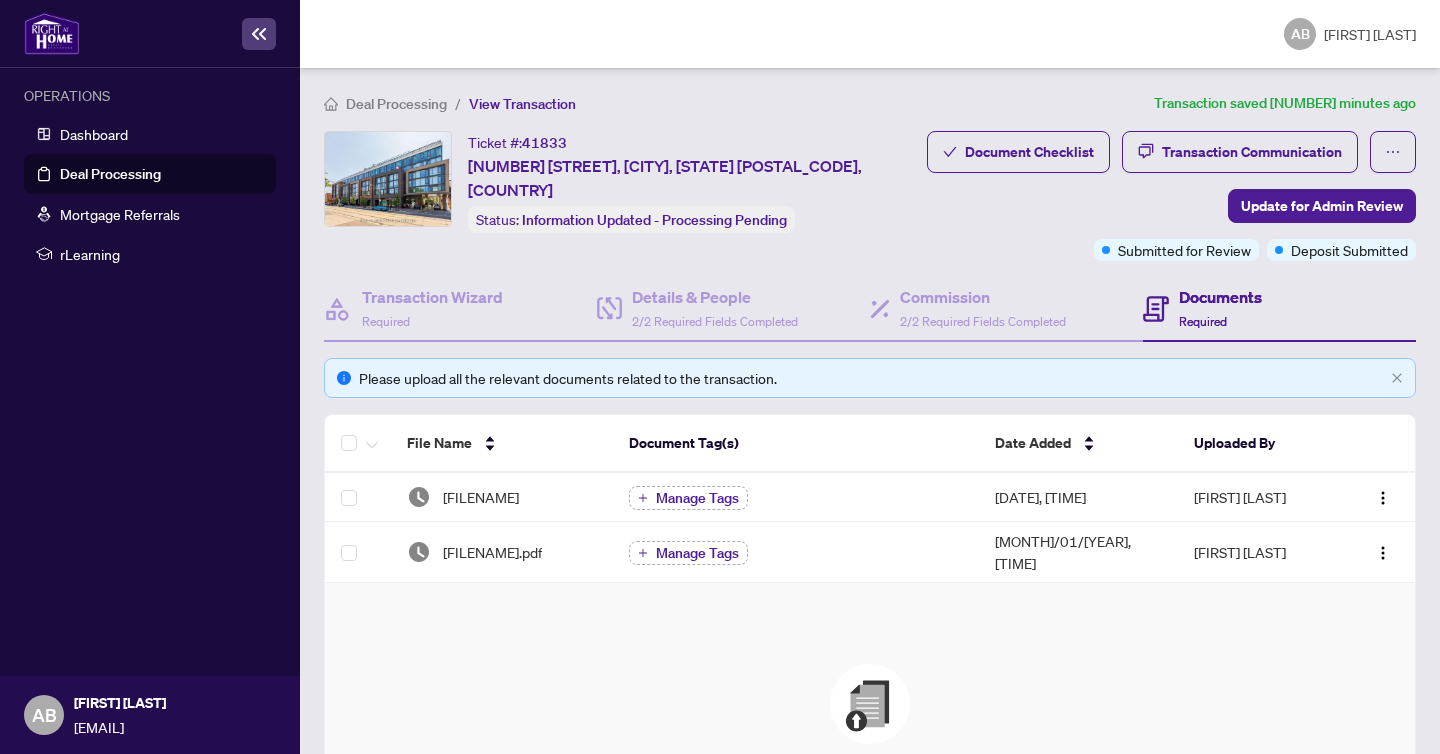 click on "Deal Processing" at bounding box center (396, 104) 